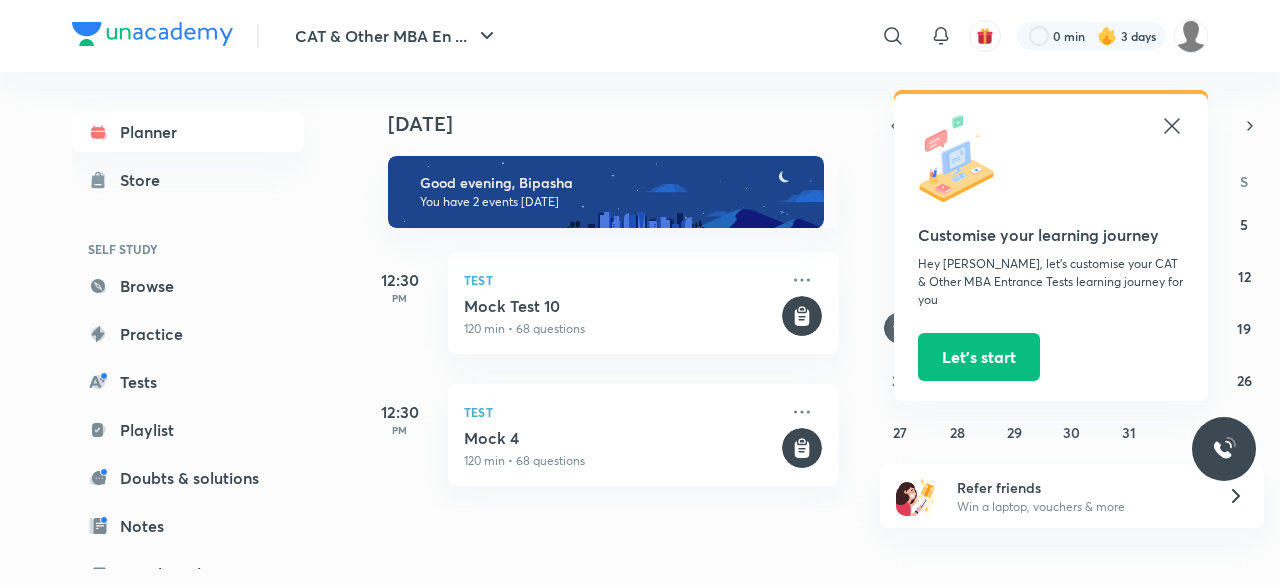 scroll, scrollTop: 0, scrollLeft: 0, axis: both 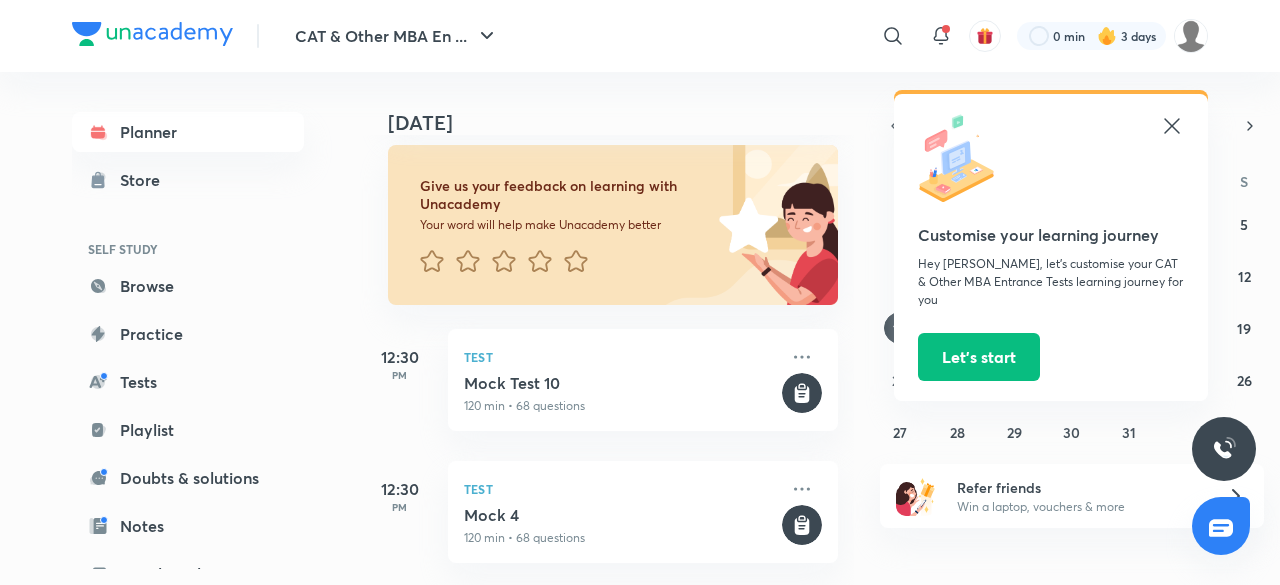 click 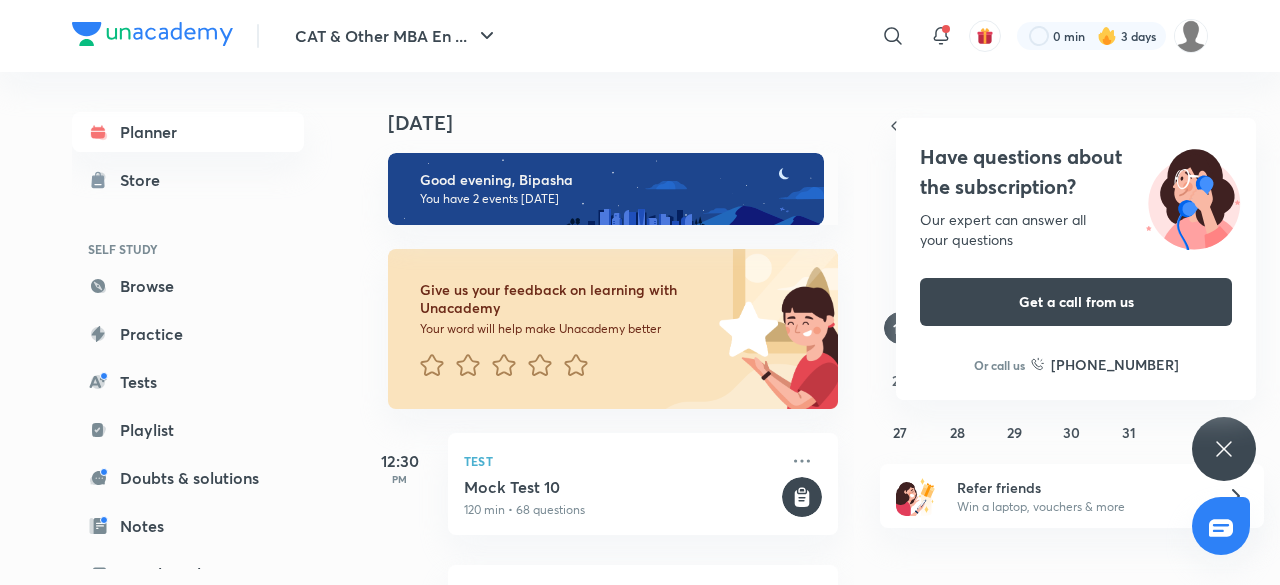 scroll, scrollTop: 1, scrollLeft: 0, axis: vertical 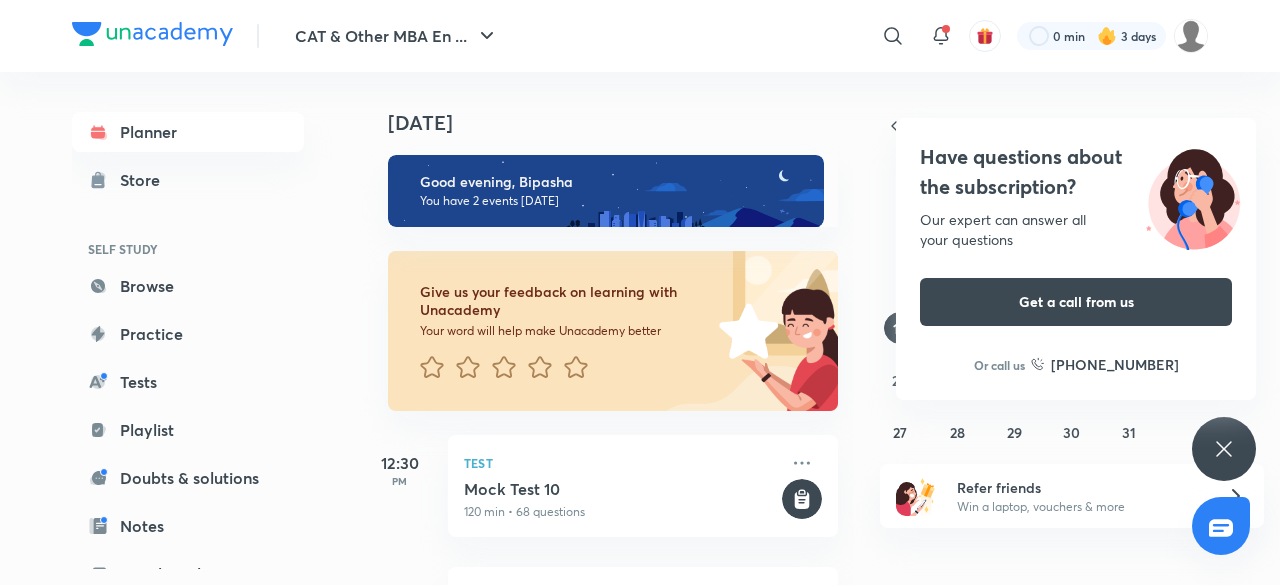 click at bounding box center [744, 331] 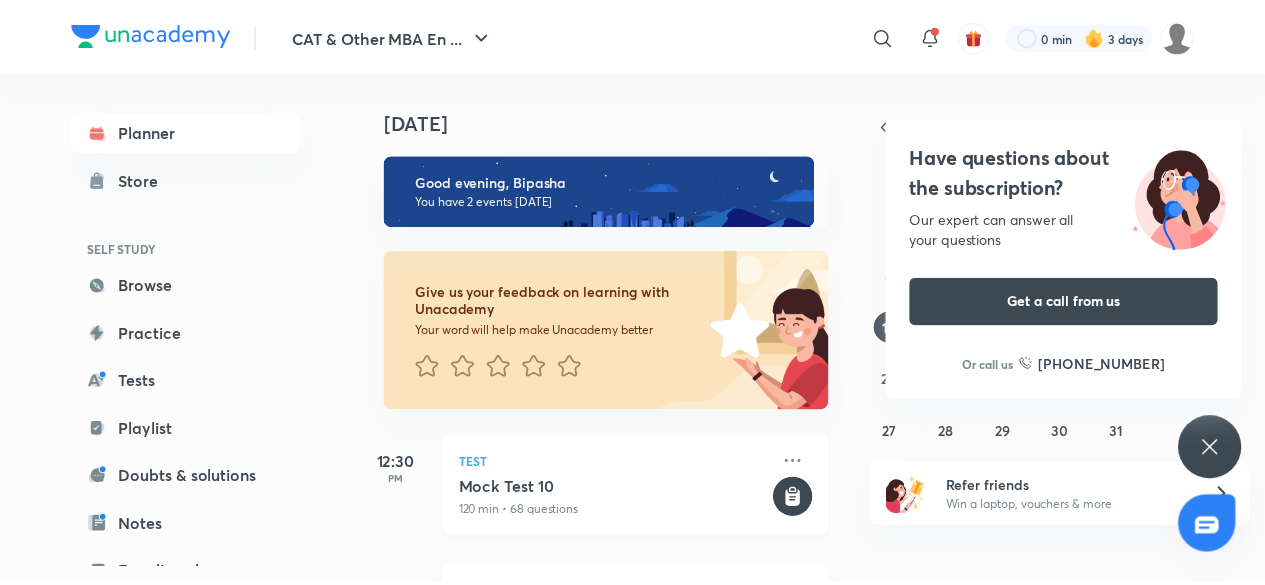 scroll, scrollTop: 122, scrollLeft: 0, axis: vertical 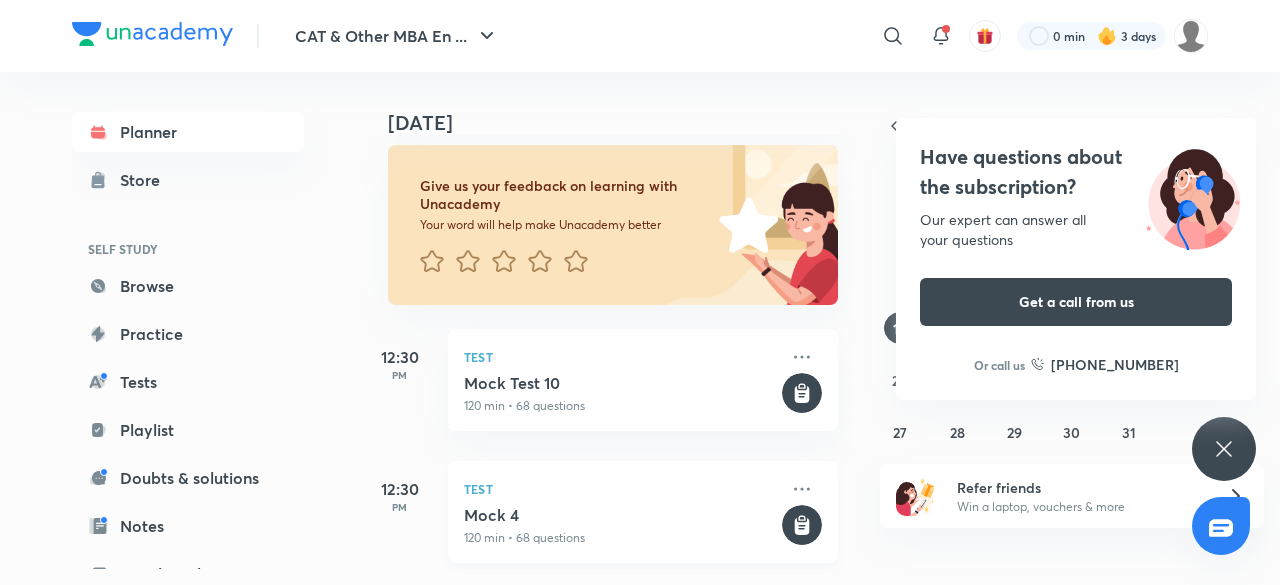 click on "Mock 4" at bounding box center (621, 515) 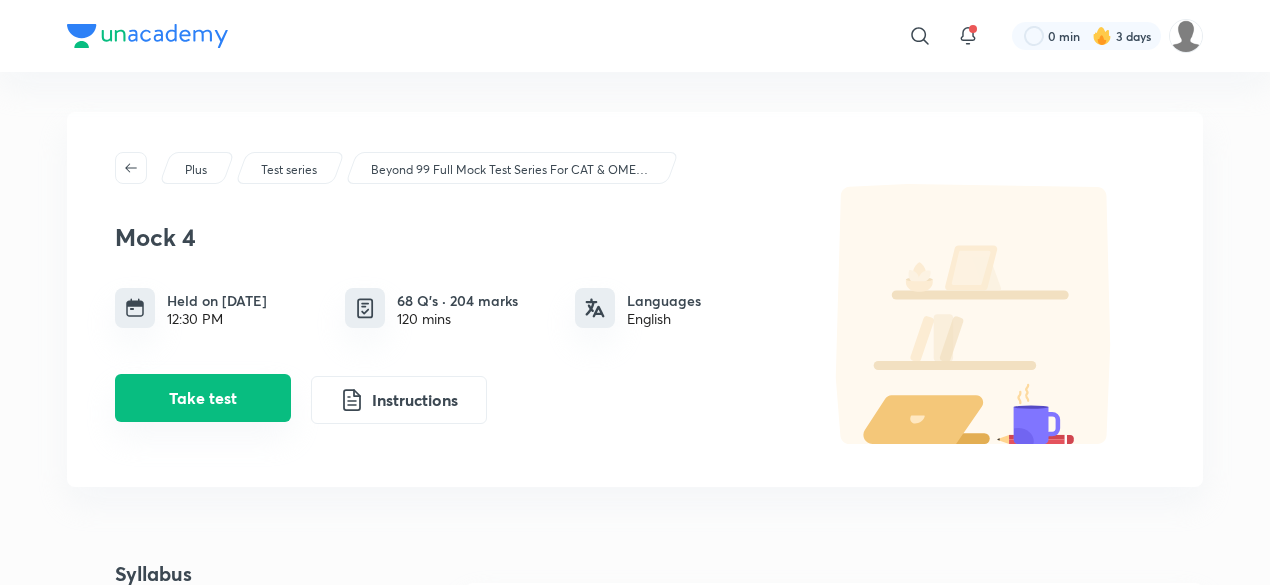 click on "Take test" at bounding box center [203, 398] 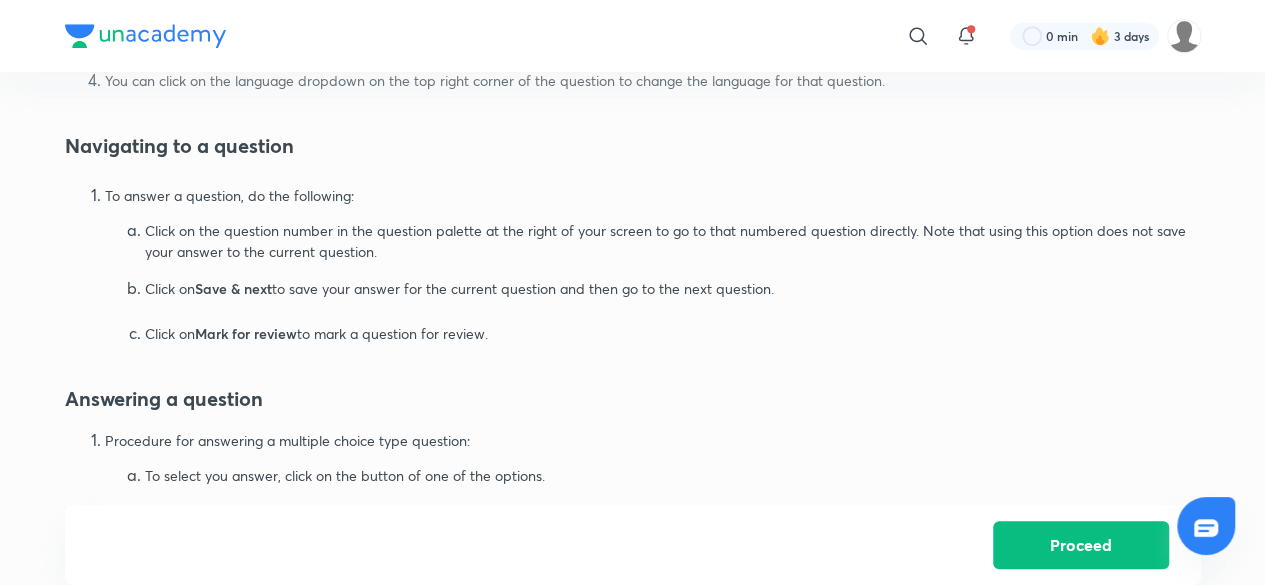 scroll, scrollTop: 696, scrollLeft: 0, axis: vertical 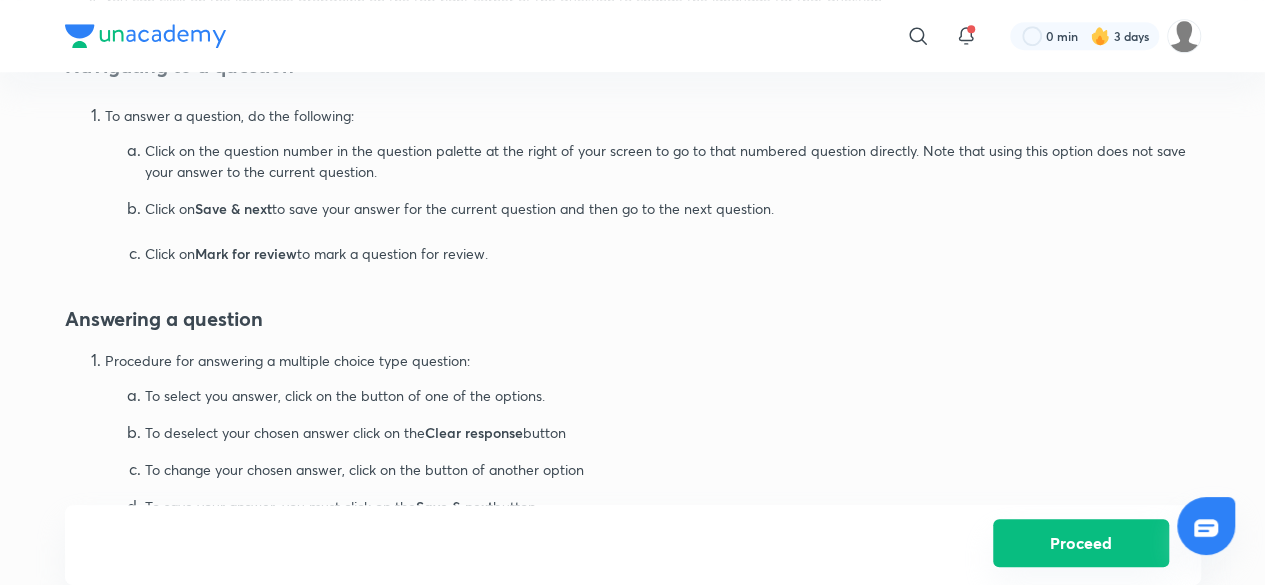 click on "Proceed" at bounding box center [1081, 543] 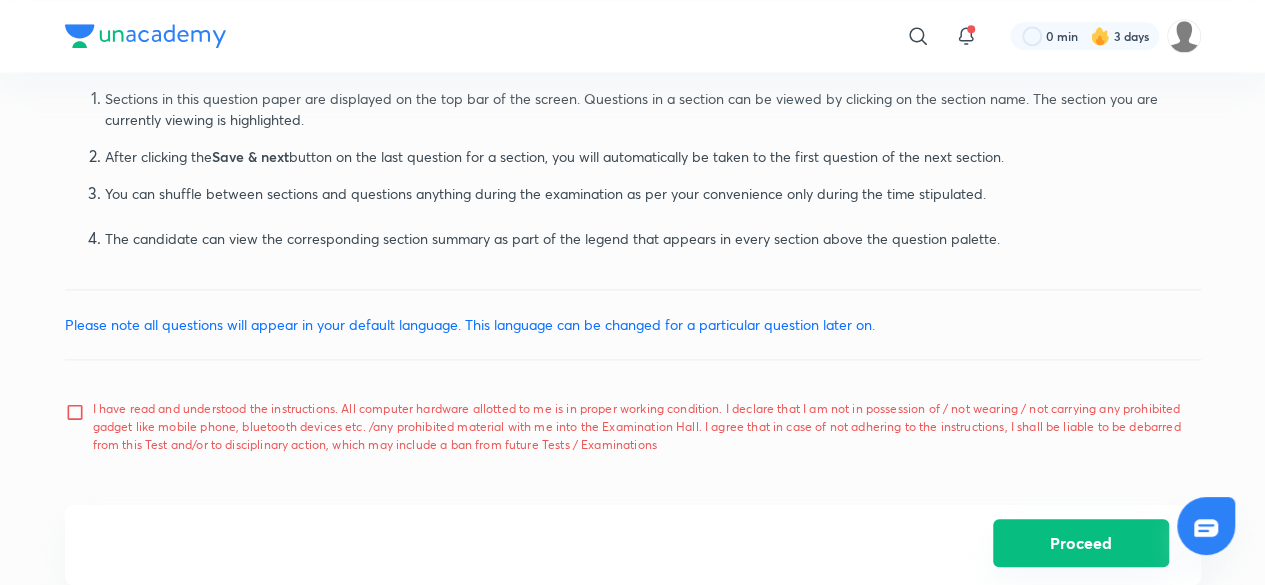 scroll, scrollTop: 1343, scrollLeft: 0, axis: vertical 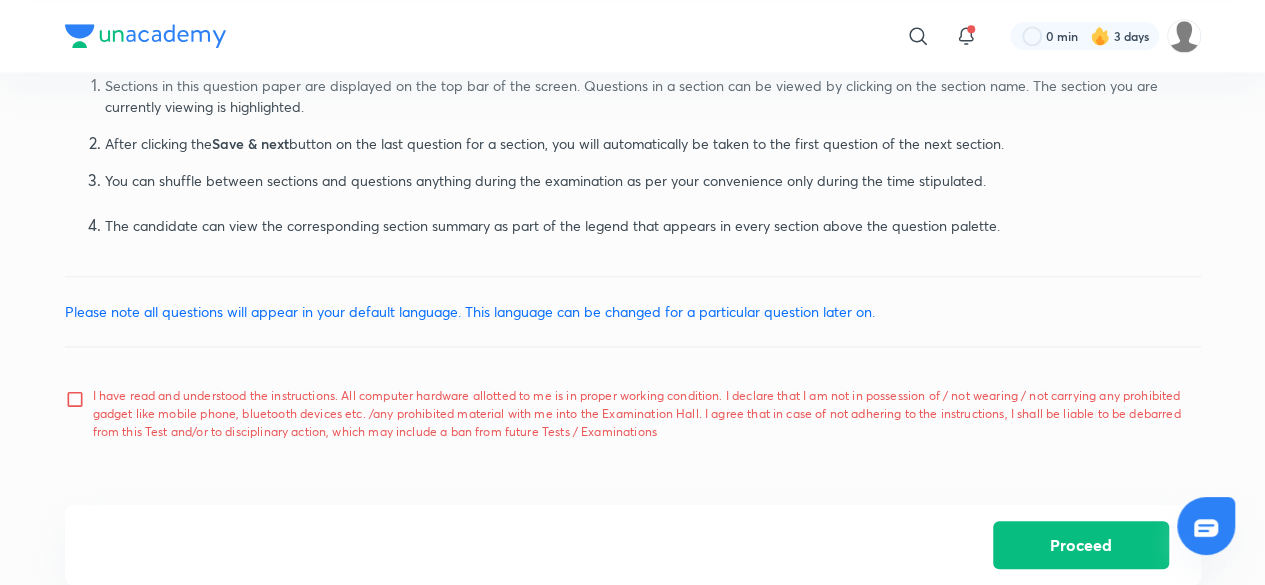 click on "I have read and understood the instructions. All computer hardware allotted to me is in proper working condition. I declare that I am not in possession of / not wearing / not carrying any prohibited gadget like mobile phone, bluetooth devices etc. /any prohibited material with me into the Examination Hall. I agree that in case of not adhering to the instructions, I shall be liable to be debarred from this Test and/or to disciplinary action, which may include a ban from future Tests / Examinations" at bounding box center (79, 414) 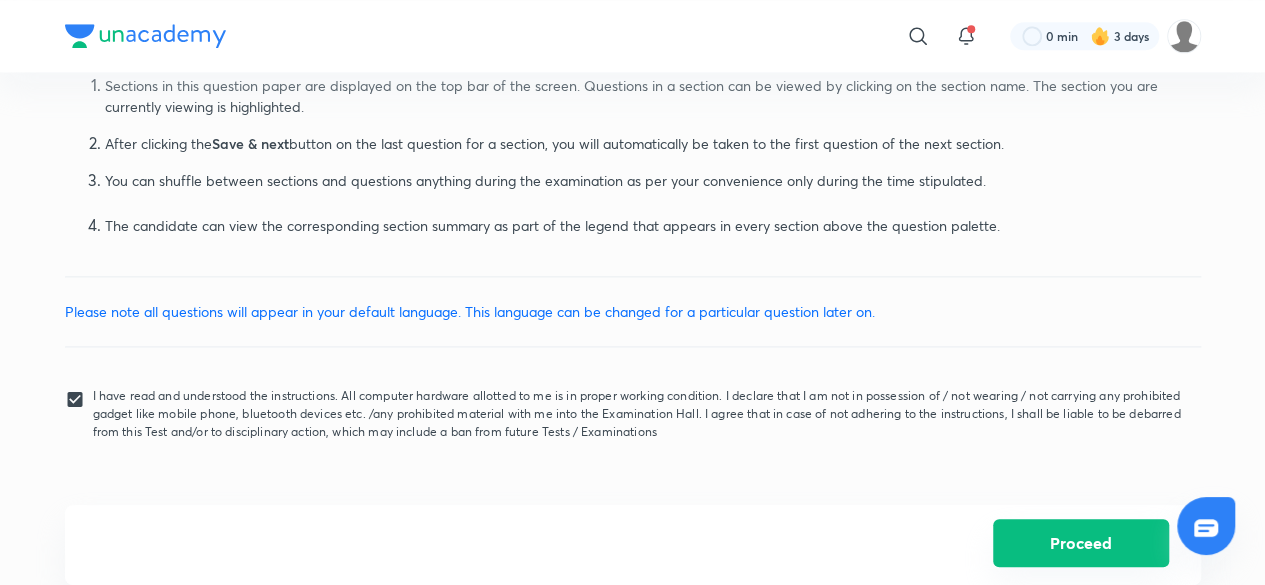 click on "Proceed" at bounding box center [1081, 543] 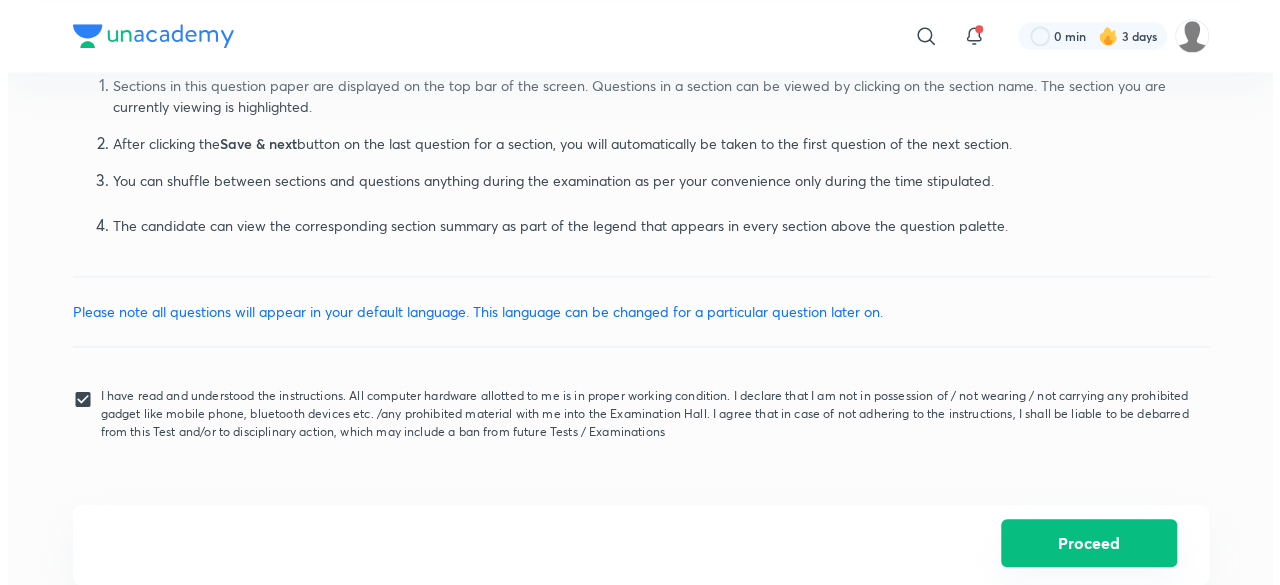 scroll, scrollTop: 0, scrollLeft: 0, axis: both 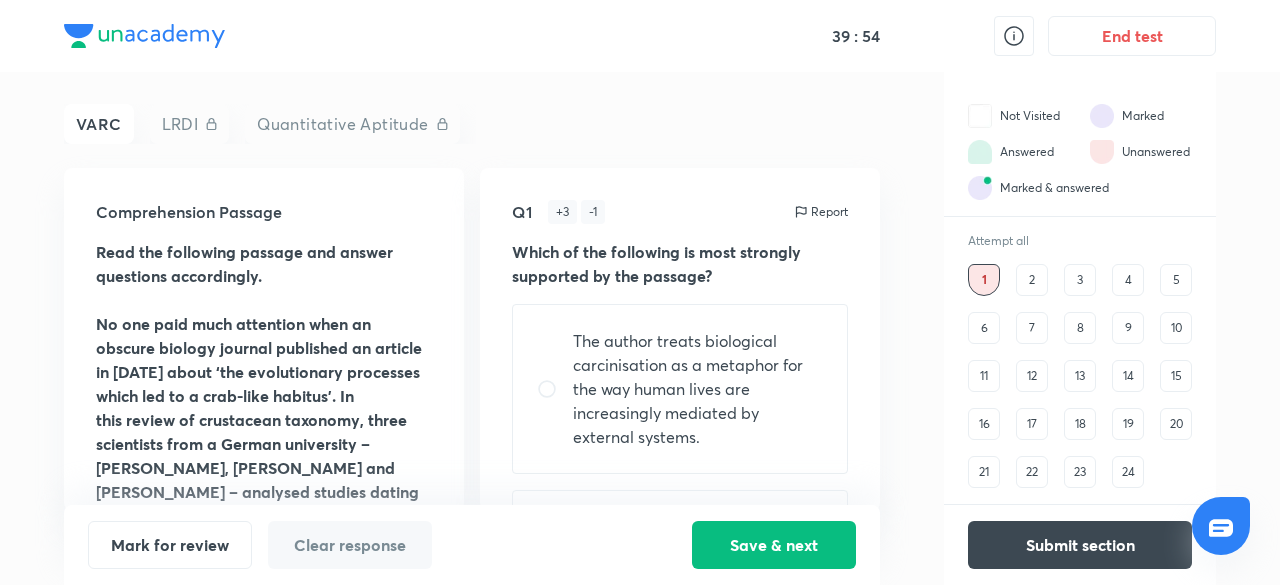 click on "24" at bounding box center [1128, 472] 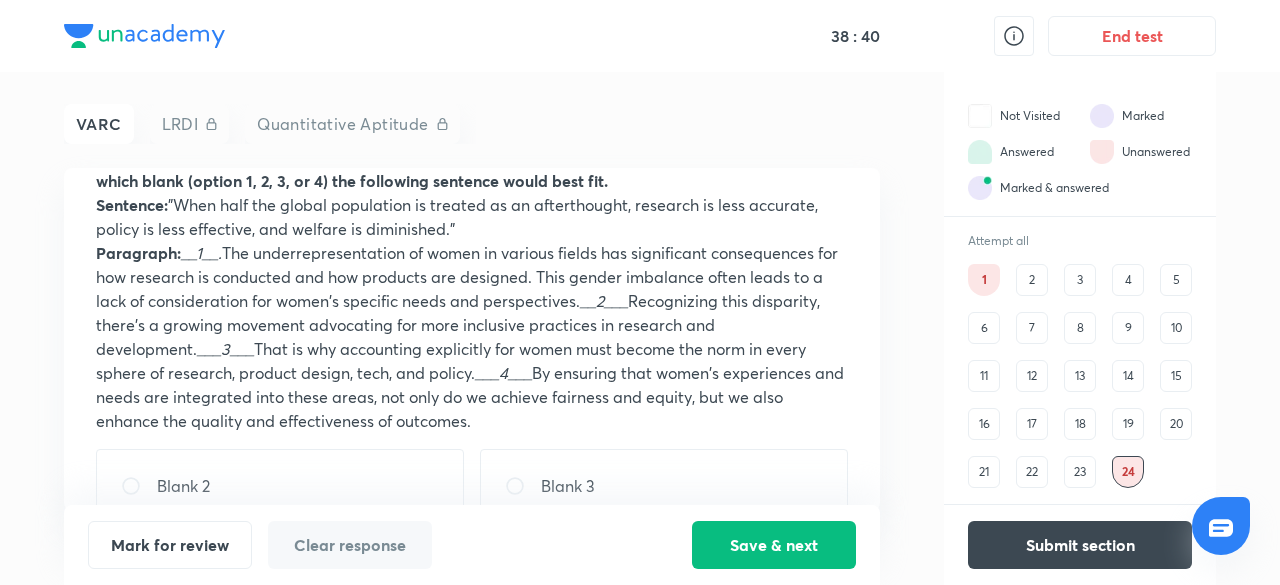 scroll, scrollTop: 173, scrollLeft: 0, axis: vertical 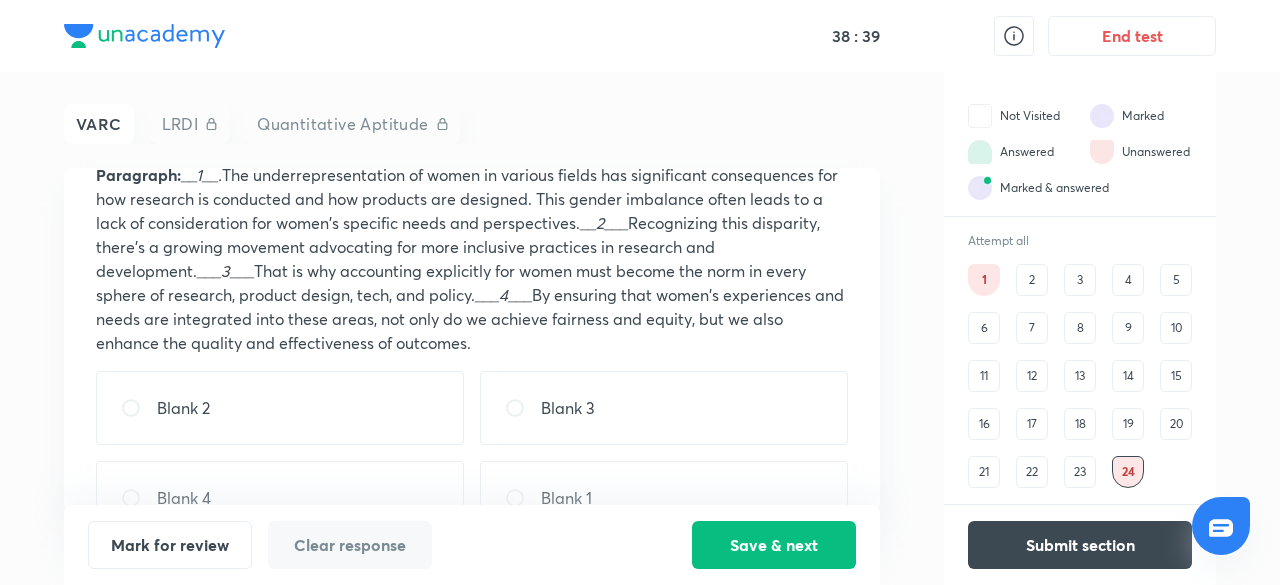 click on "Blank 2" at bounding box center (280, 408) 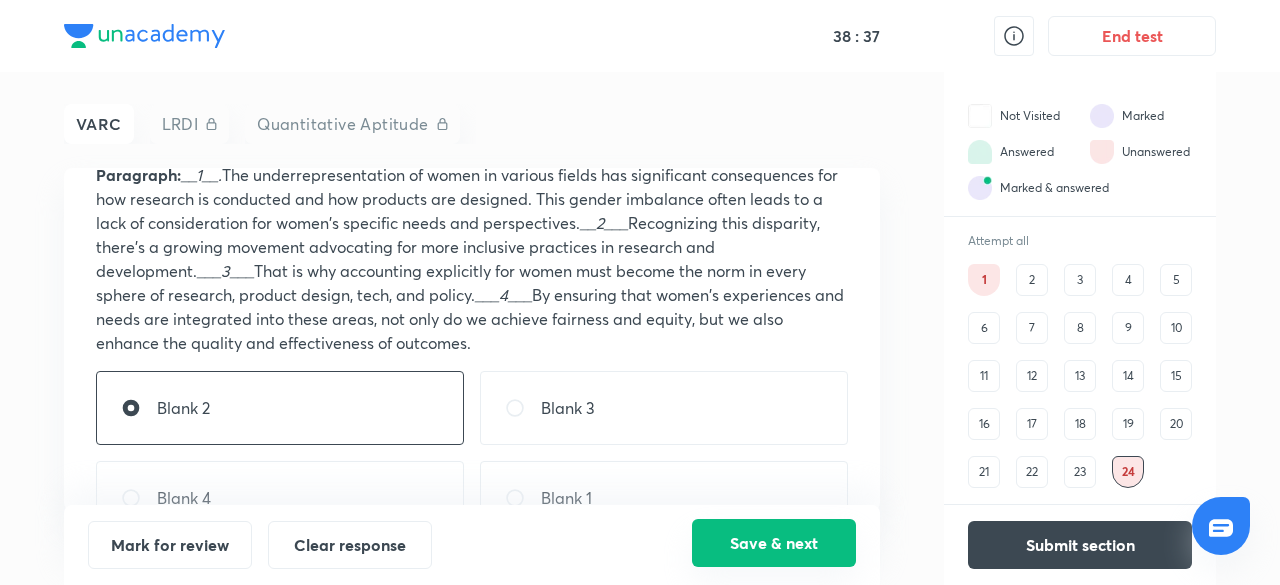 click on "Save & next" at bounding box center [774, 543] 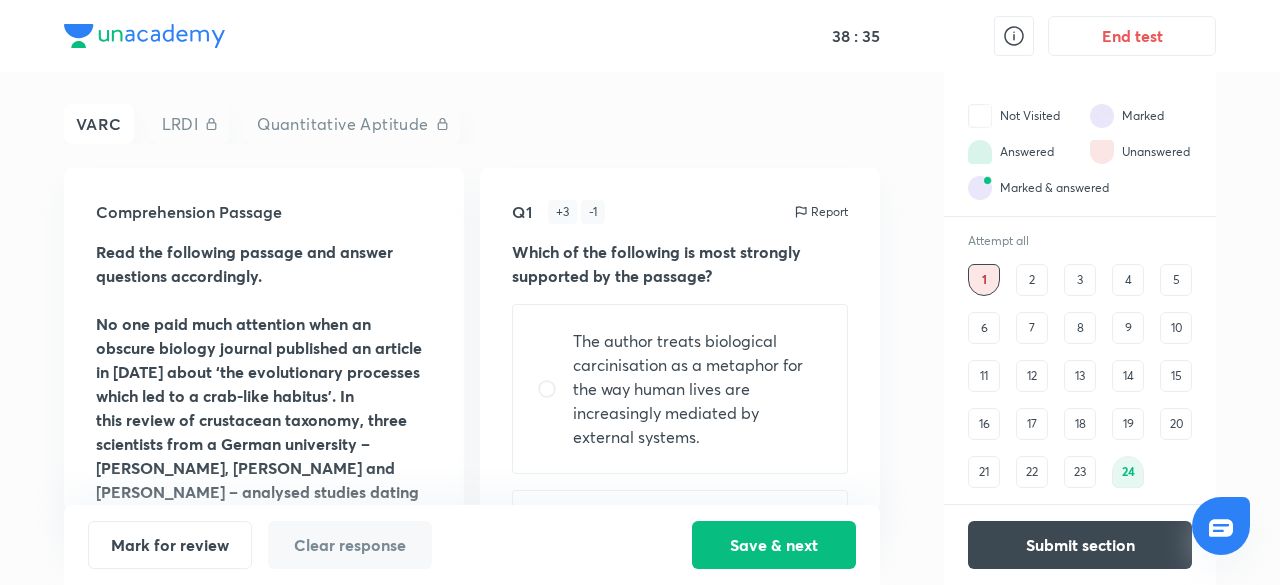 click on "23" at bounding box center (1080, 472) 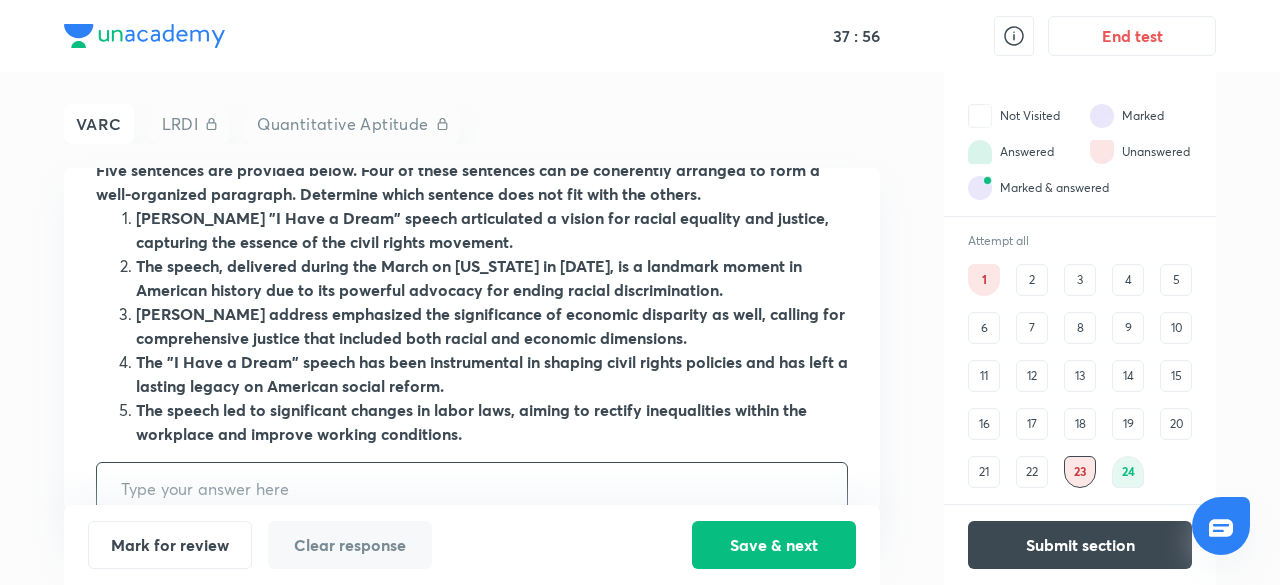 scroll, scrollTop: 88, scrollLeft: 0, axis: vertical 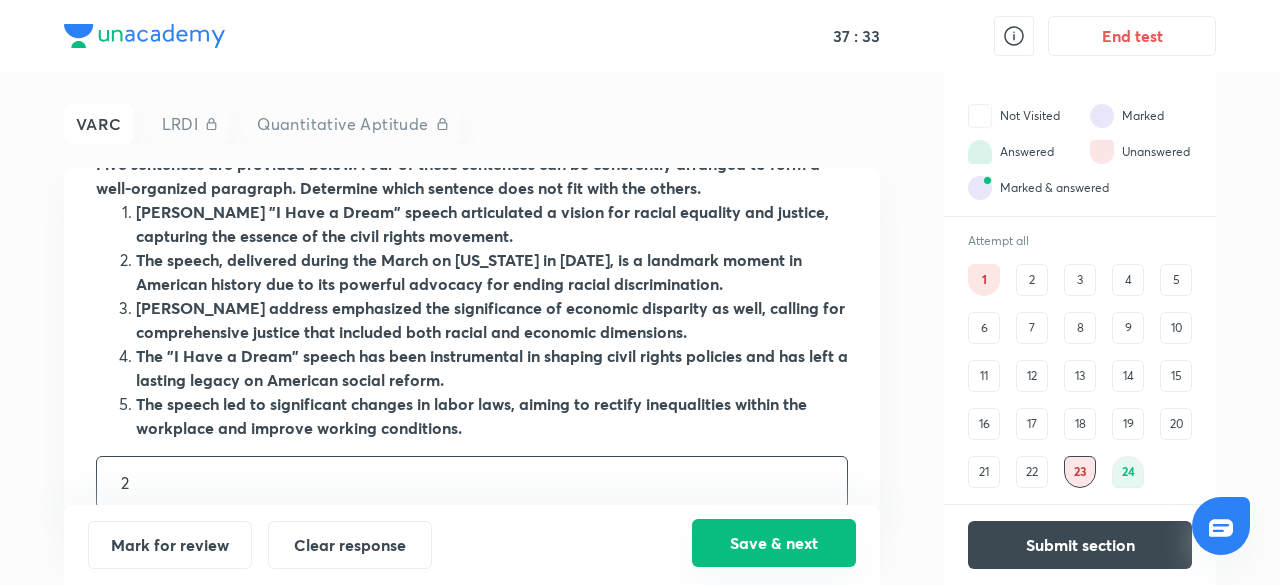 type on "2" 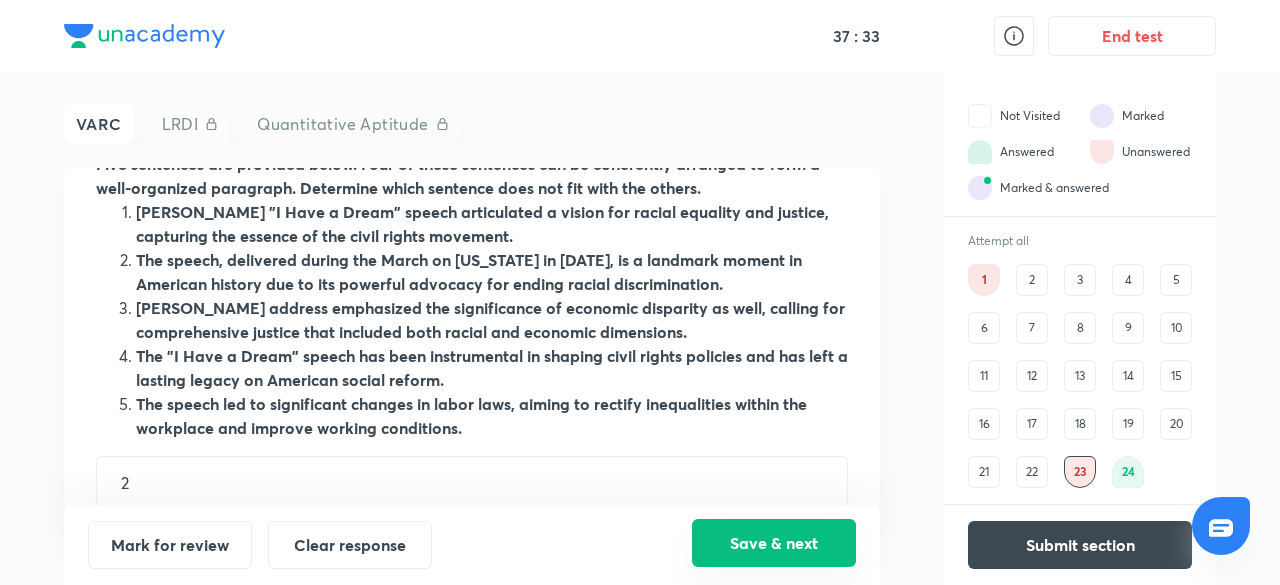 click on "Save & next" at bounding box center [774, 543] 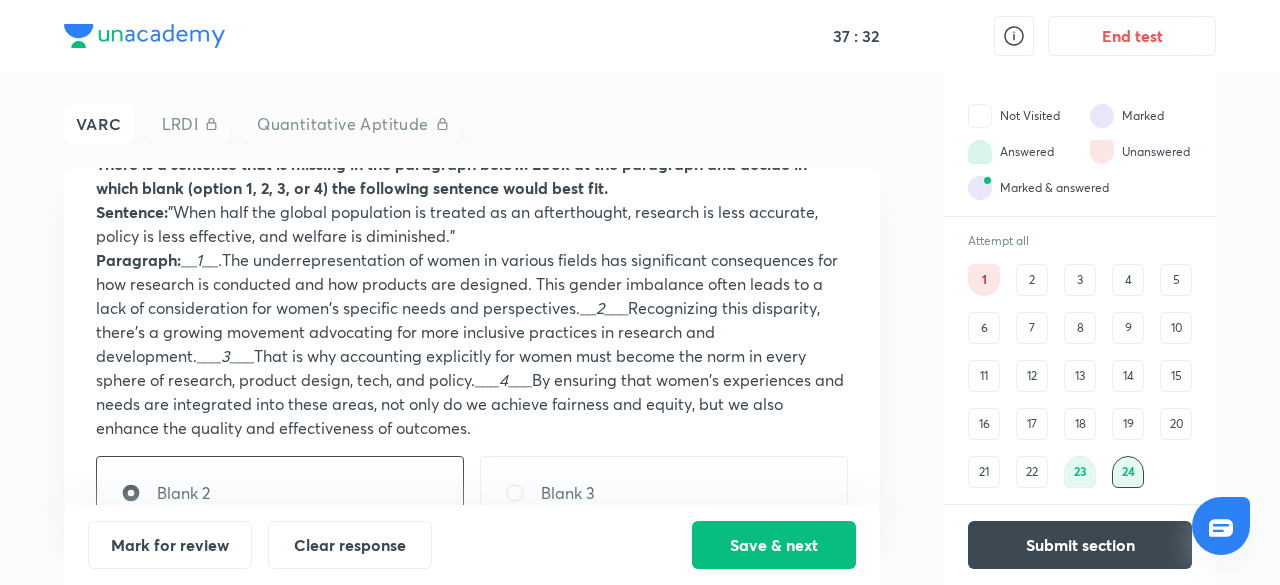 click on "22" at bounding box center [1032, 472] 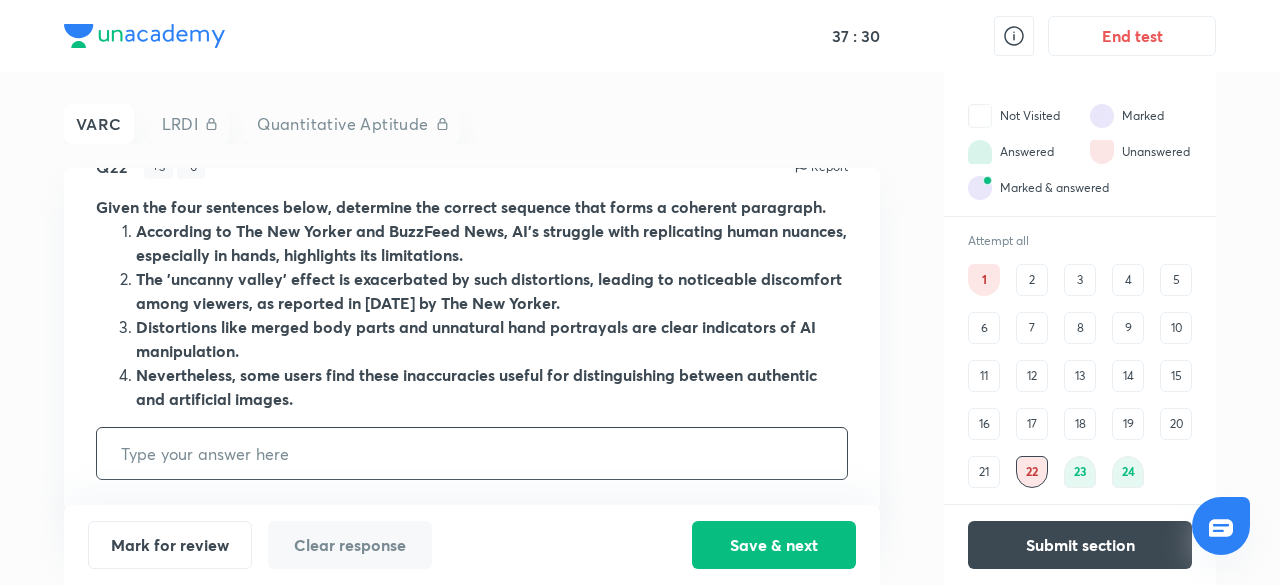 scroll, scrollTop: 0, scrollLeft: 0, axis: both 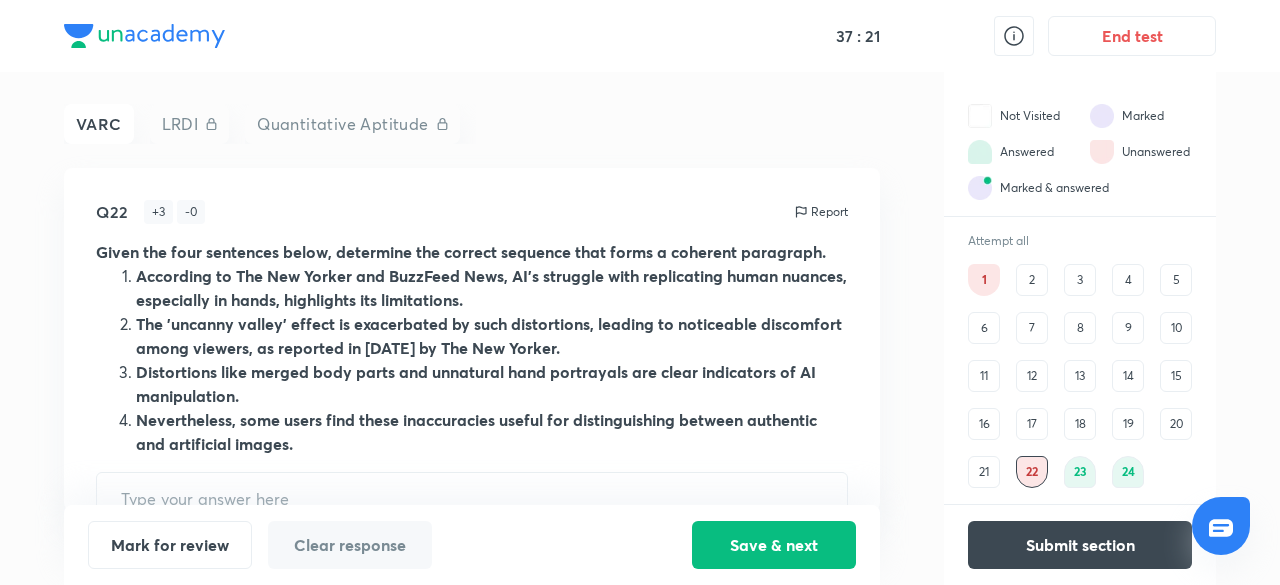click on "23" at bounding box center [1080, 472] 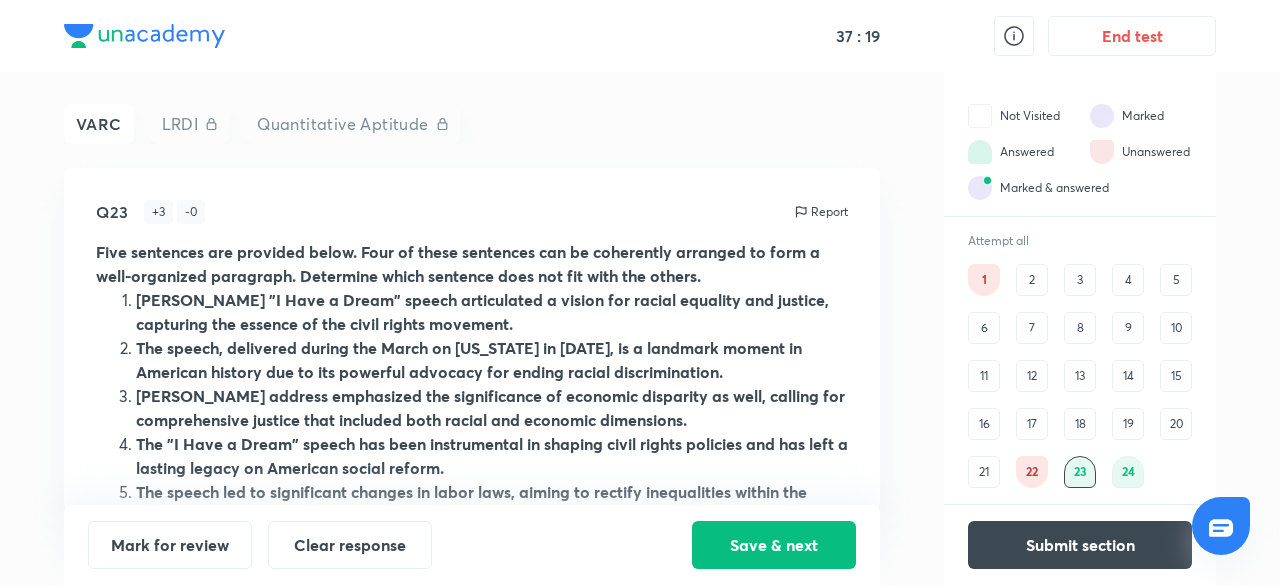 click on "22" at bounding box center (1032, 472) 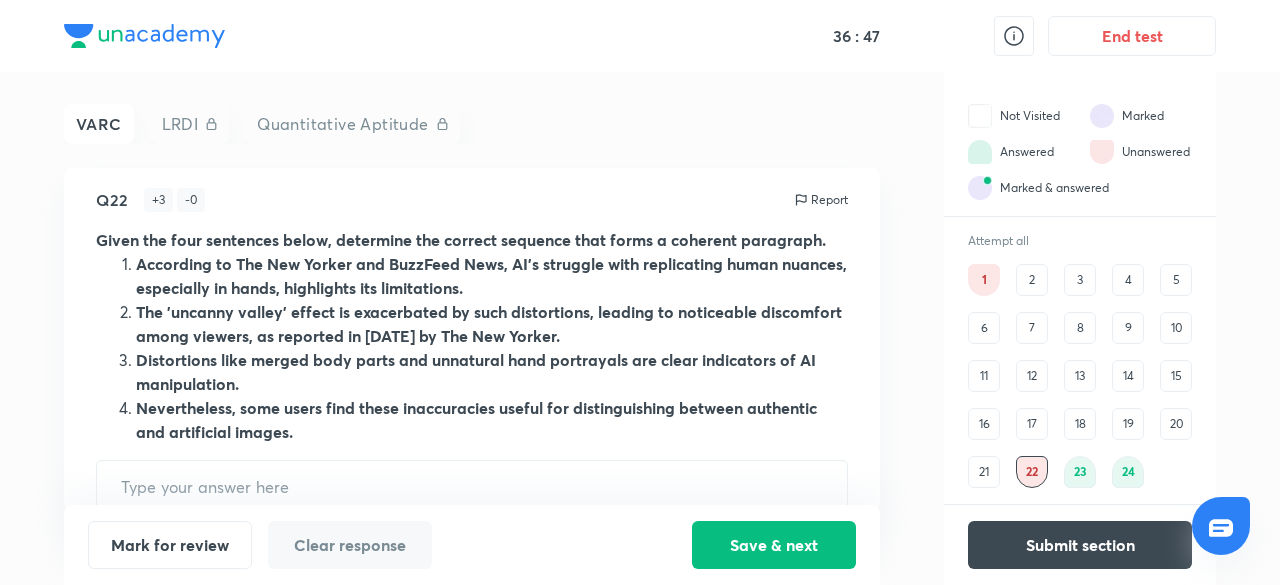 scroll, scrollTop: 14, scrollLeft: 0, axis: vertical 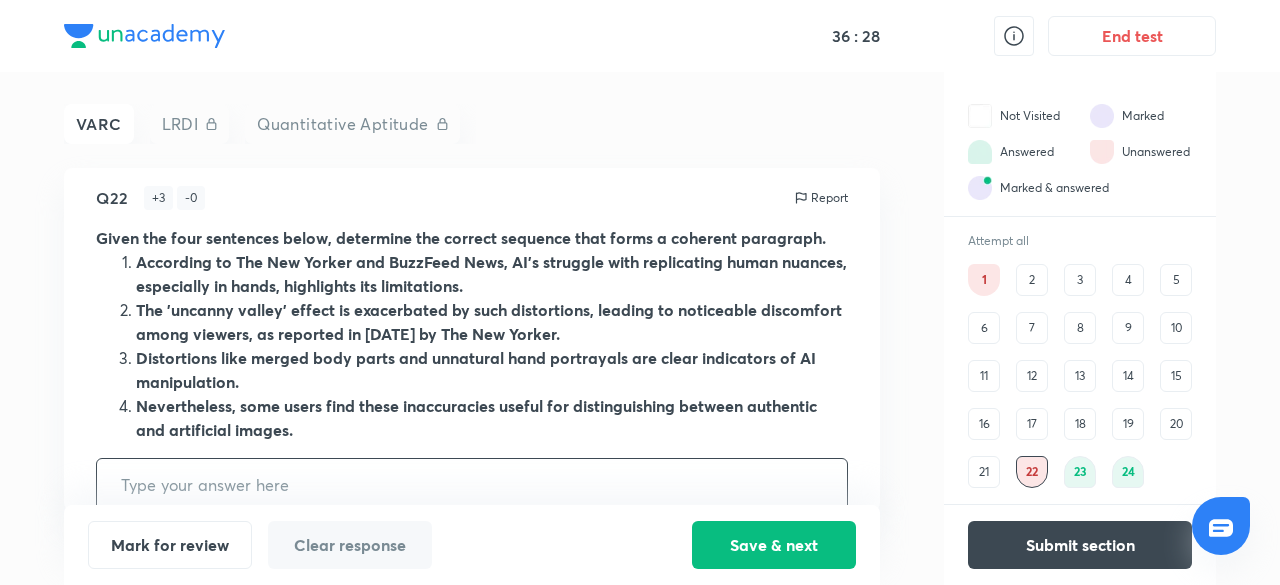 click at bounding box center (472, 484) 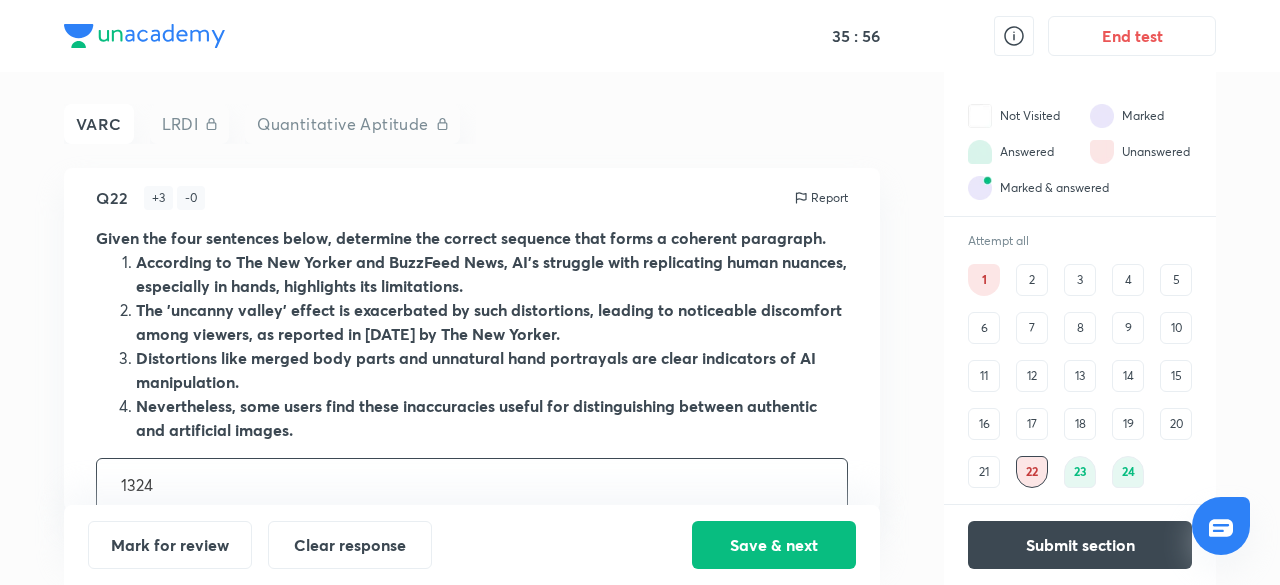 type on "1324" 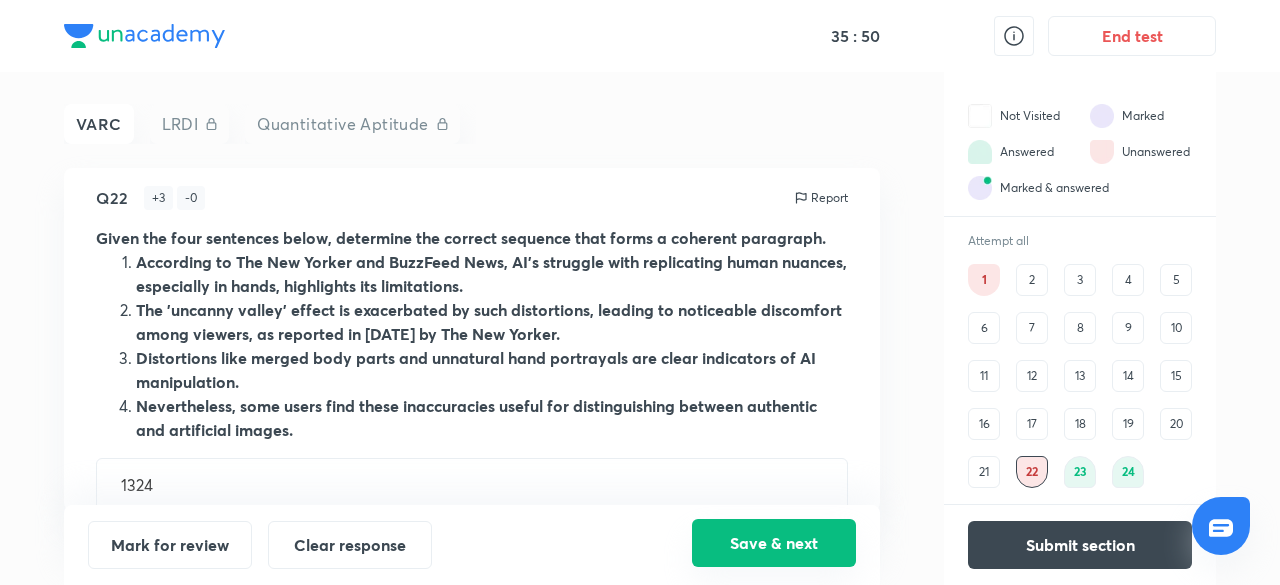 click on "Save & next" at bounding box center [774, 543] 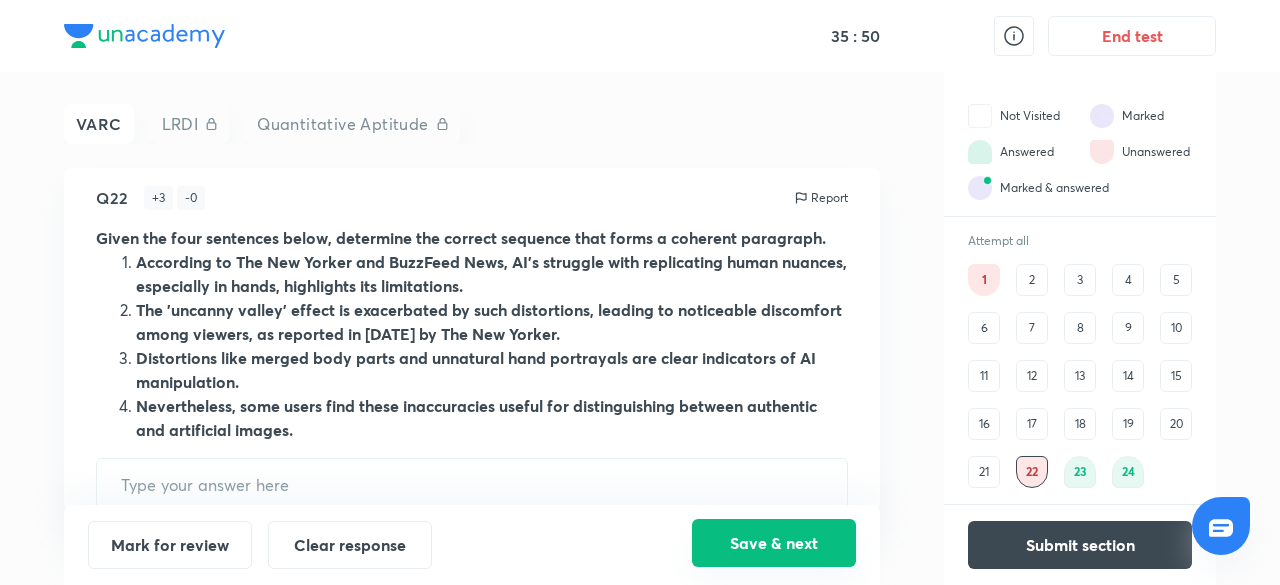 type on "2" 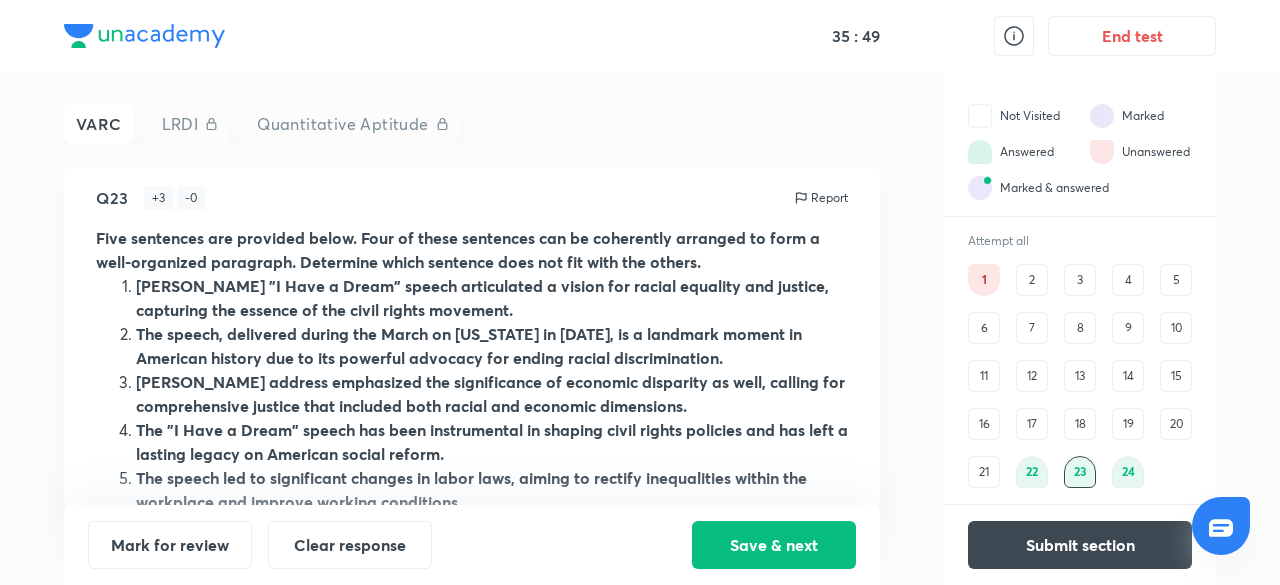 click on "21" at bounding box center [984, 472] 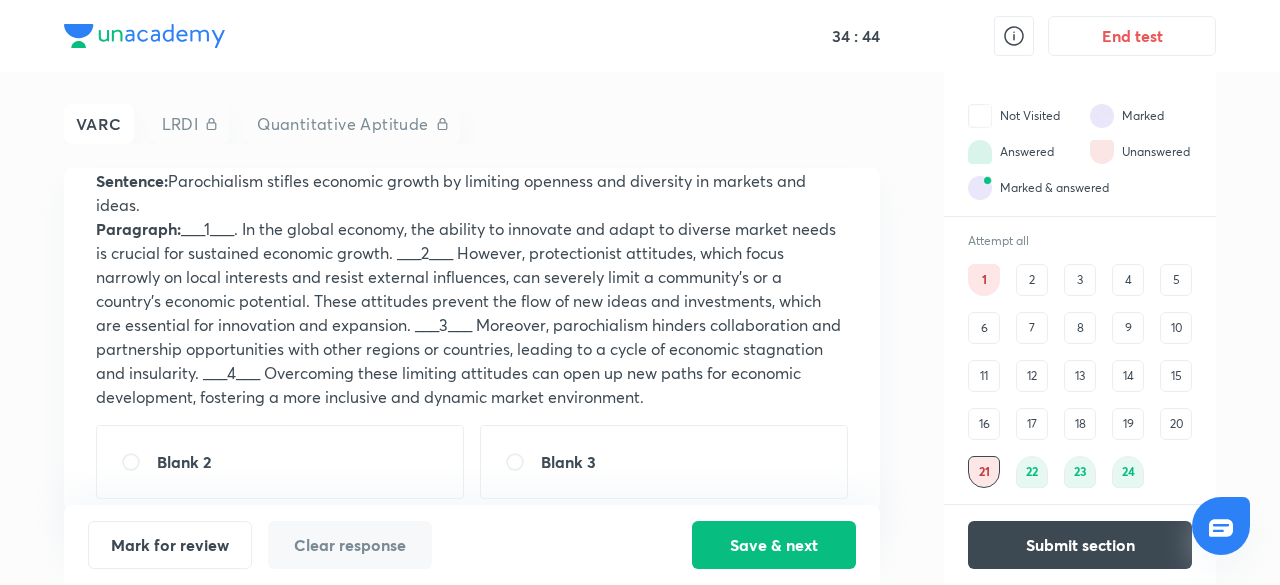 scroll, scrollTop: 200, scrollLeft: 0, axis: vertical 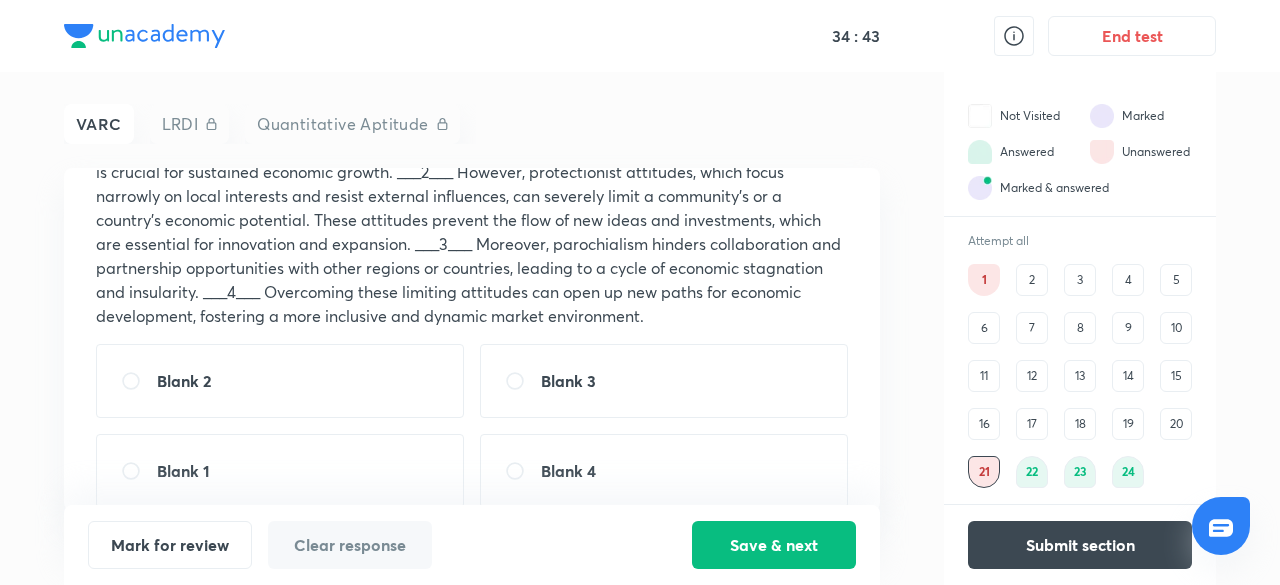click on "Blank 1" at bounding box center [280, 471] 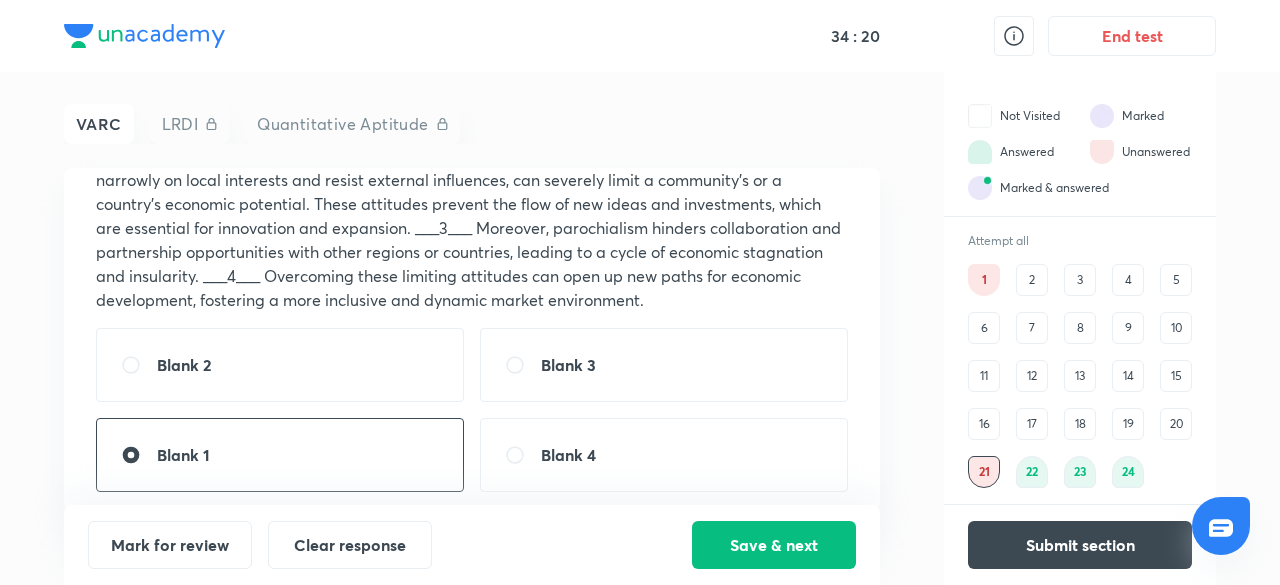 scroll, scrollTop: 227, scrollLeft: 0, axis: vertical 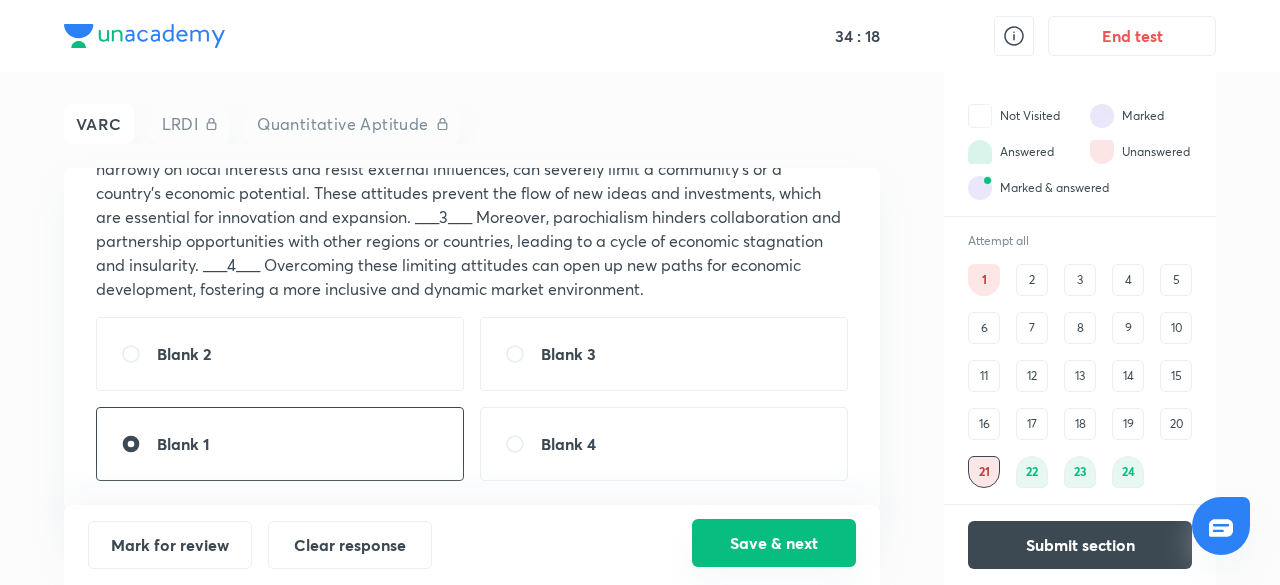 click on "Save & next" at bounding box center (774, 543) 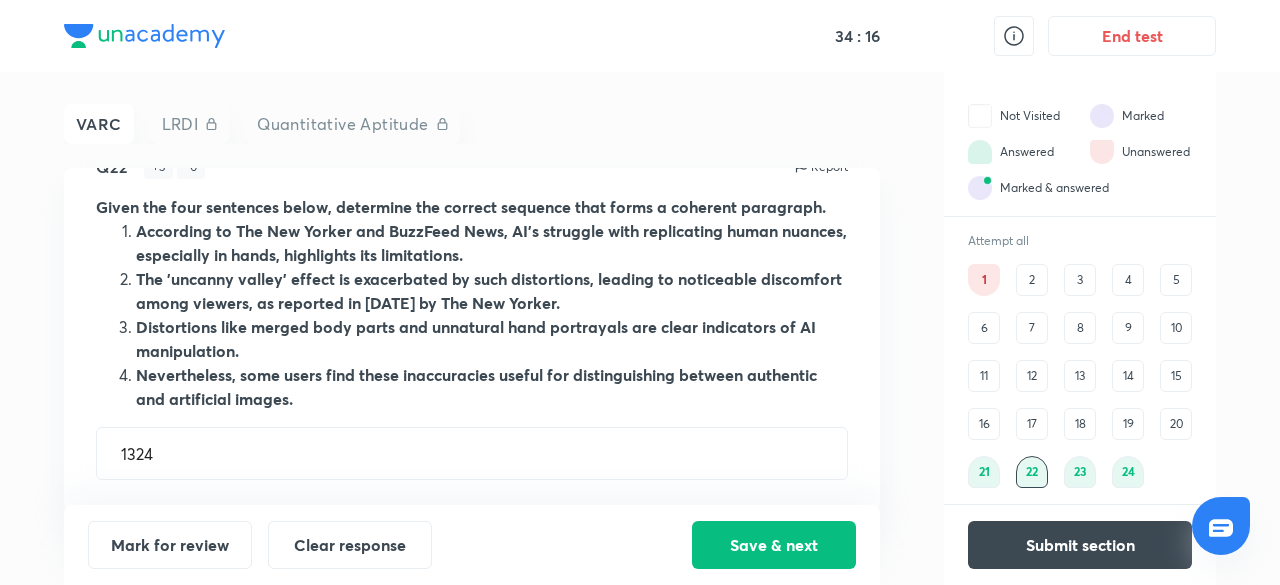 click on "20" at bounding box center (1176, 424) 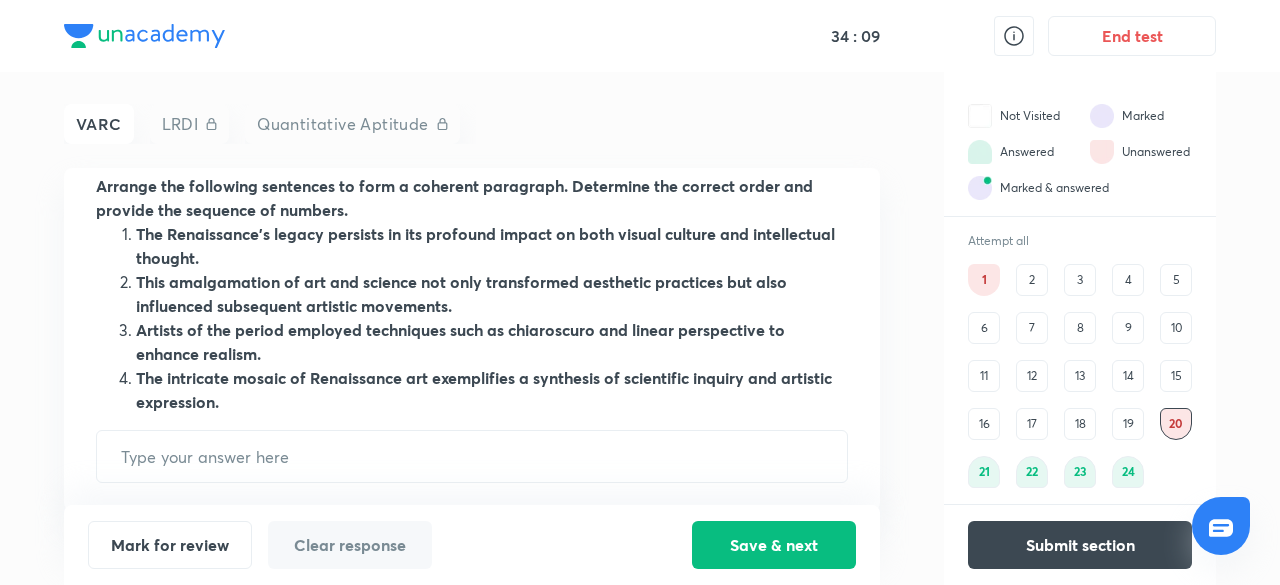 scroll, scrollTop: 66, scrollLeft: 0, axis: vertical 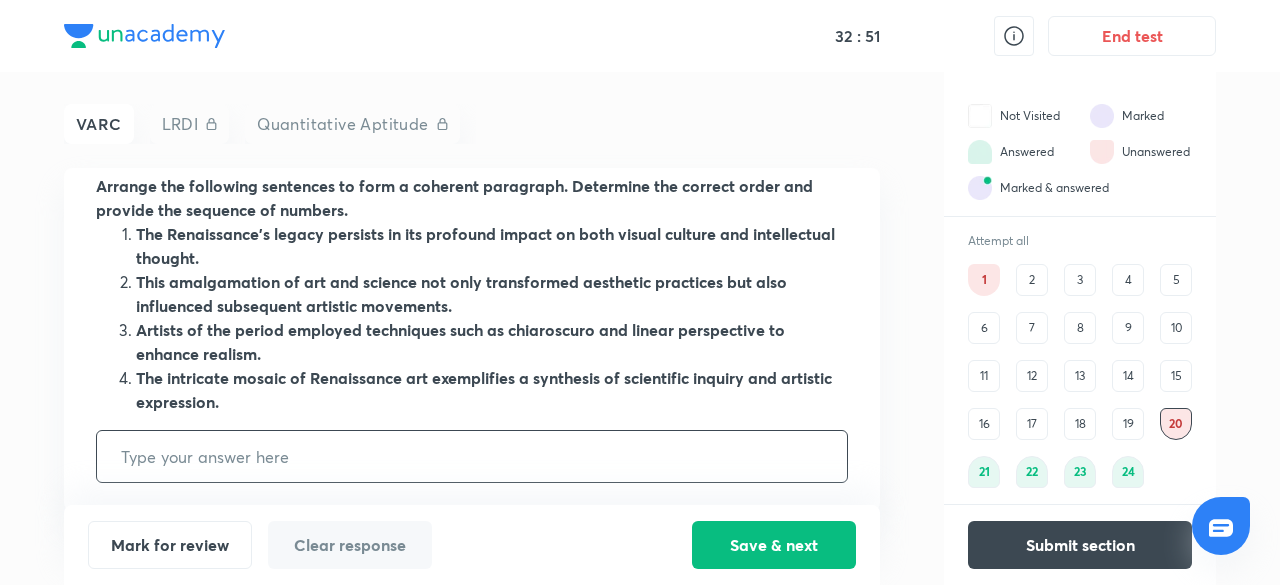 click at bounding box center [472, 456] 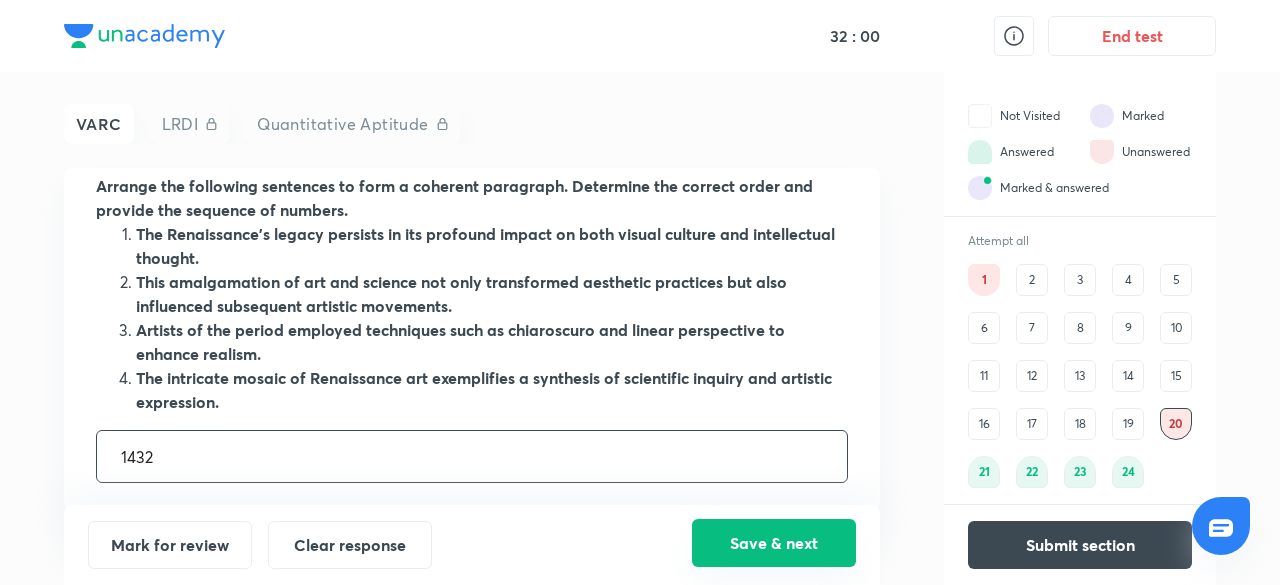 type on "1432" 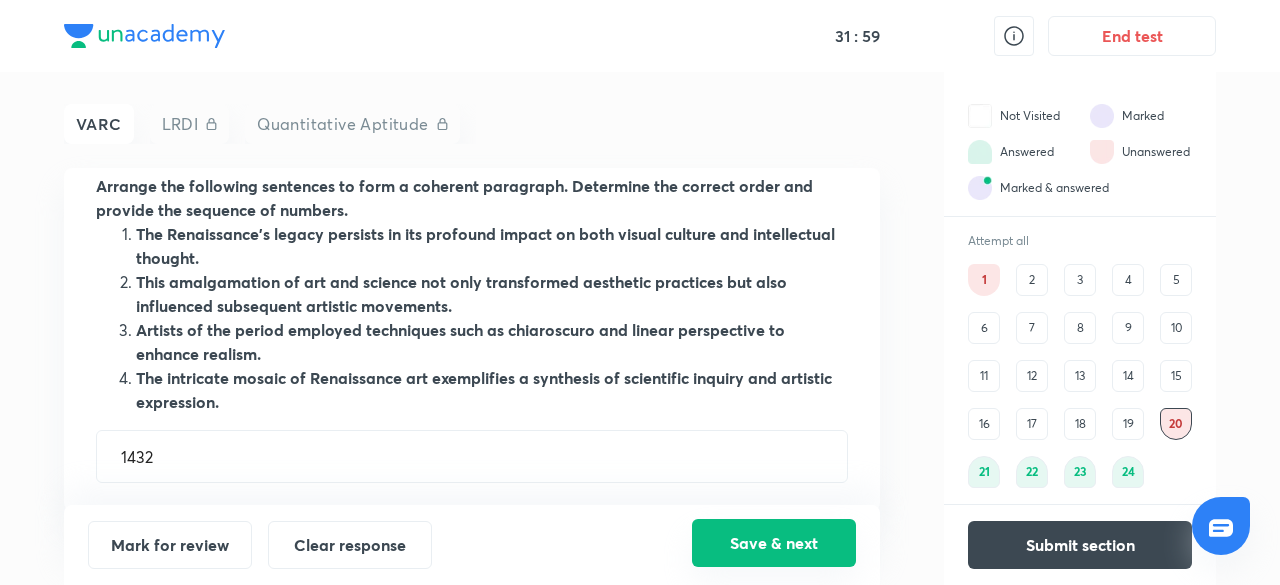 click on "Save & next" at bounding box center (774, 543) 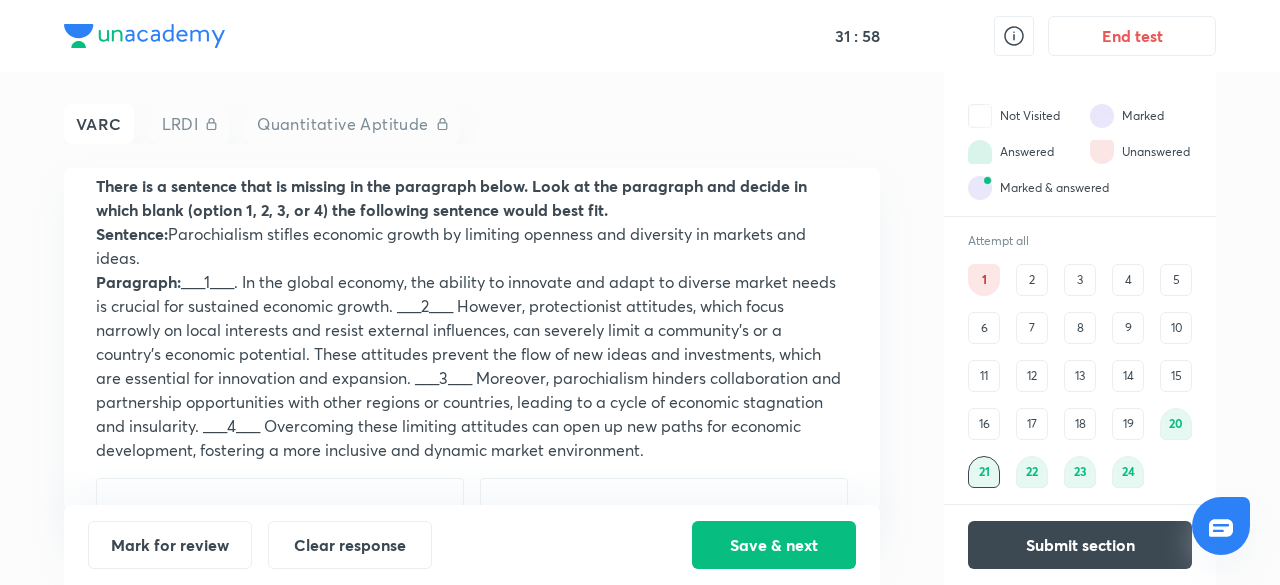 click on "19" at bounding box center (1128, 424) 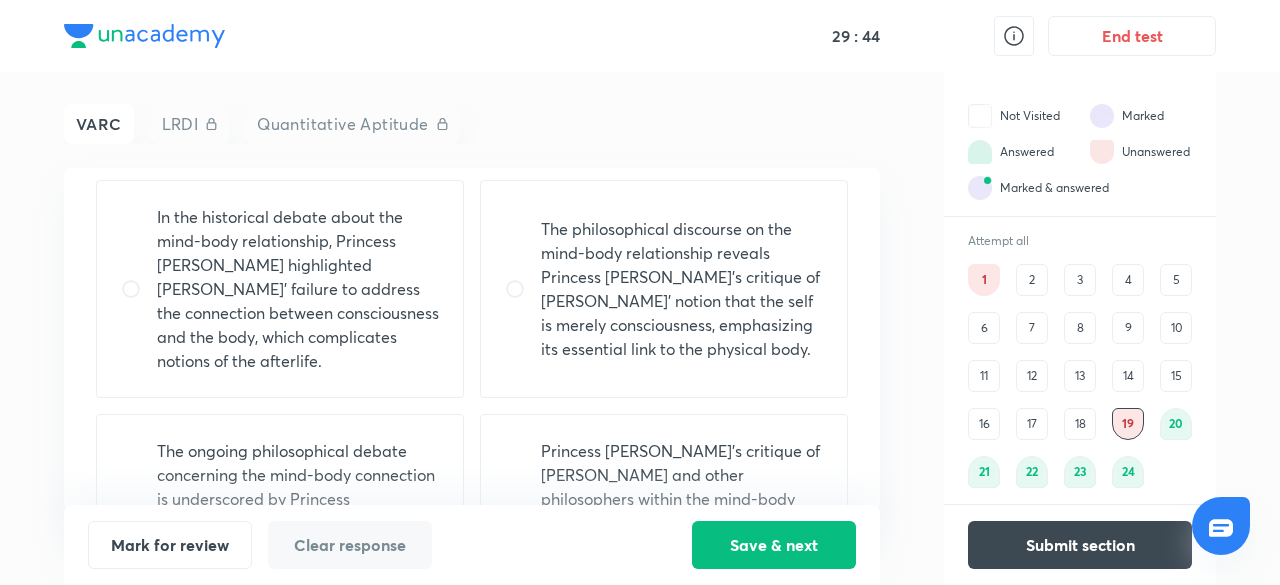 scroll, scrollTop: 286, scrollLeft: 0, axis: vertical 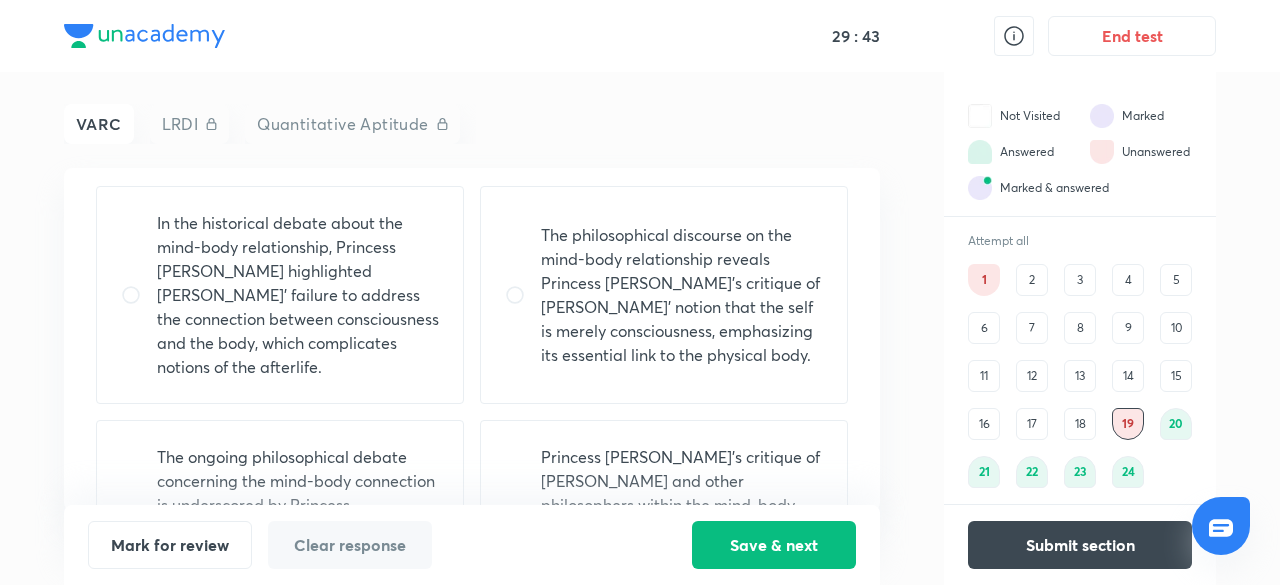 click on "In the historical debate about the mind-body relationship, Princess Elisabeth highlighted Descartes' failure to address the connection between consciousness and the body, which complicates notions of the afterlife." at bounding box center [298, 295] 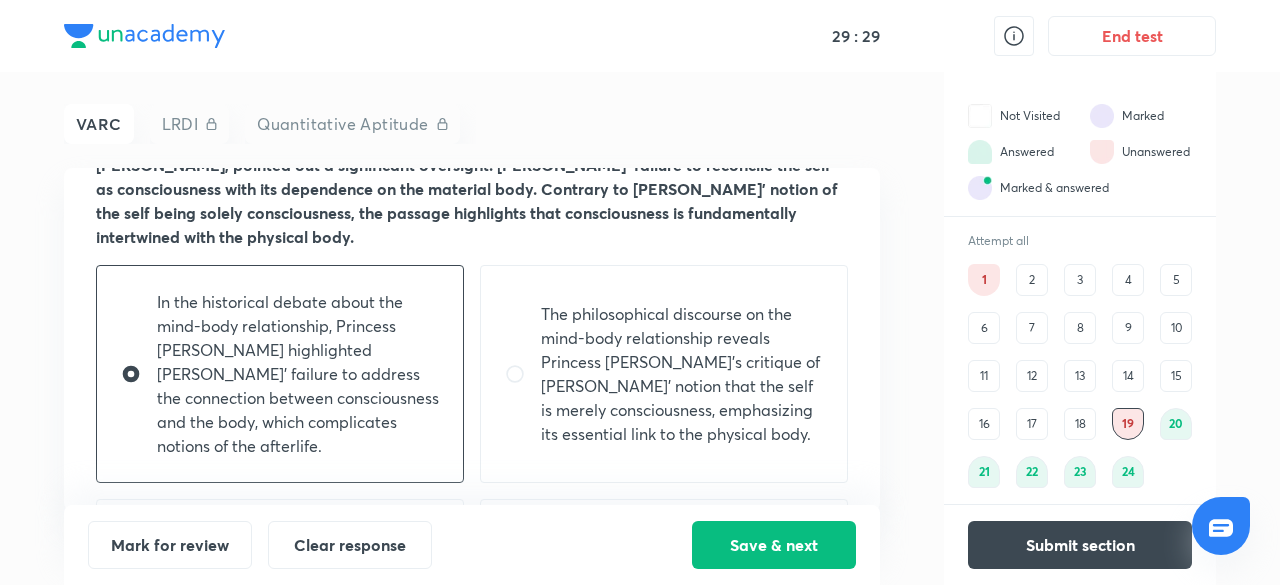 scroll, scrollTop: 206, scrollLeft: 0, axis: vertical 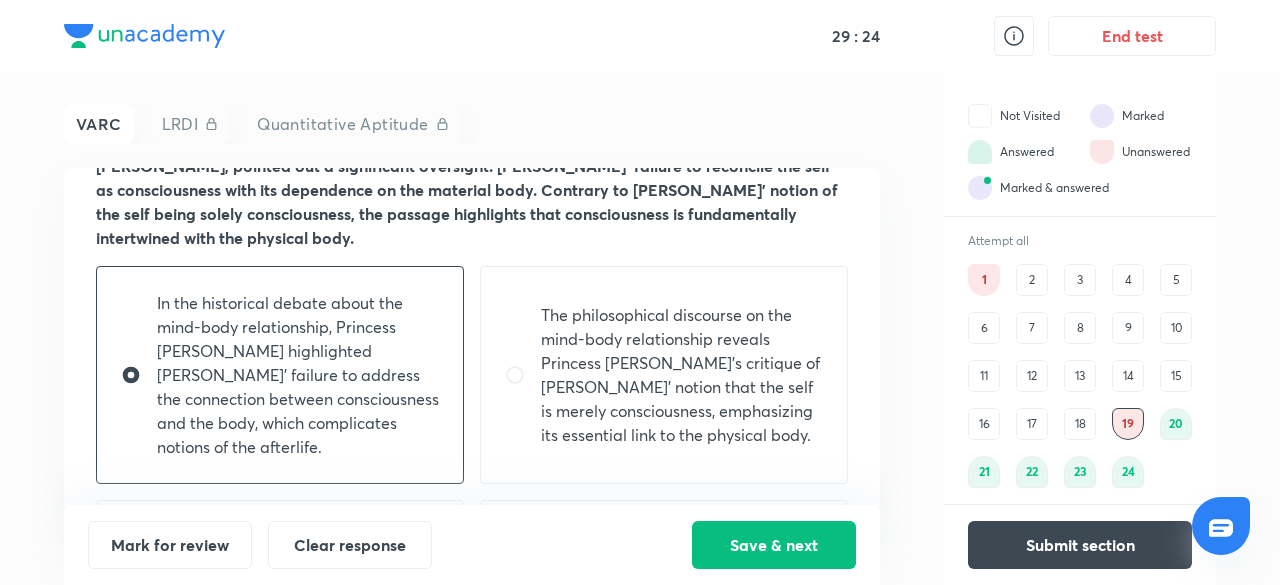 click on "The philosophical discourse on the mind-body relationship reveals Princess Elisabeth's critique of Descartes' notion that the self is merely consciousness, emphasizing its essential link to the physical body." at bounding box center [682, 375] 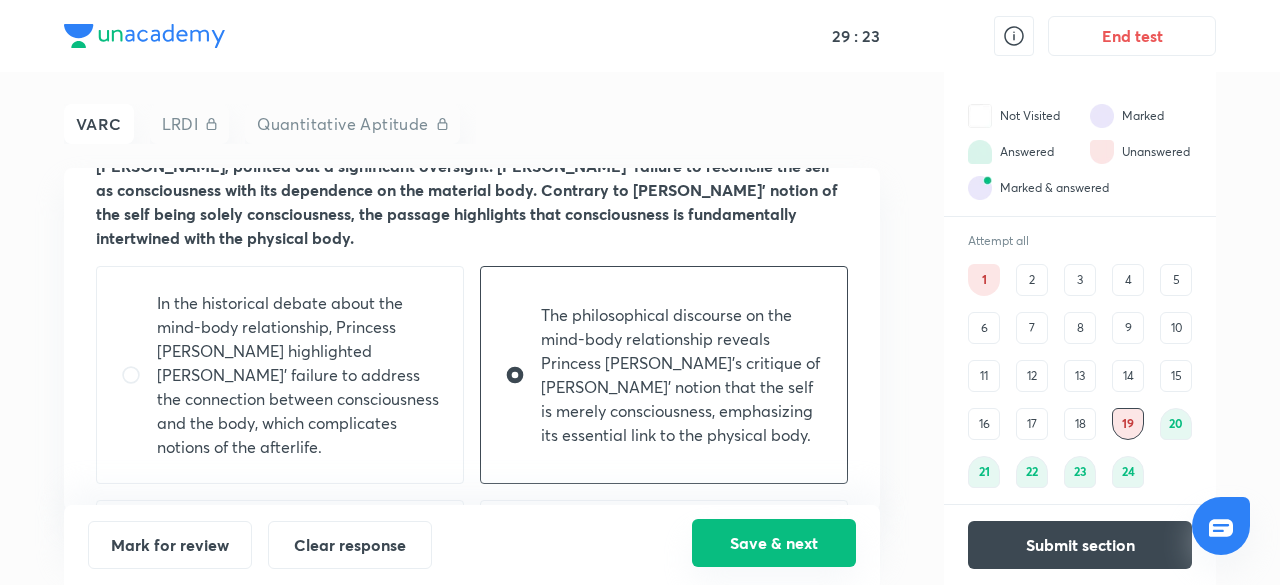 click on "Save & next" at bounding box center (774, 543) 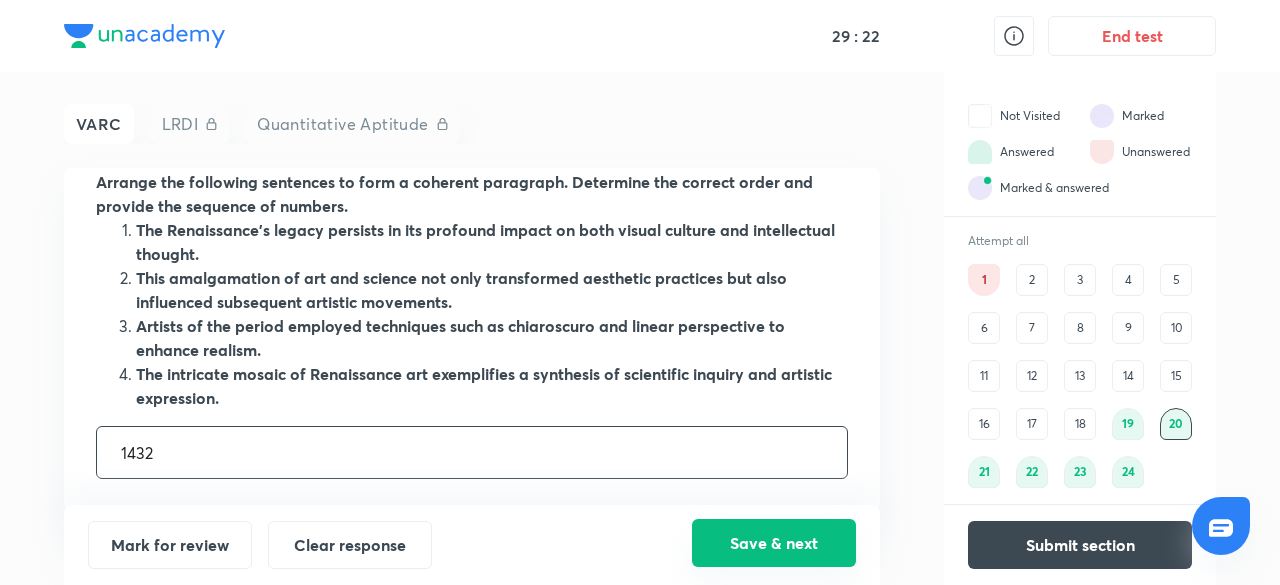 scroll, scrollTop: 69, scrollLeft: 0, axis: vertical 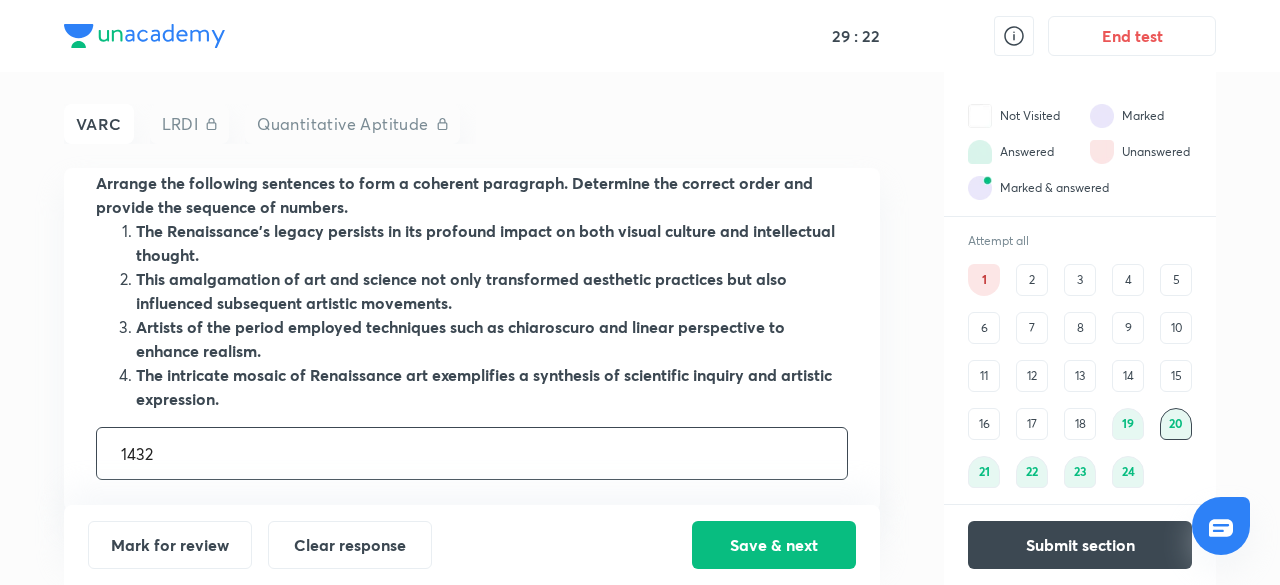 click on "18" at bounding box center (1080, 424) 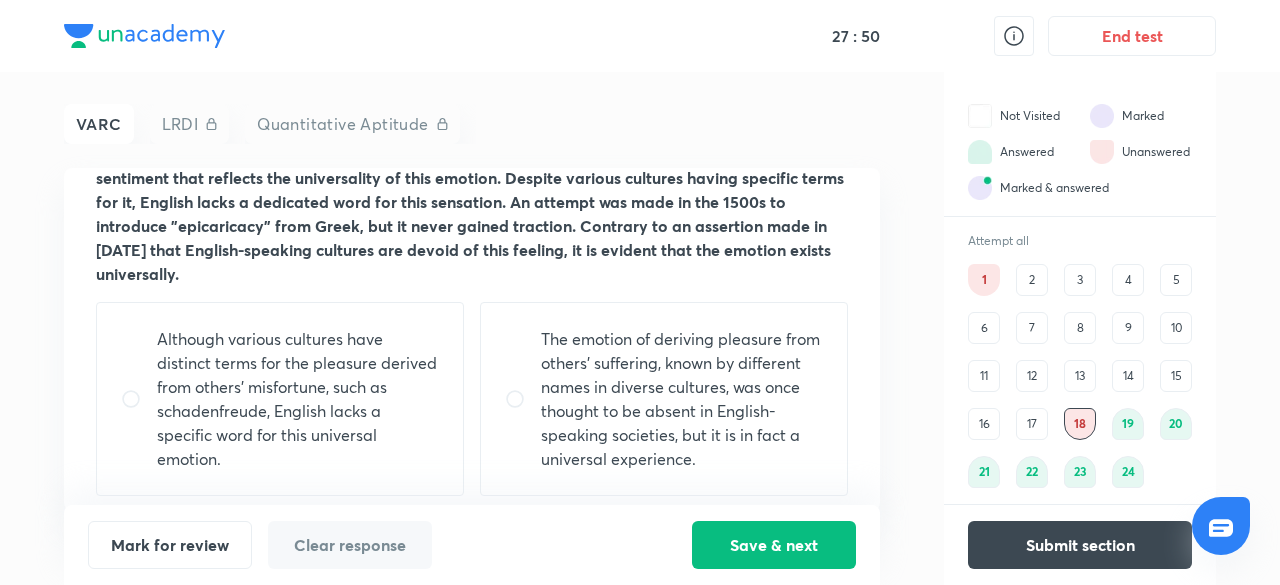scroll, scrollTop: 219, scrollLeft: 0, axis: vertical 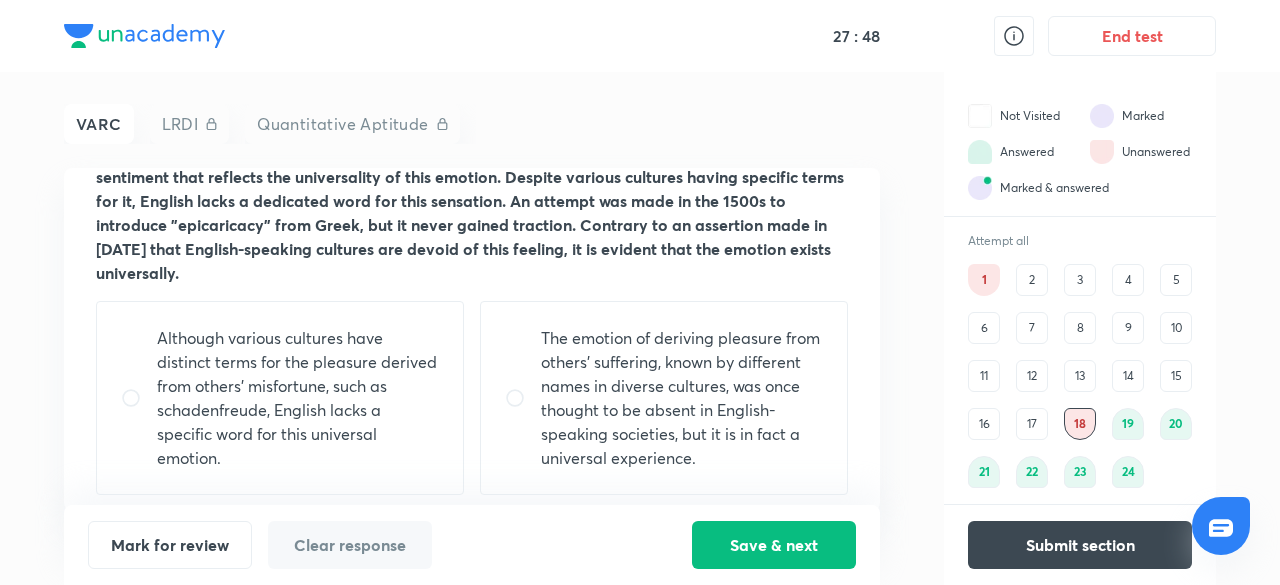 click on "Although various cultures have distinct terms for the pleasure derived from others' misfortune, such as schadenfreude, English lacks a specific word for this universal emotion." at bounding box center [298, 398] 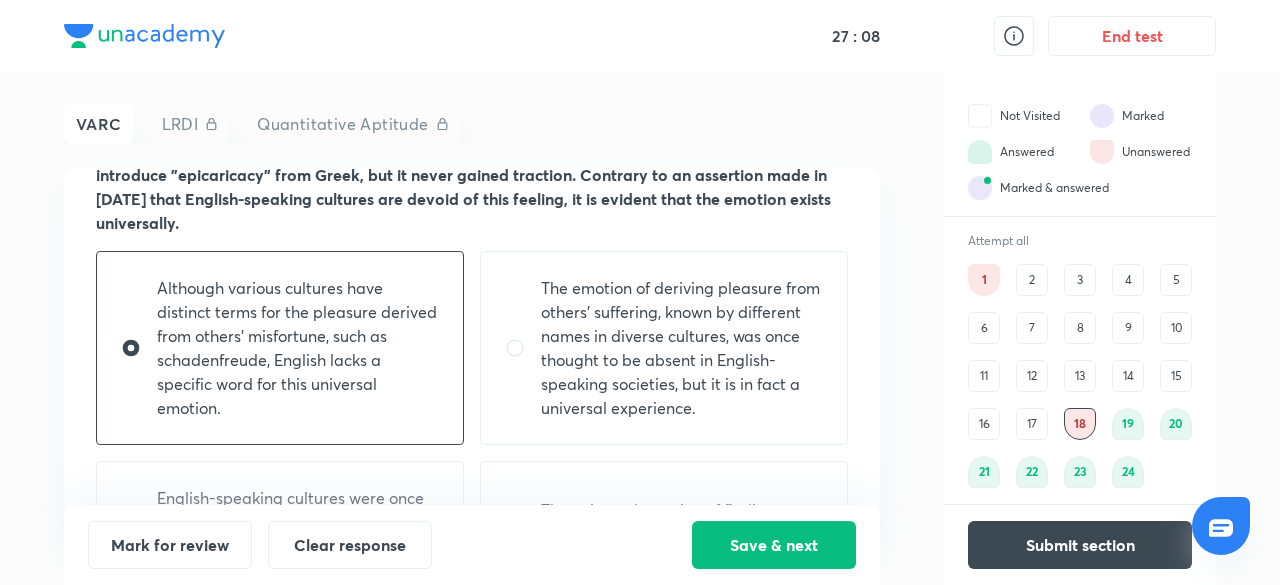 scroll, scrollTop: 310, scrollLeft: 0, axis: vertical 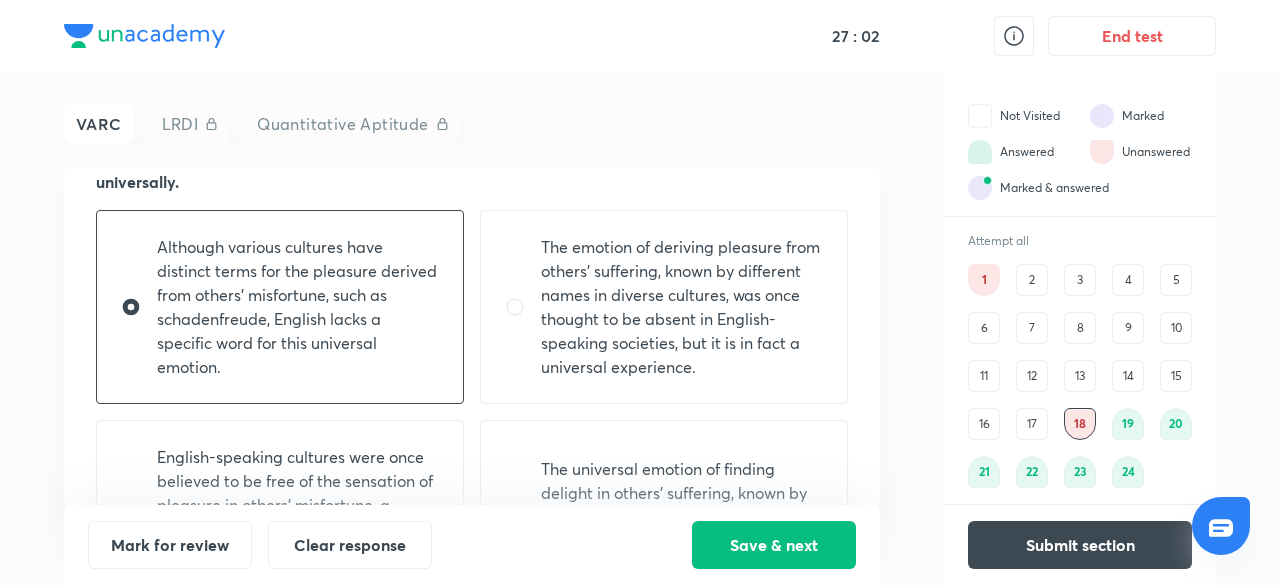 click on "The emotion of deriving pleasure from others' suffering, known by different names in diverse cultures, was once thought to be absent in English-speaking societies, but it is in fact a universal experience." at bounding box center [682, 307] 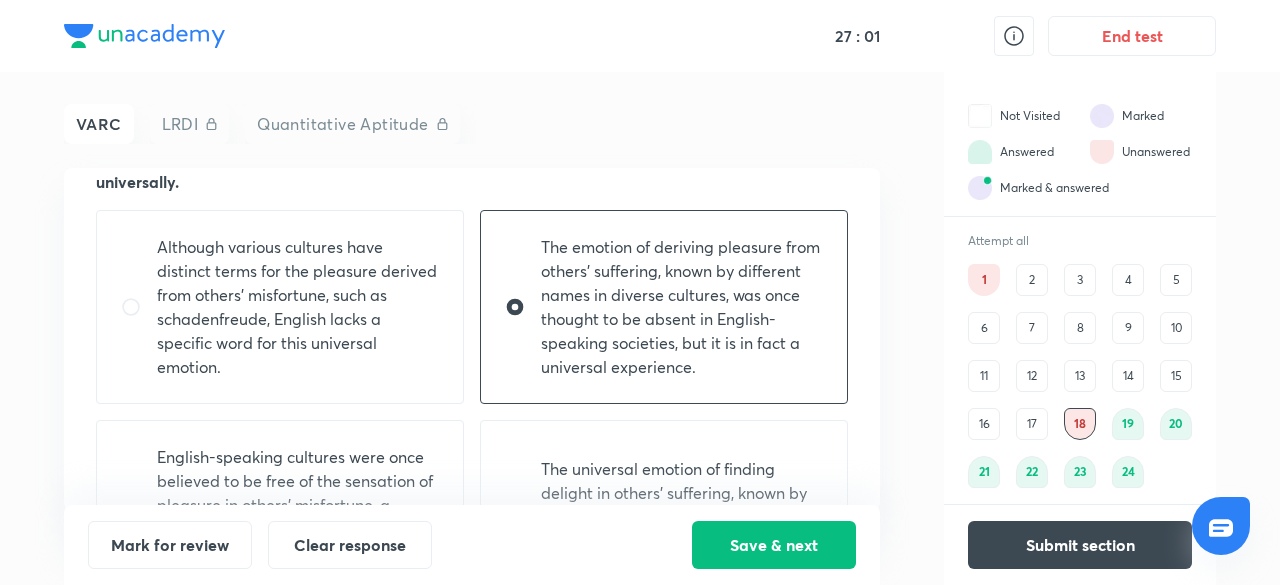 scroll, scrollTop: 419, scrollLeft: 0, axis: vertical 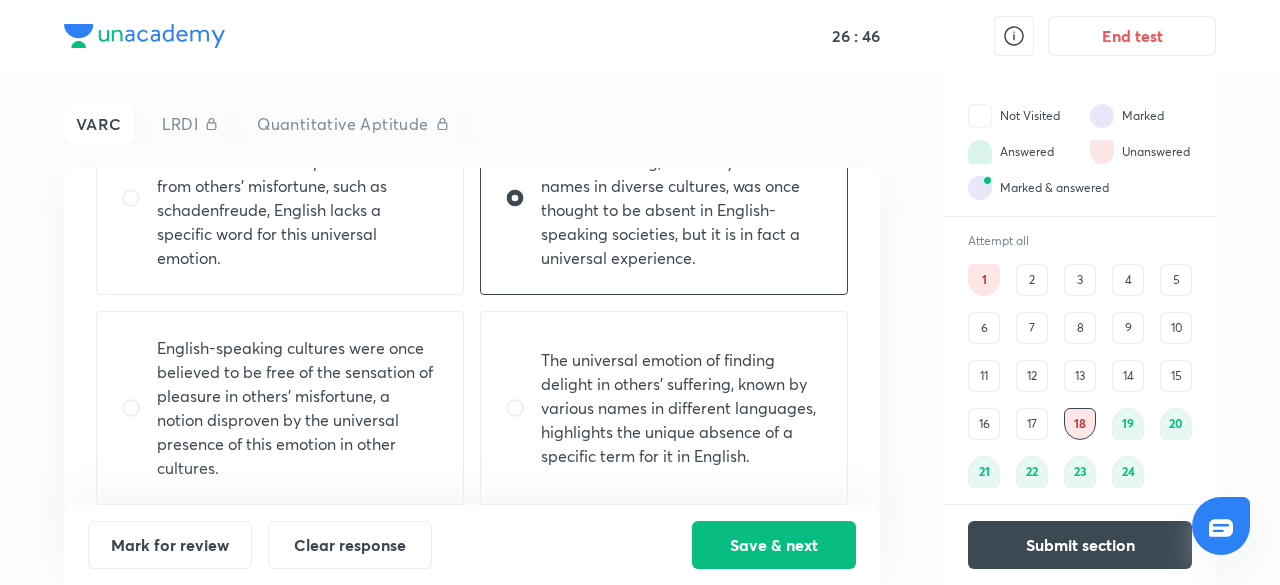 click on "The universal emotion of finding delight in others' suffering, known by various names in different languages, highlights the unique absence of a specific term for it in English." at bounding box center [682, 408] 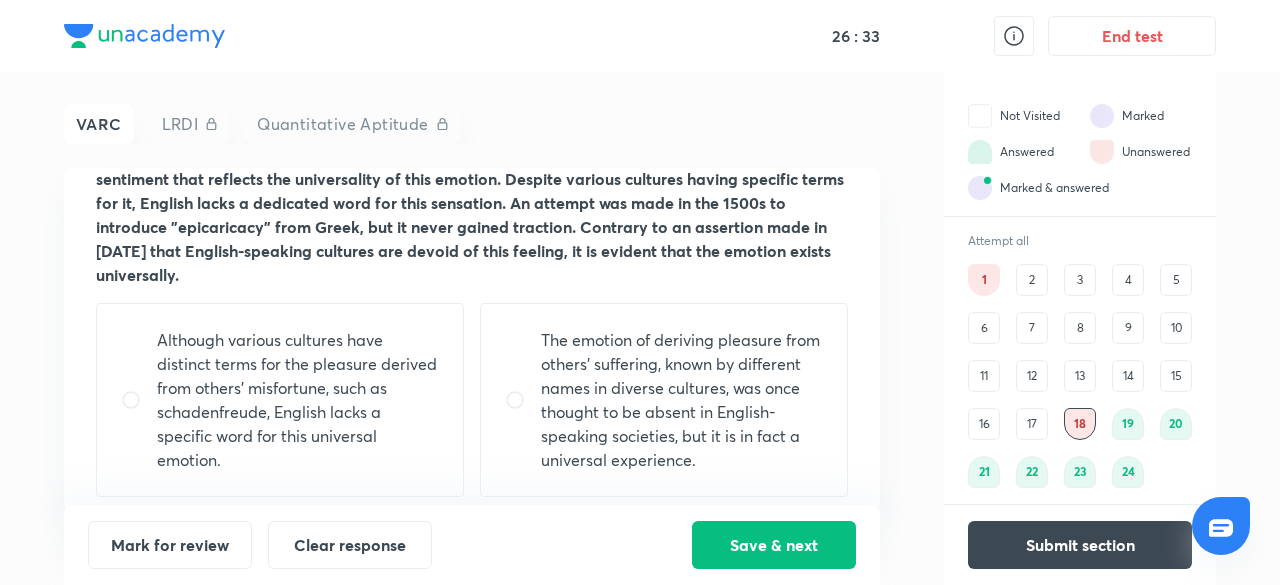 scroll, scrollTop: 208, scrollLeft: 0, axis: vertical 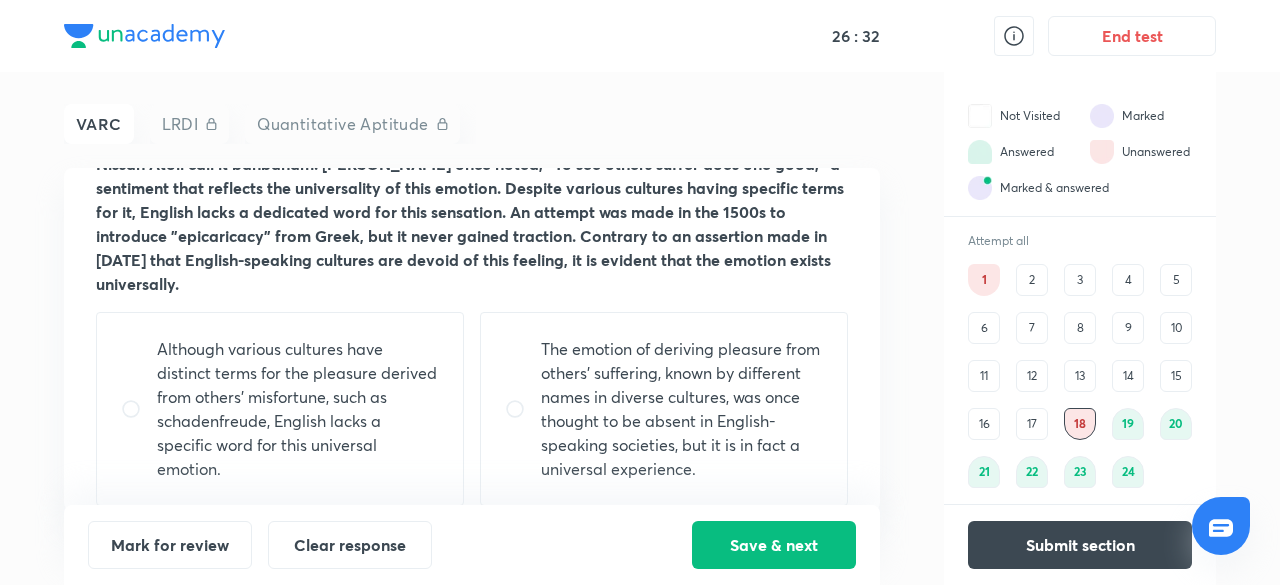 click on "The emotion of deriving pleasure from others' suffering, known by different names in diverse cultures, was once thought to be absent in English-speaking societies, but it is in fact a universal experience." at bounding box center (682, 409) 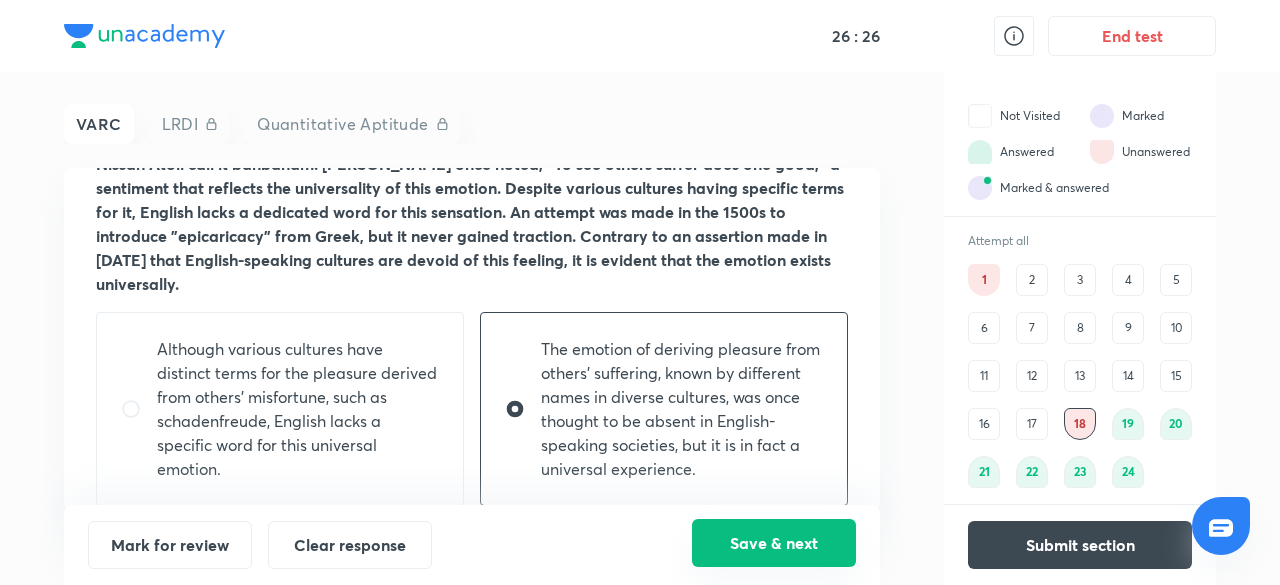 click on "Save & next" at bounding box center [774, 543] 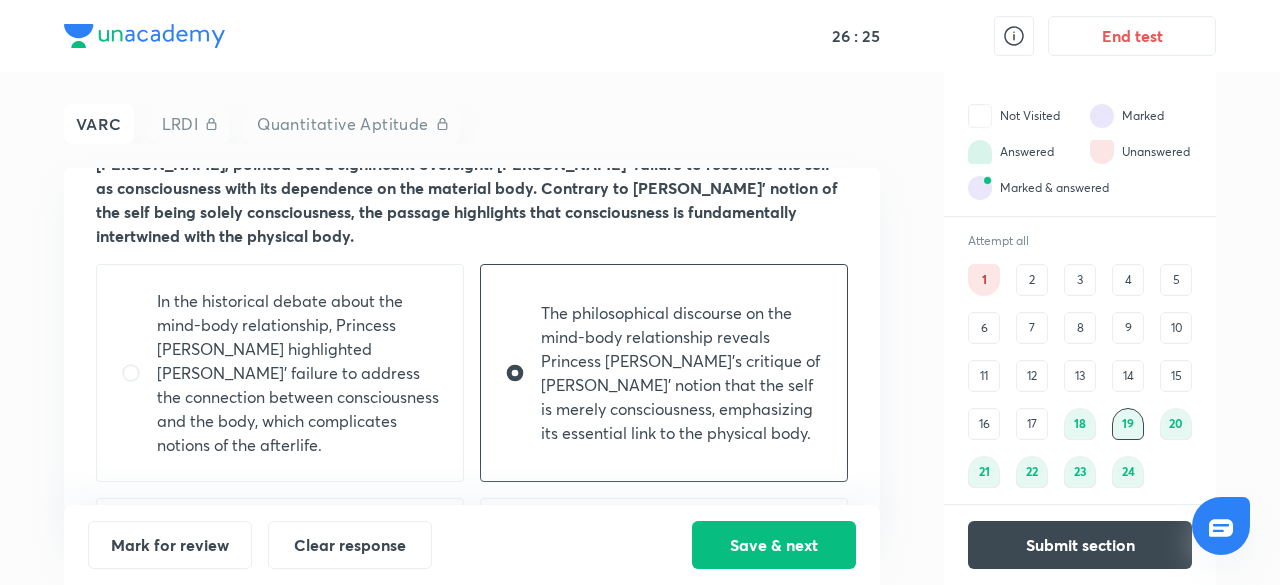 click on "17" at bounding box center (1032, 424) 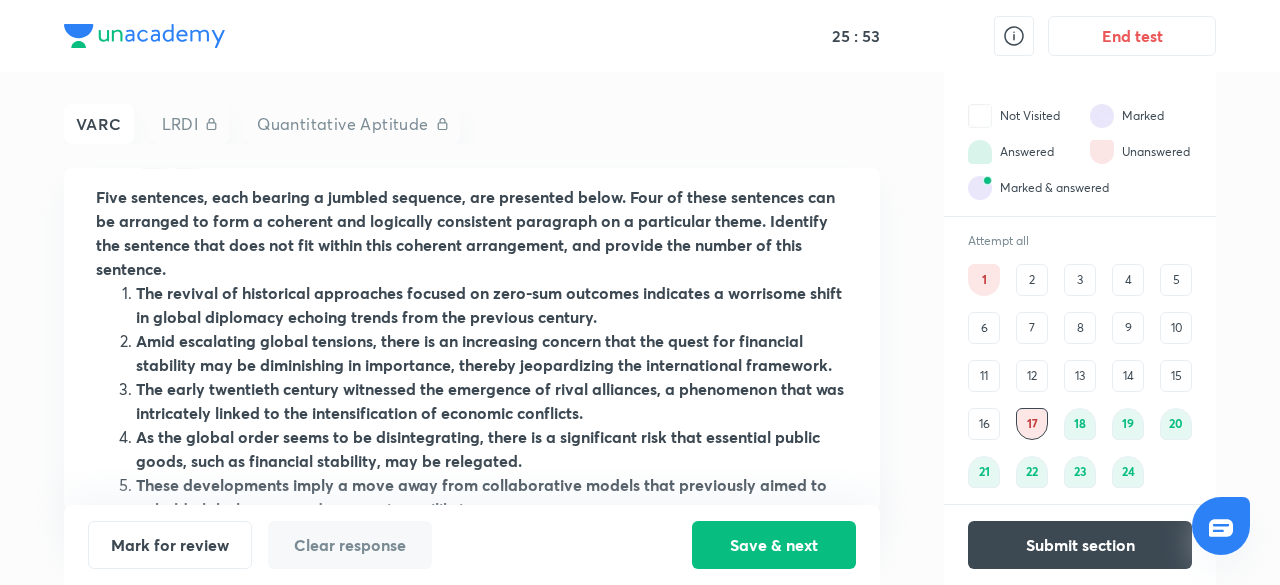 scroll, scrollTop: 61, scrollLeft: 0, axis: vertical 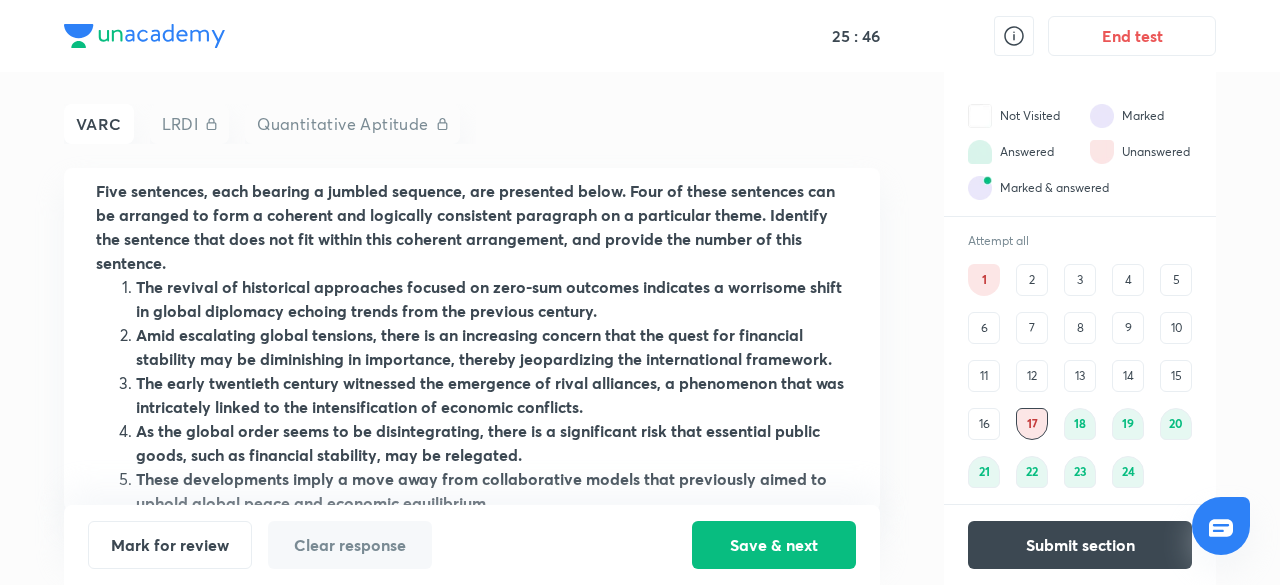 click on "16" at bounding box center [984, 424] 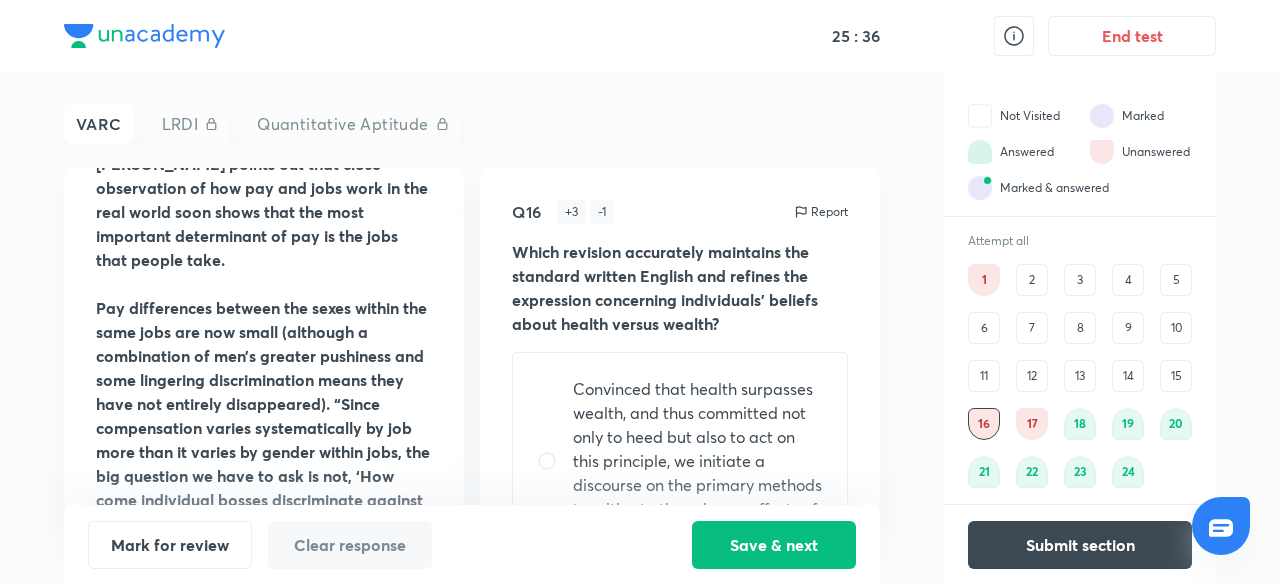 scroll, scrollTop: 1944, scrollLeft: 0, axis: vertical 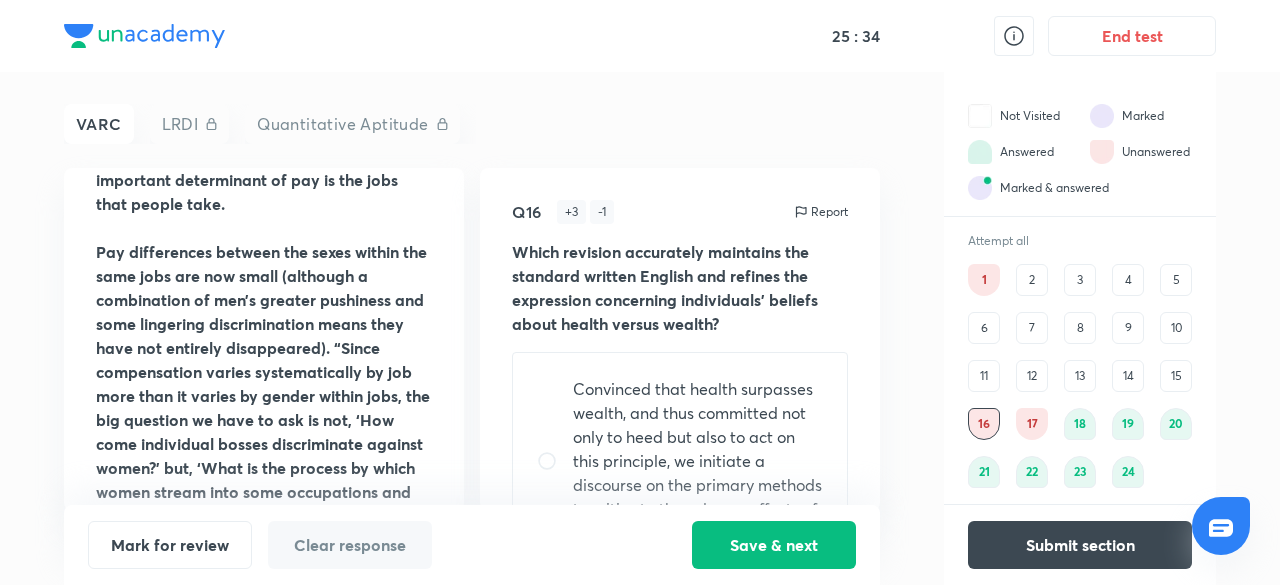 click on "14" at bounding box center [1128, 376] 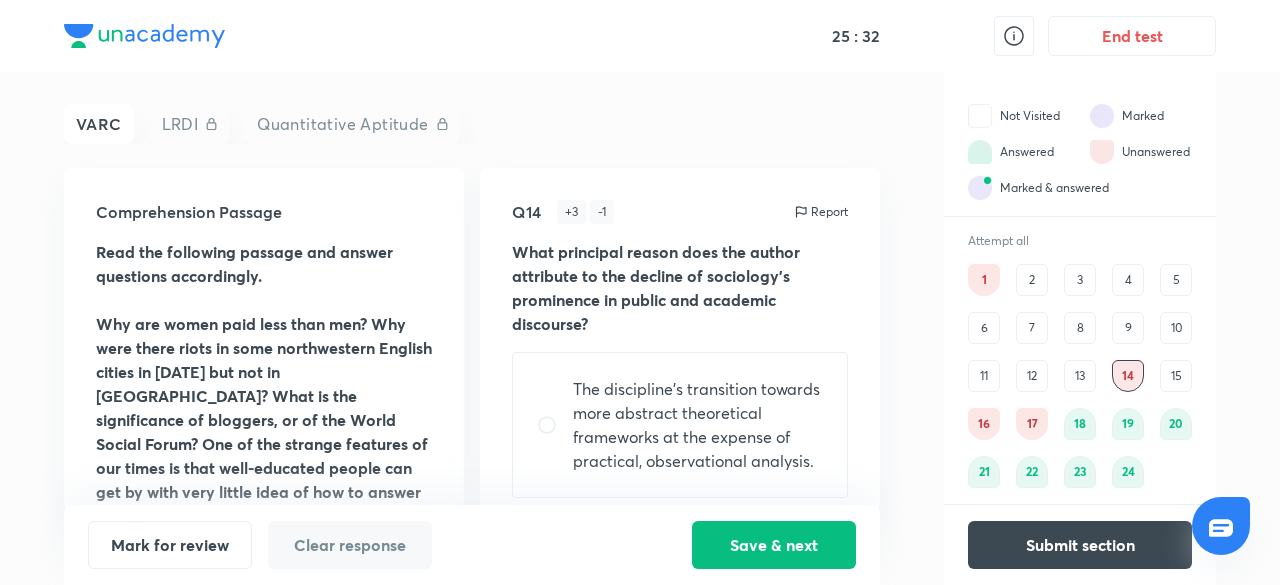 click on "13" at bounding box center (1080, 376) 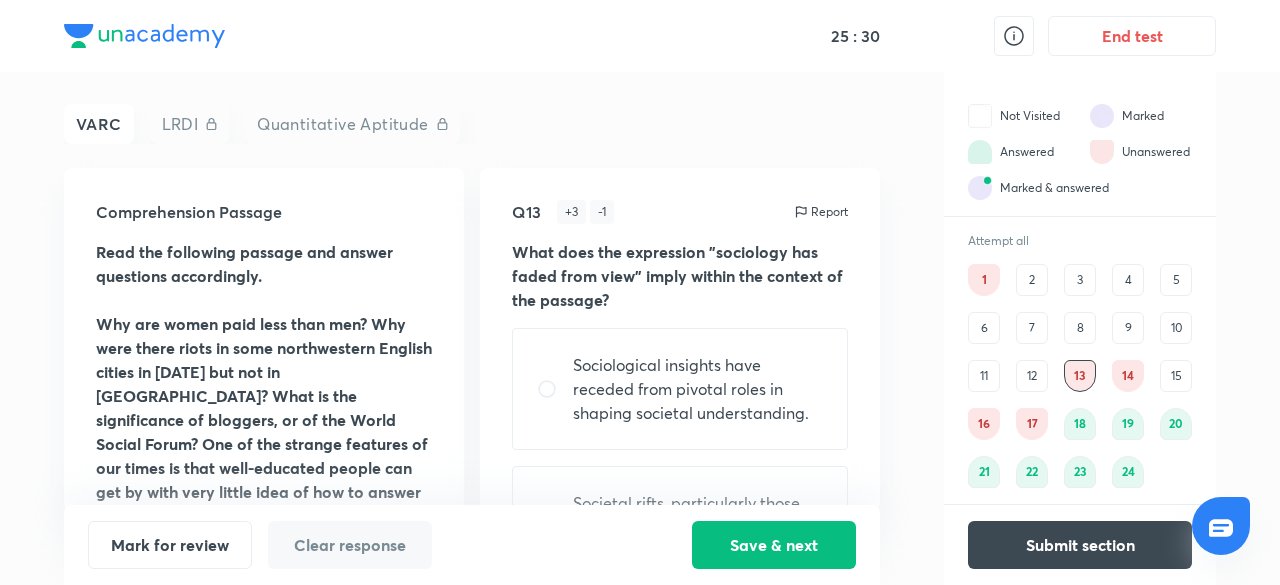 click on "12" at bounding box center (1032, 376) 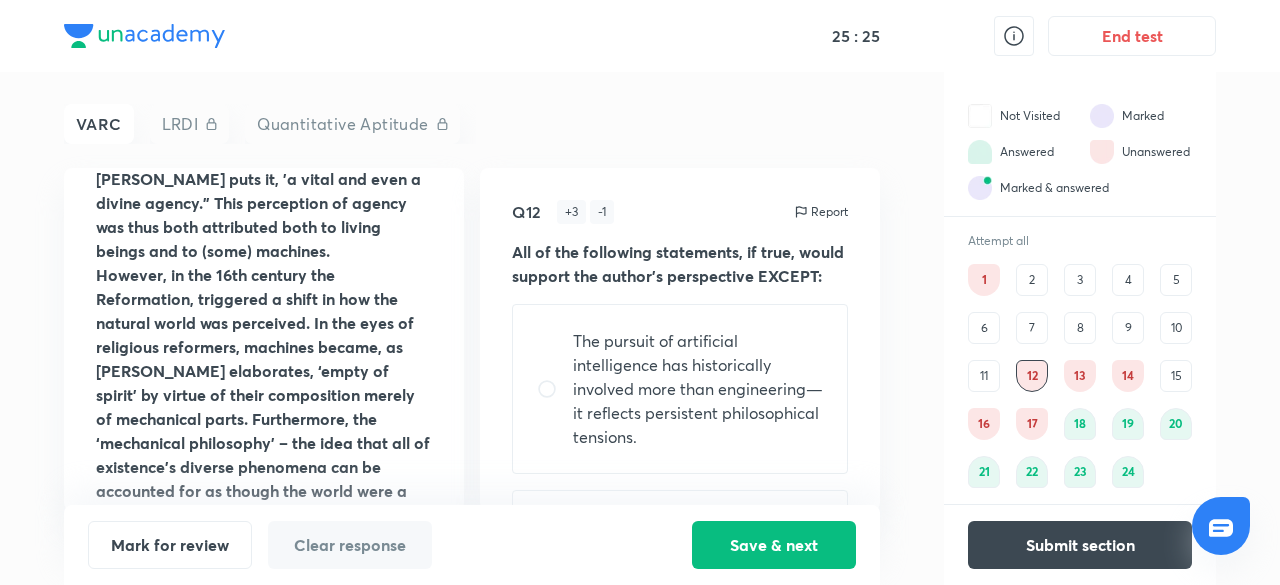 scroll, scrollTop: 1693, scrollLeft: 0, axis: vertical 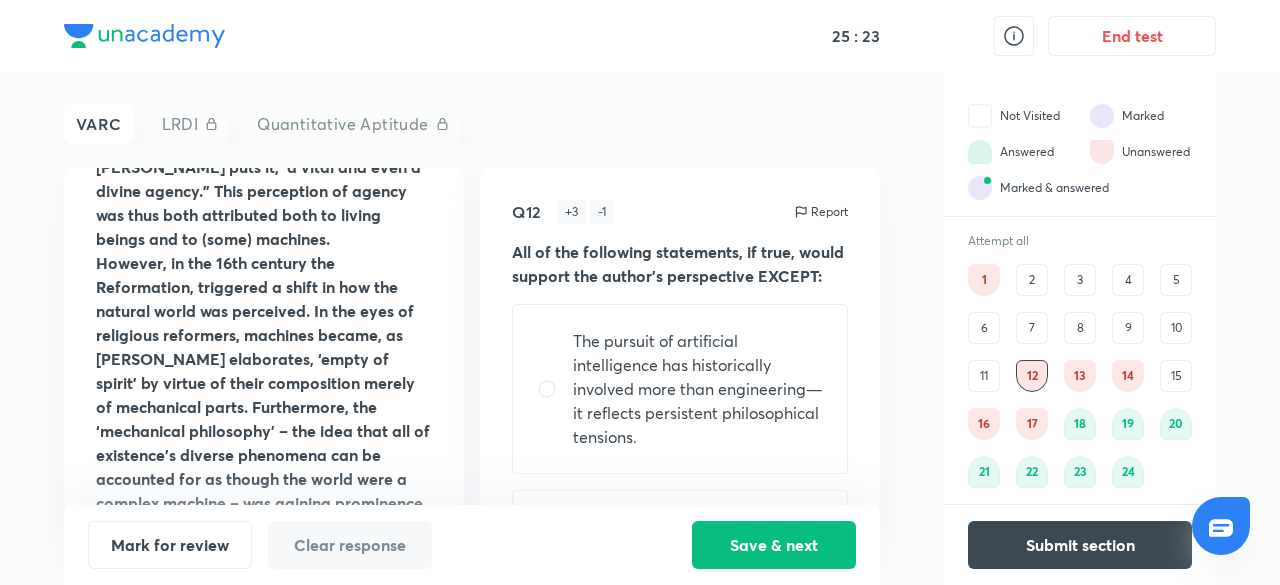 click on "9" at bounding box center [1128, 328] 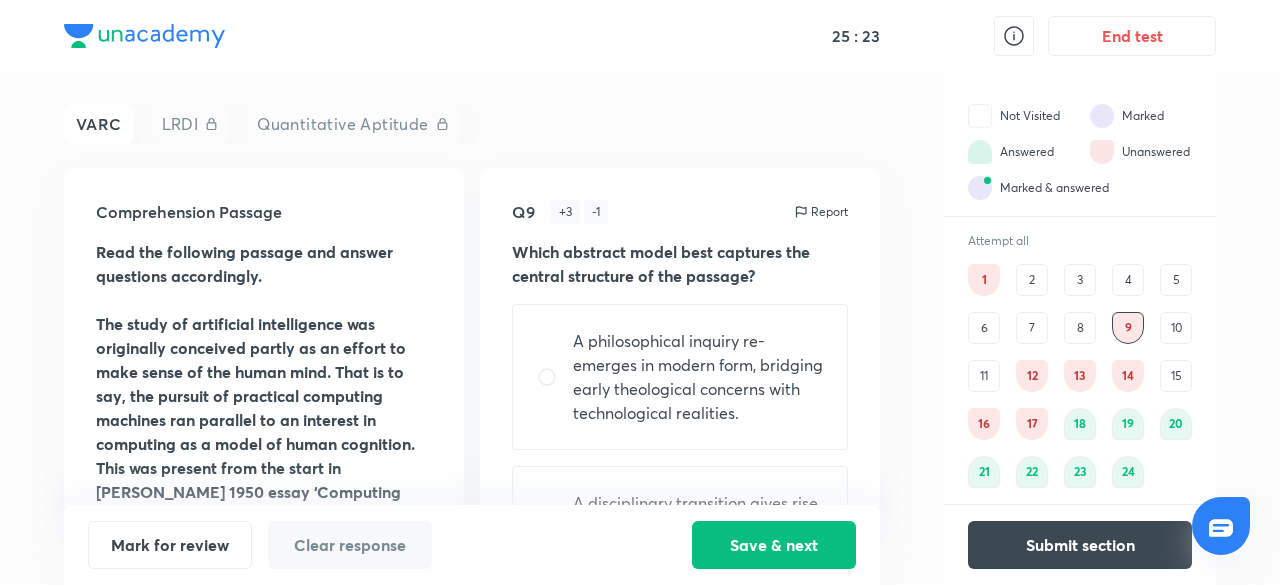 scroll, scrollTop: 0, scrollLeft: 0, axis: both 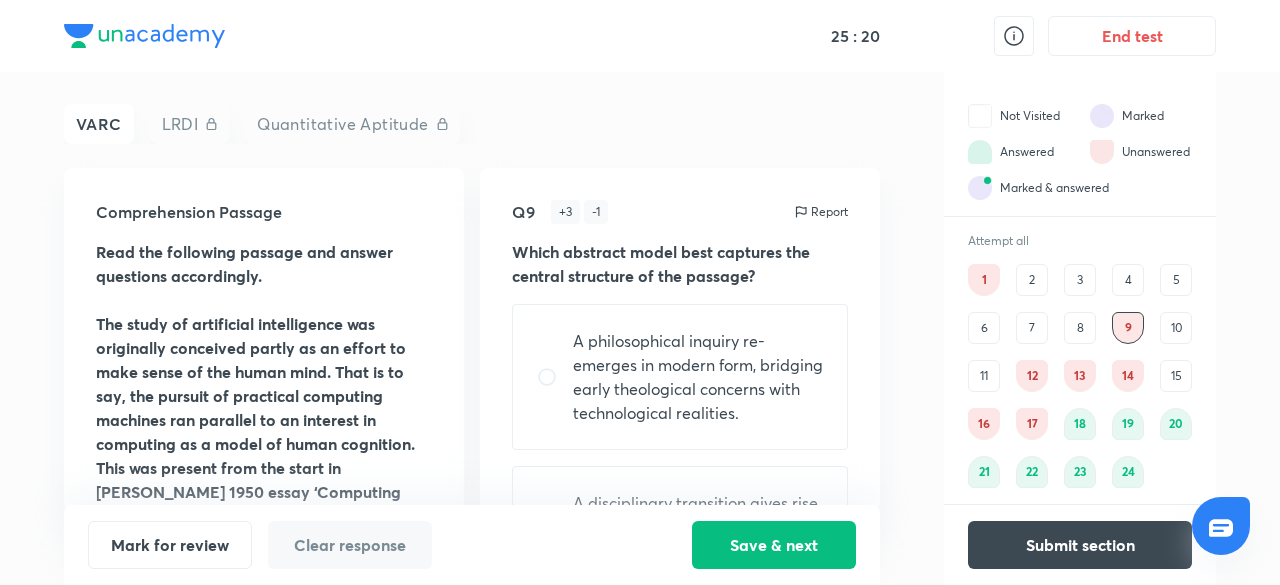 click on "8" at bounding box center (1080, 328) 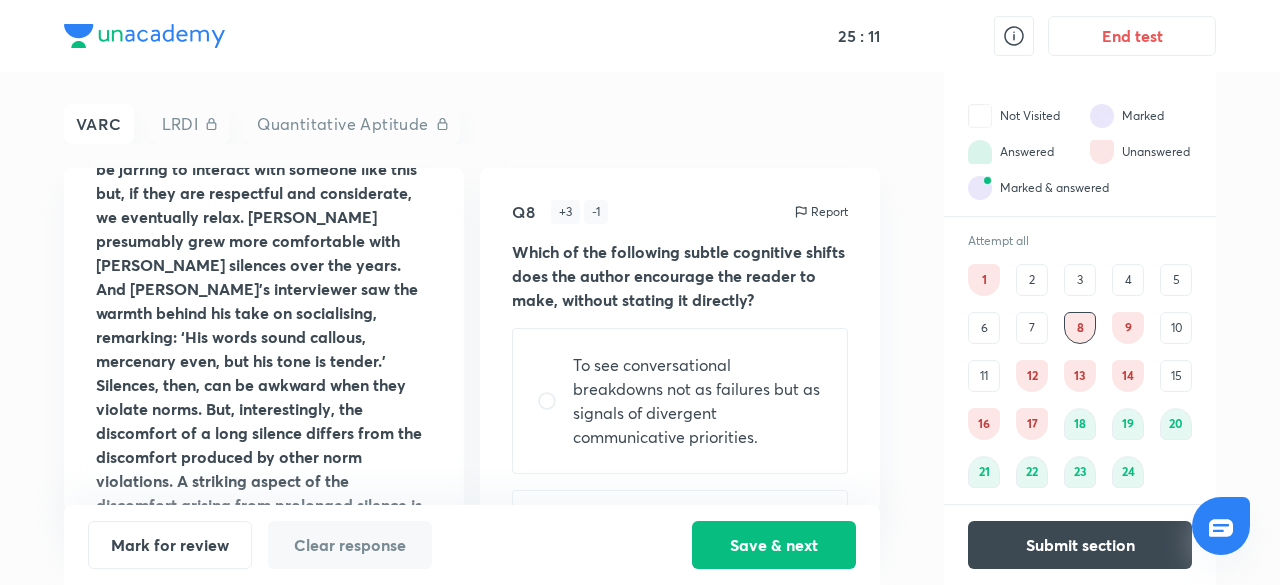 scroll, scrollTop: 2016, scrollLeft: 0, axis: vertical 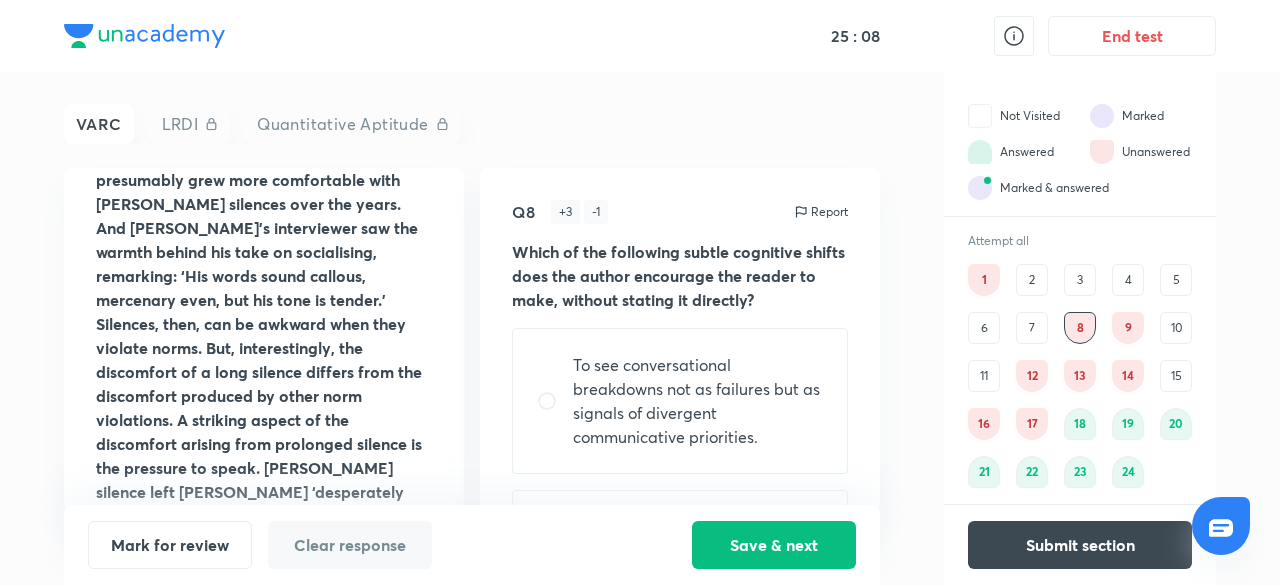 click on "4" at bounding box center (1128, 280) 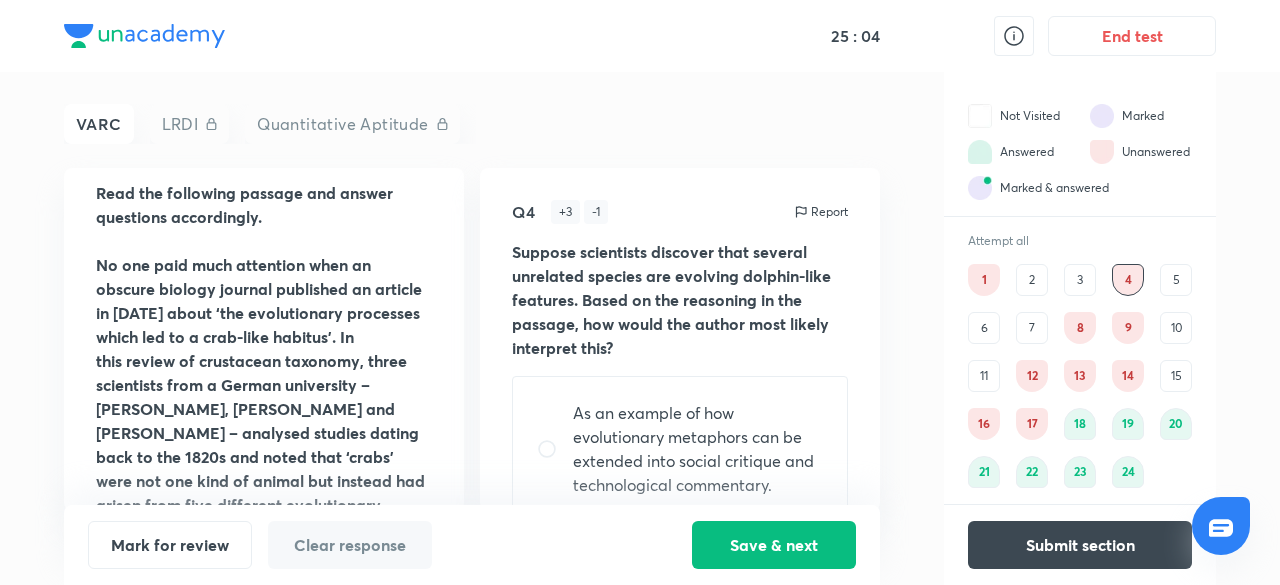 scroll, scrollTop: 176, scrollLeft: 0, axis: vertical 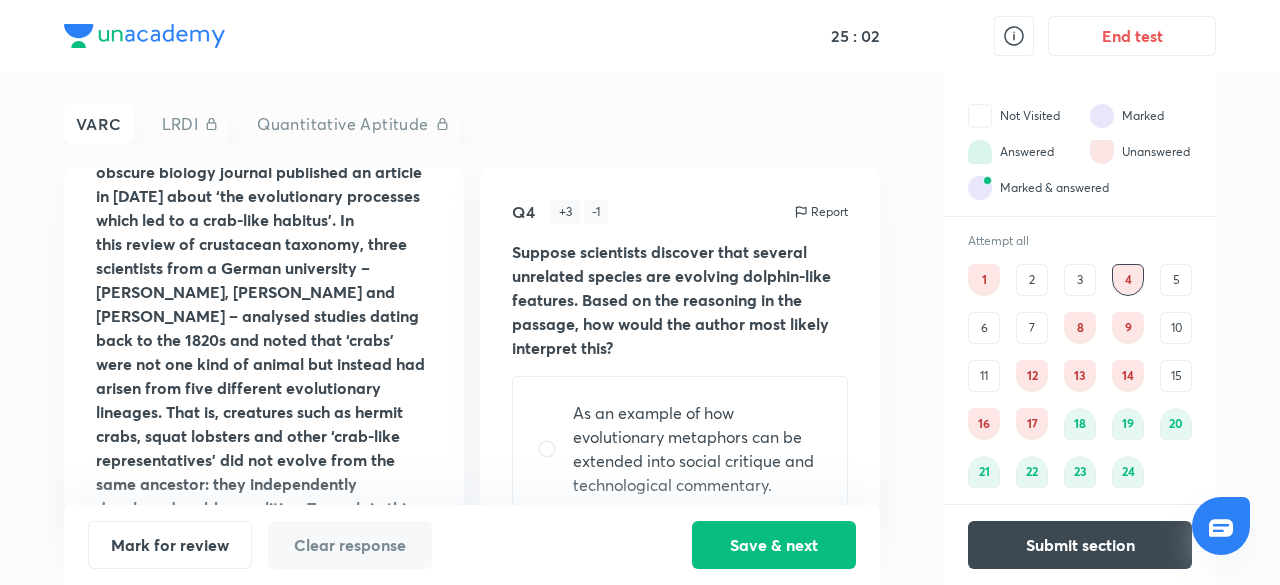 click on "2" at bounding box center [1032, 280] 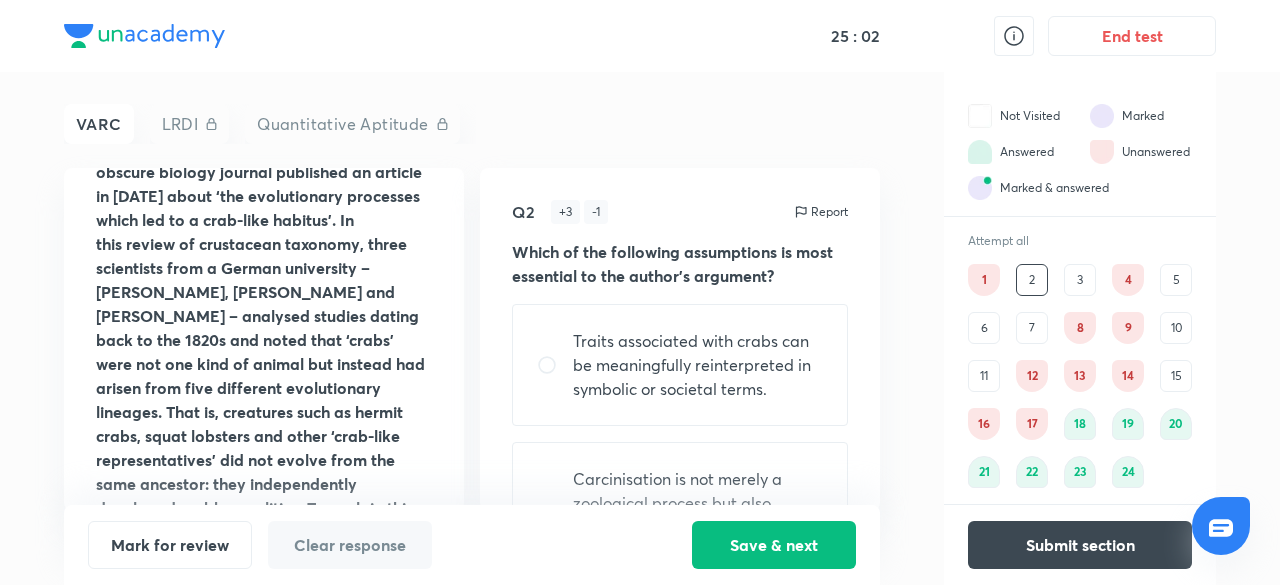 scroll, scrollTop: 0, scrollLeft: 0, axis: both 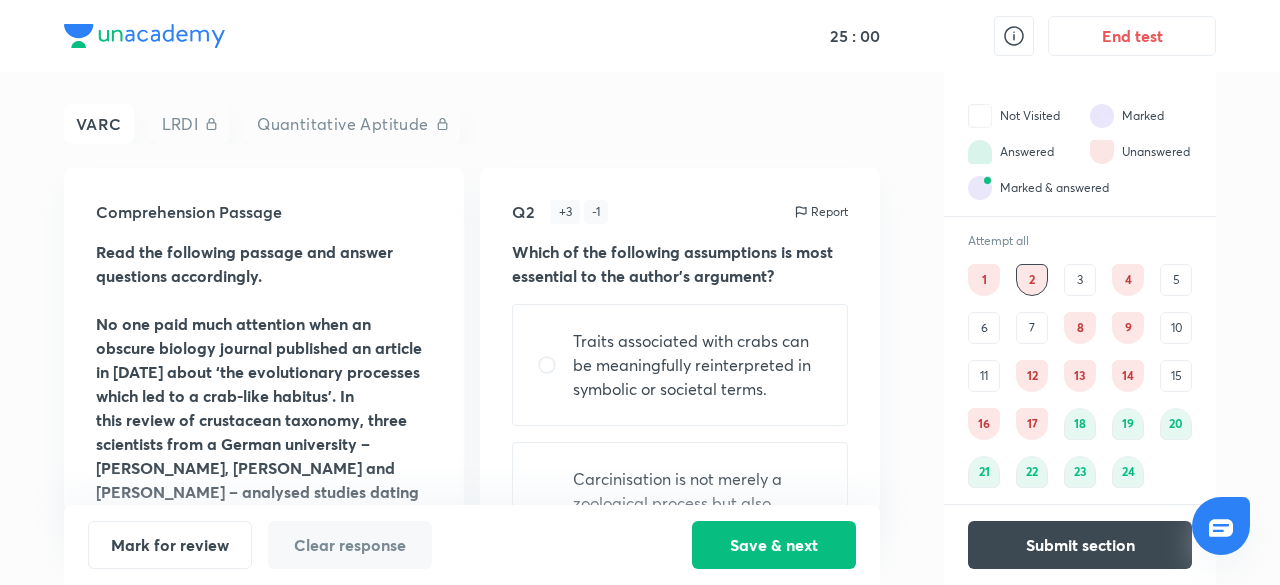 click on "14" at bounding box center (1128, 376) 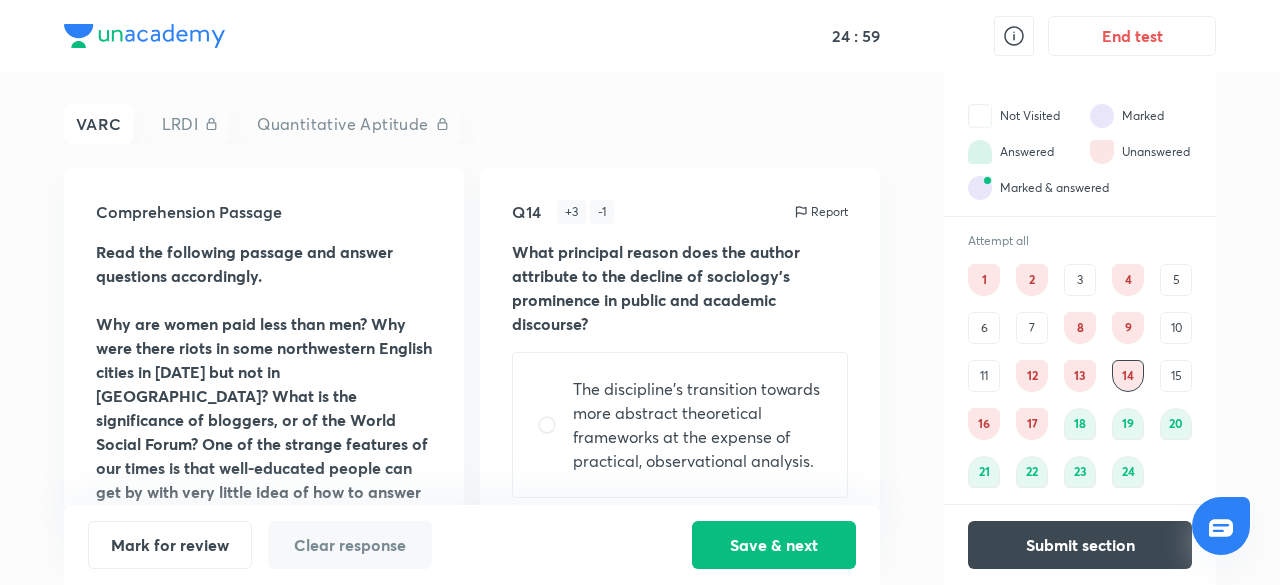 click on "1 2 3 4 5 6 7 8 9 10 11 12 13 14 15 16 17 18 19 20 21 22 23 24" at bounding box center (1080, 376) 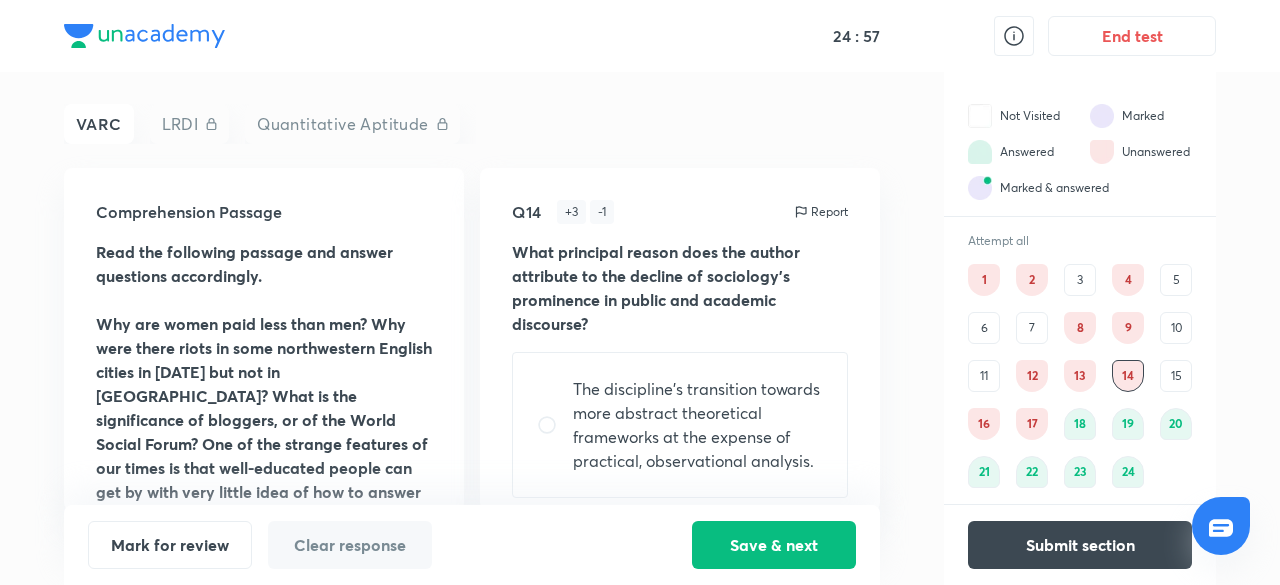 click on "13" at bounding box center [1080, 376] 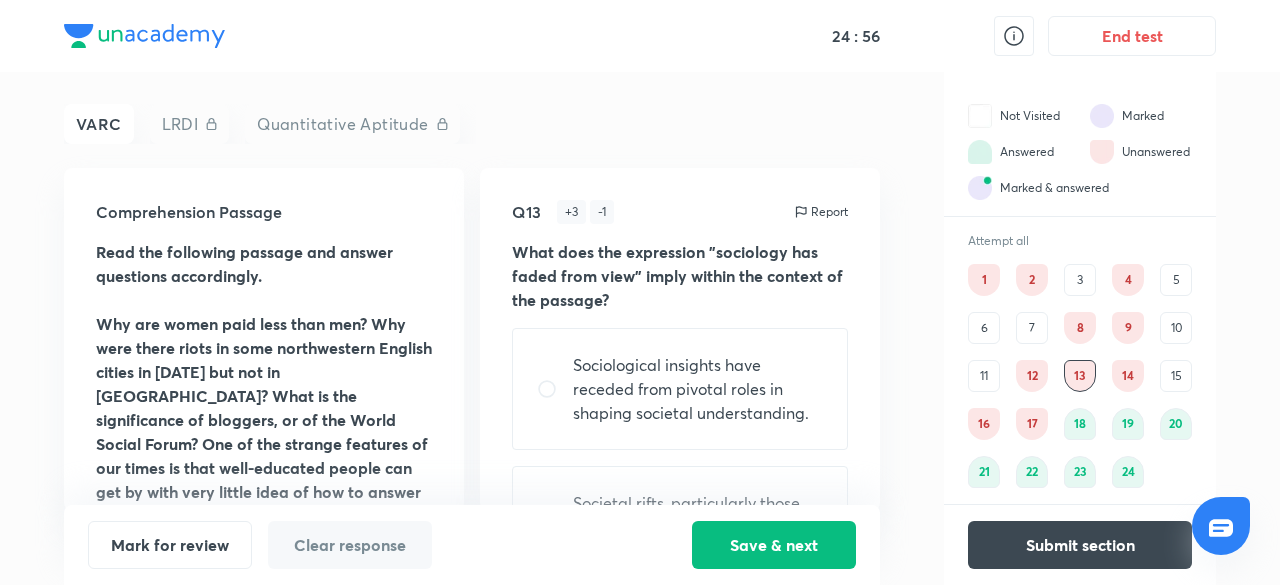 click on "12" at bounding box center (1032, 376) 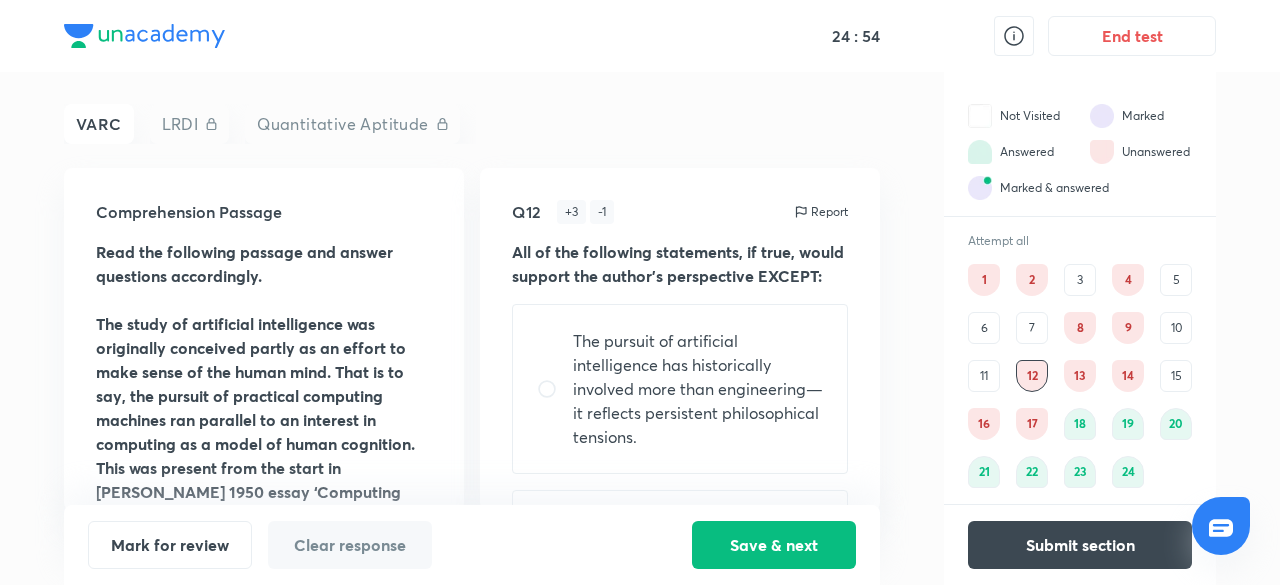 click on "13" at bounding box center (1080, 376) 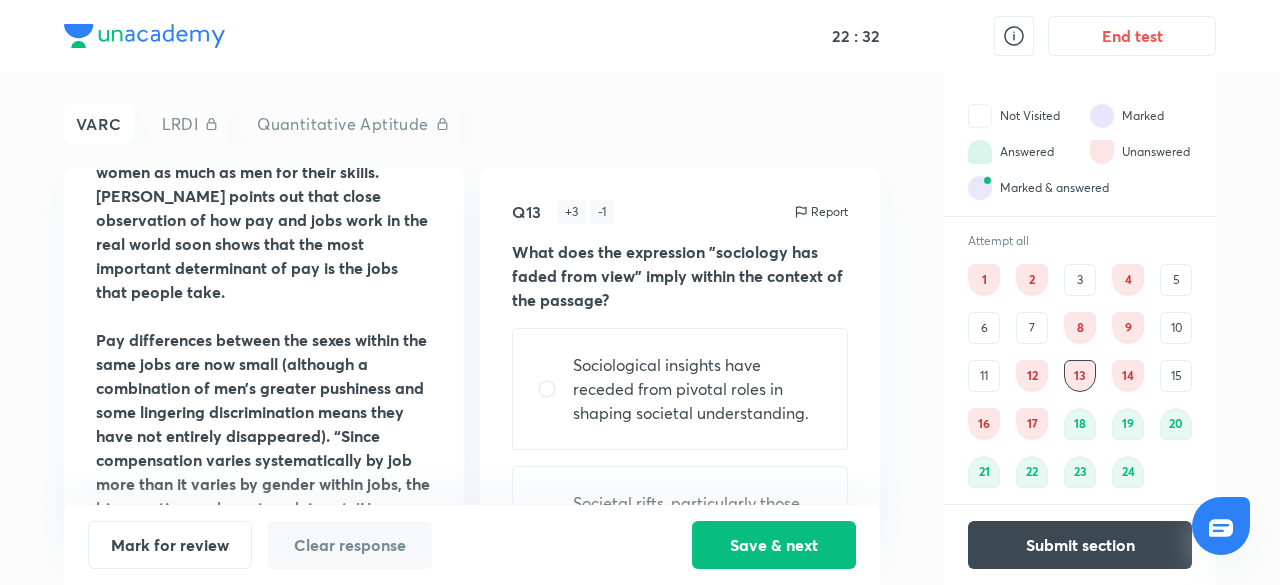 scroll, scrollTop: 1958, scrollLeft: 0, axis: vertical 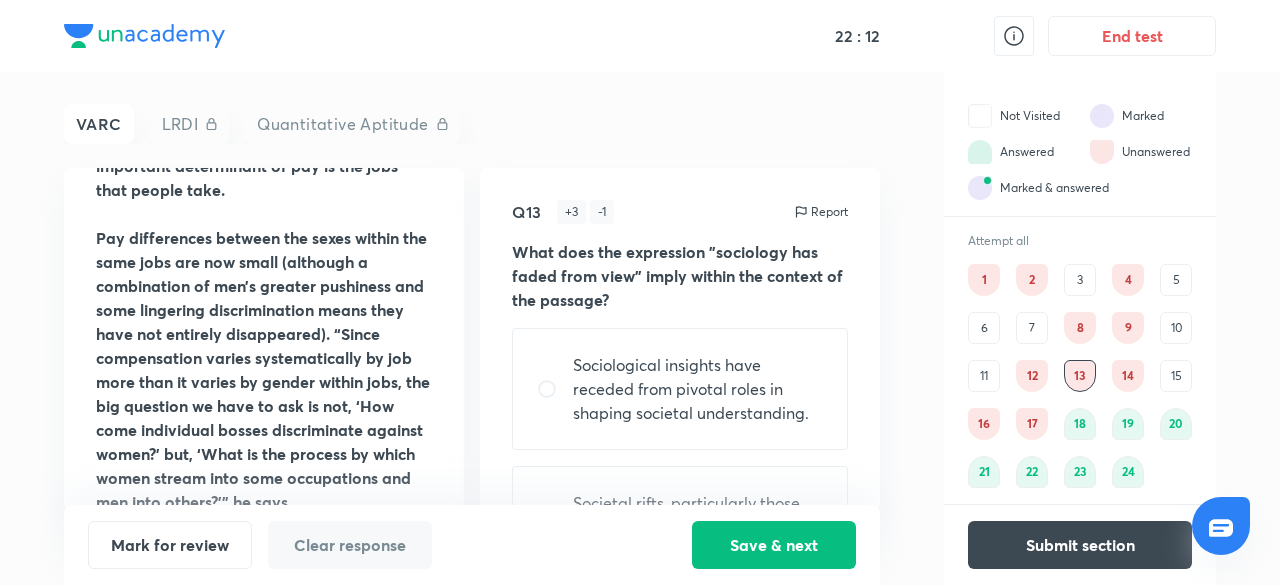 click on "Sociological insights have receded from pivotal roles in shaping societal understanding." at bounding box center [698, 389] 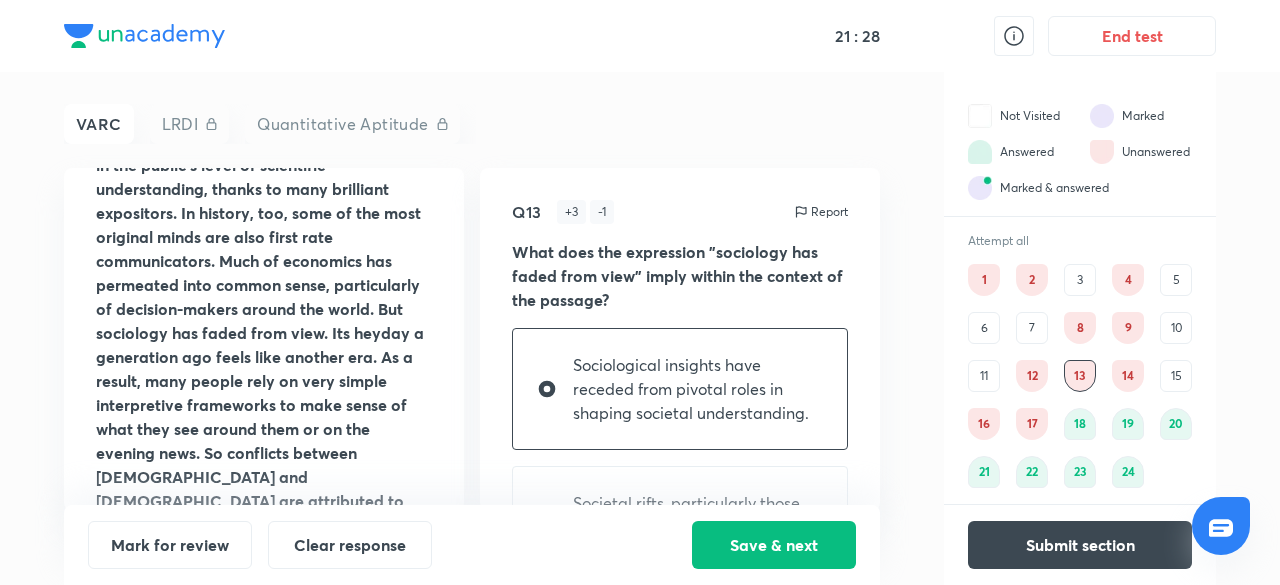 scroll, scrollTop: 400, scrollLeft: 0, axis: vertical 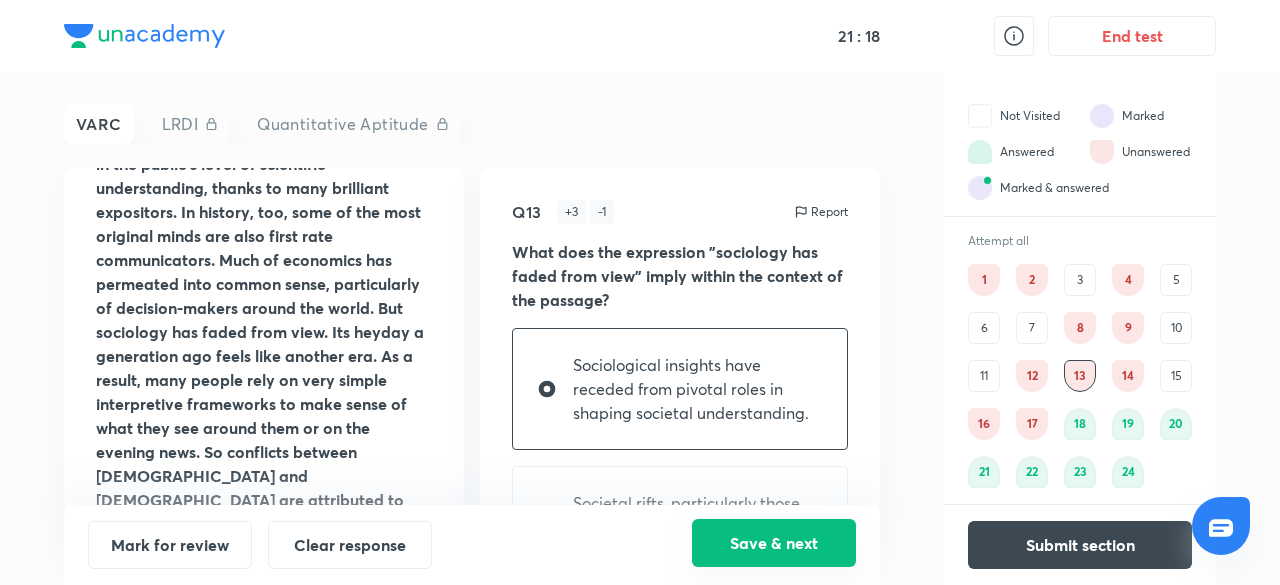click on "Save & next" at bounding box center [774, 543] 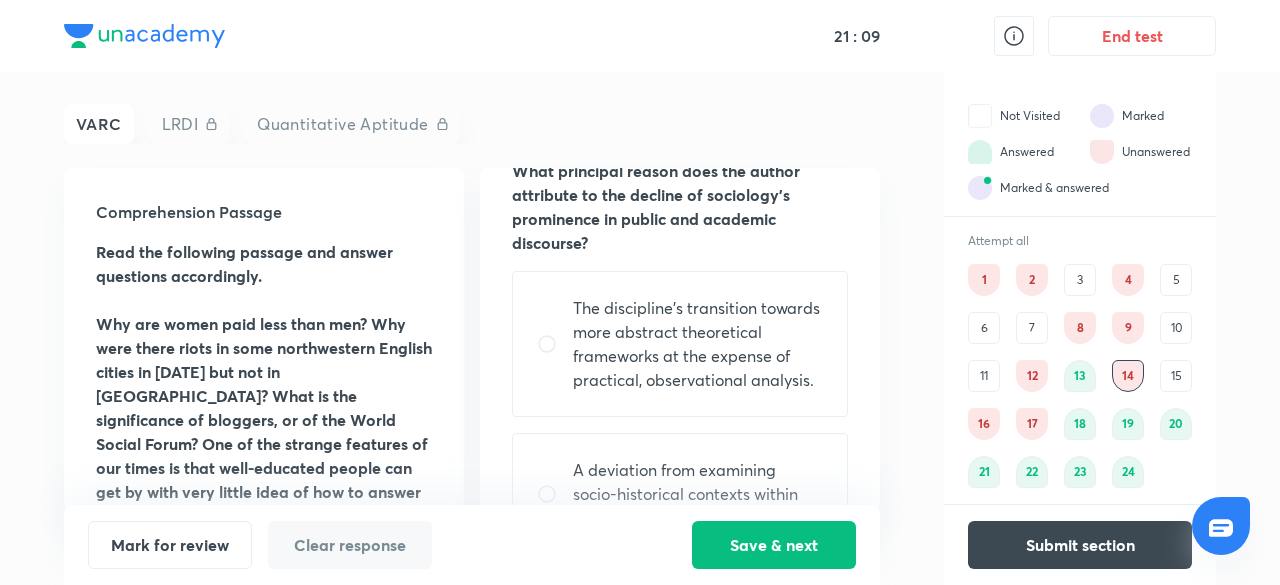 scroll, scrollTop: 82, scrollLeft: 0, axis: vertical 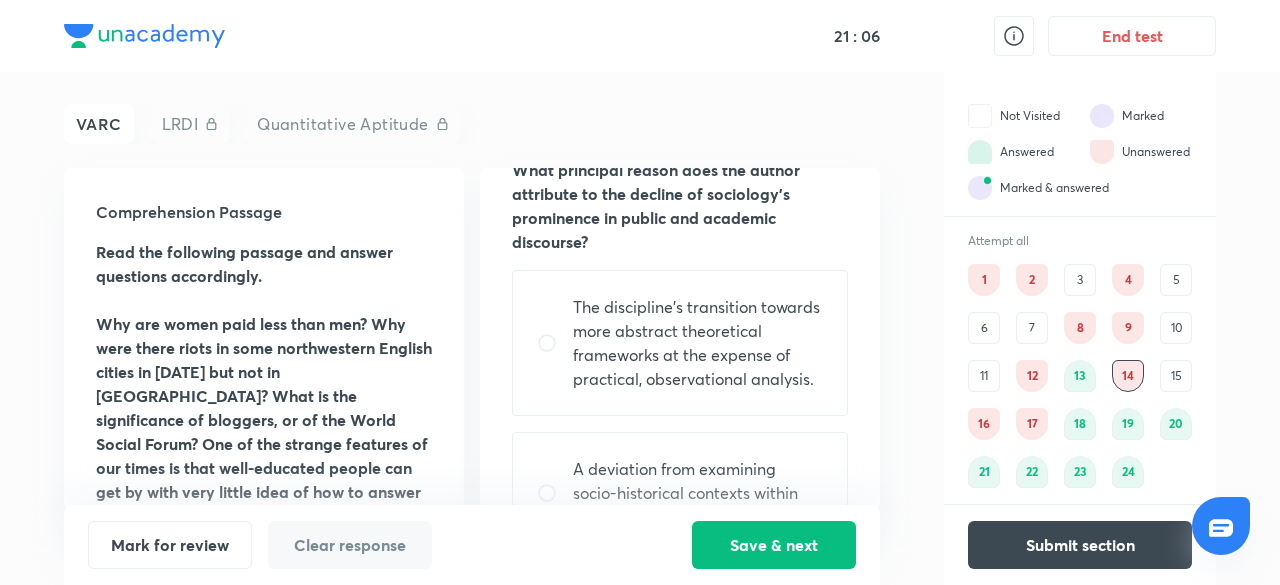 click on "The discipline's transition towards more abstract theoretical frameworks at the expense of practical, observational analysis." at bounding box center [698, 343] 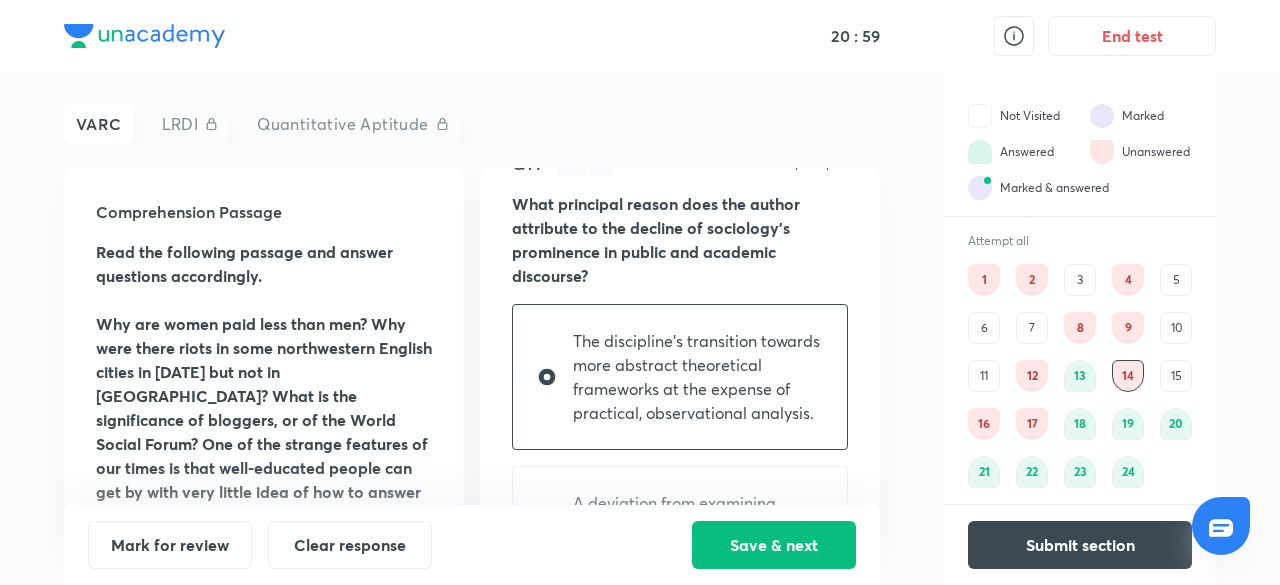 scroll, scrollTop: 0, scrollLeft: 0, axis: both 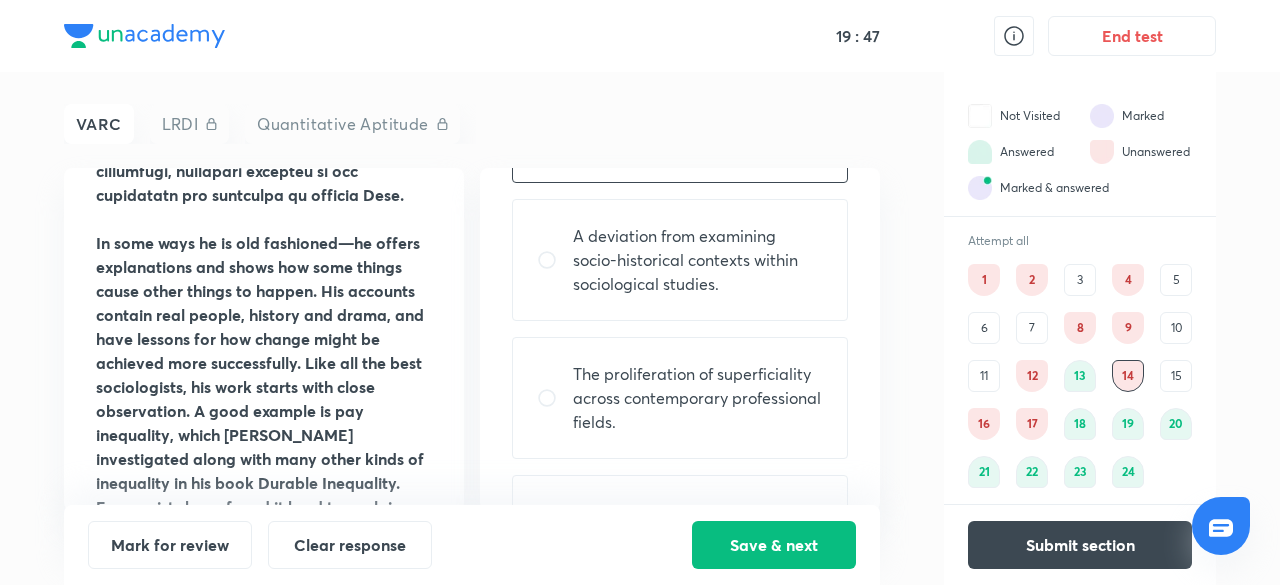 click on "13" at bounding box center (1080, 376) 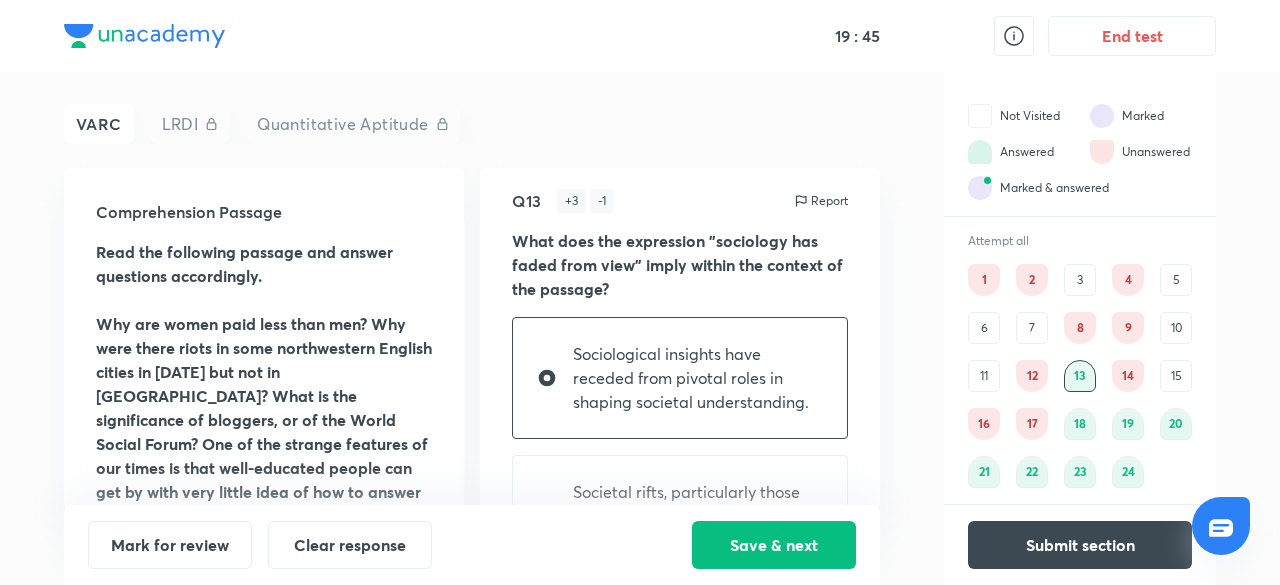 scroll, scrollTop: 0, scrollLeft: 0, axis: both 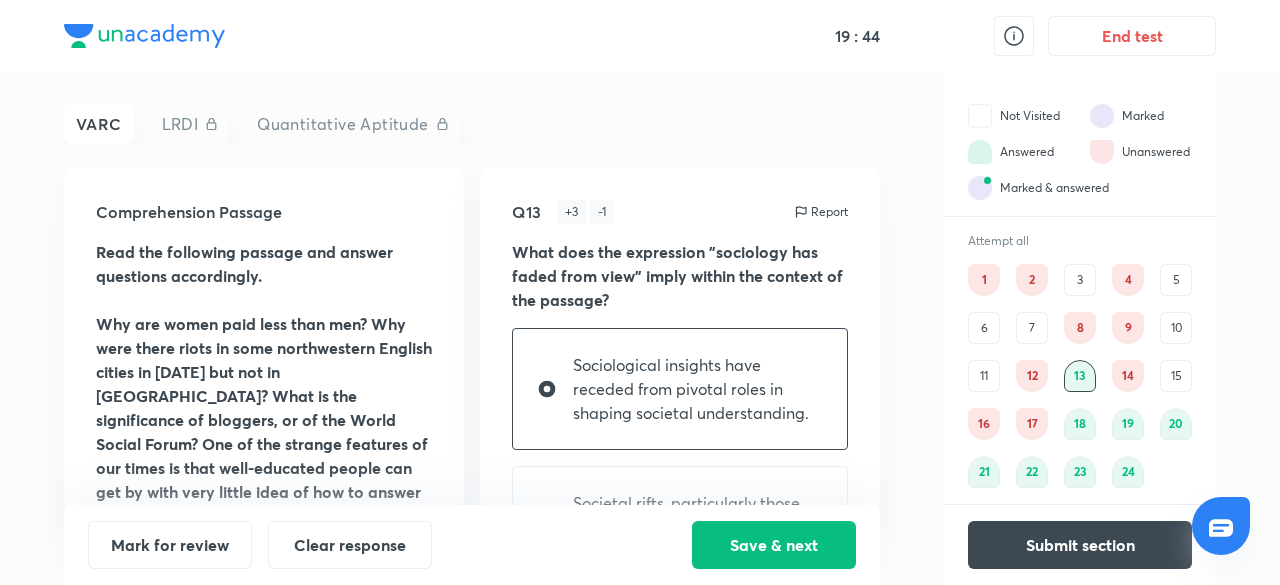 click on "13" at bounding box center (1080, 376) 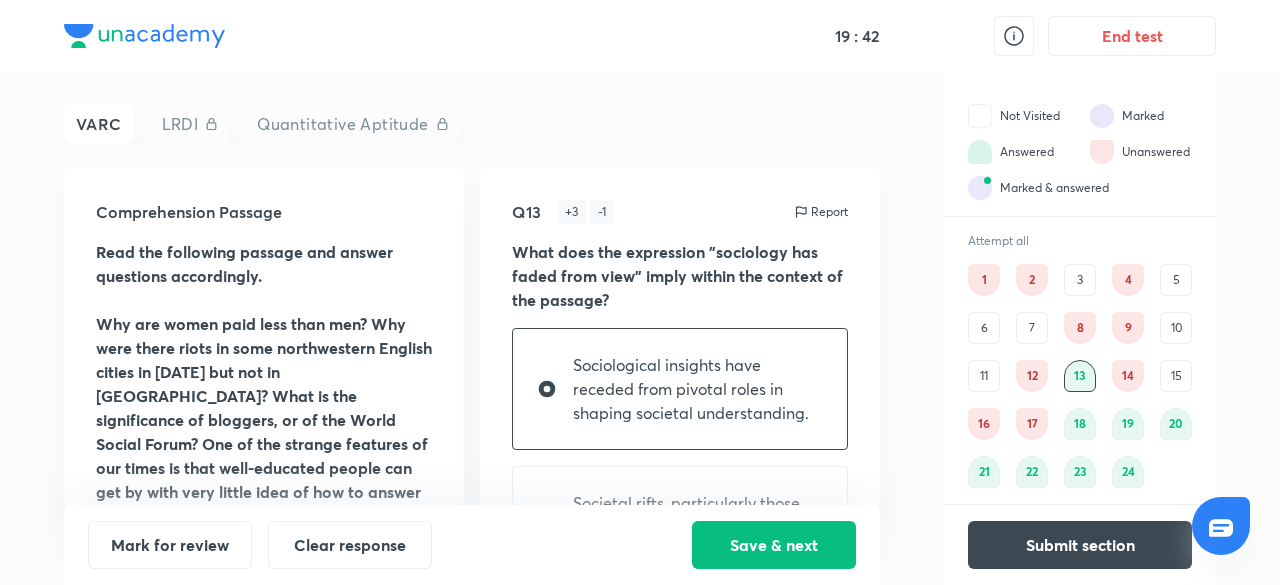 click on "14" at bounding box center [1128, 376] 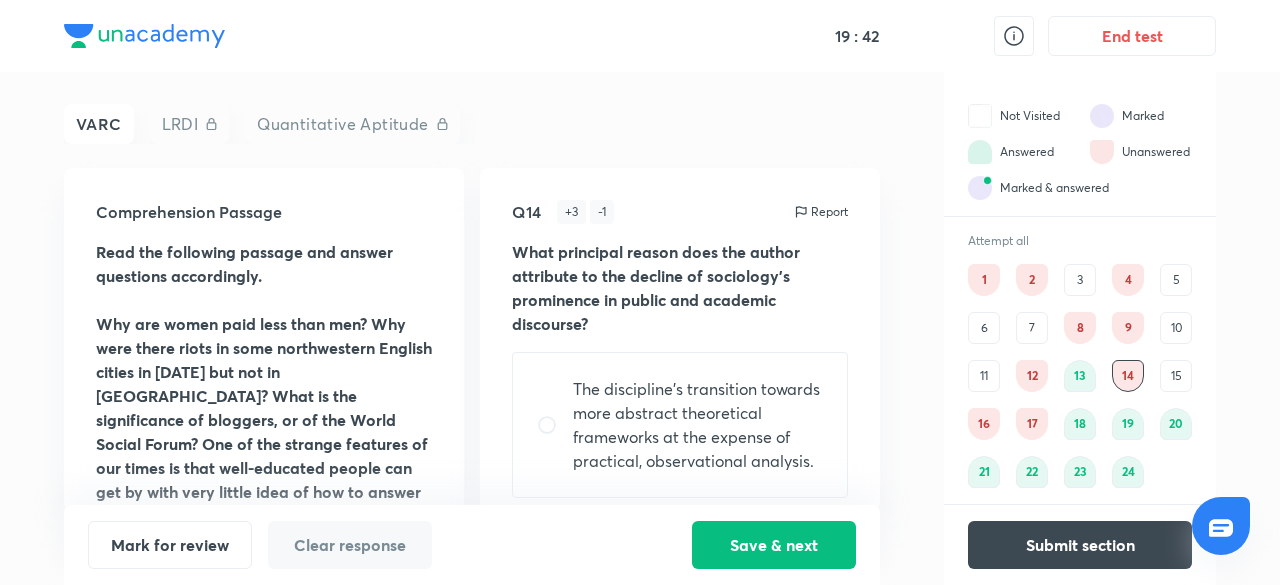 scroll, scrollTop: 0, scrollLeft: 0, axis: both 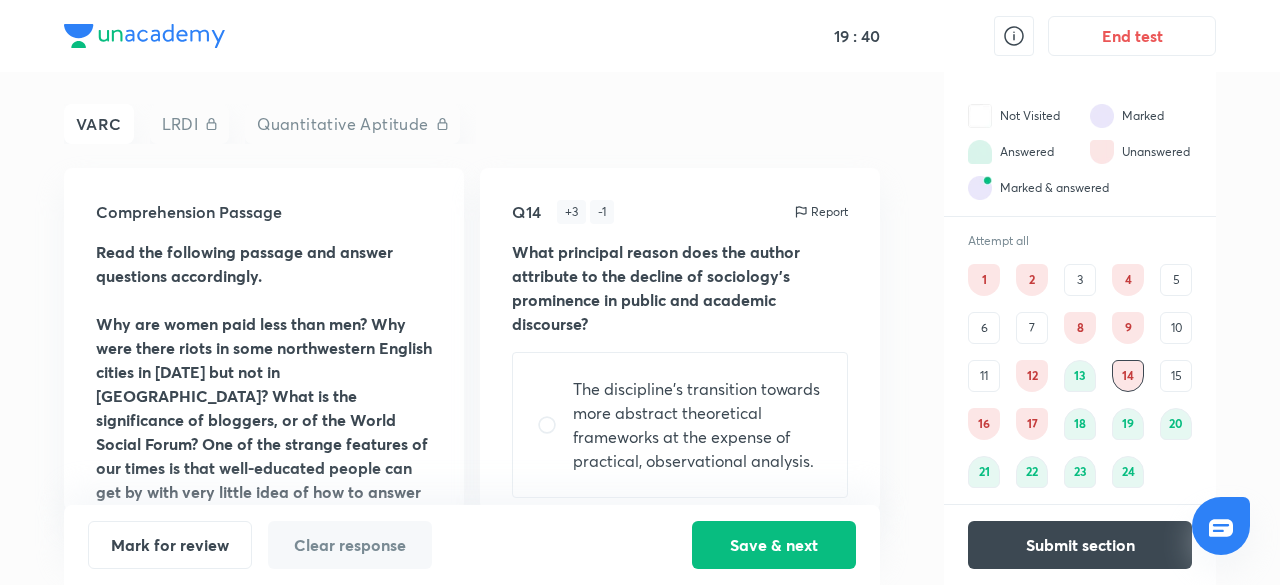 click on "The discipline's transition towards more abstract theoretical frameworks at the expense of practical, observational analysis." at bounding box center [698, 425] 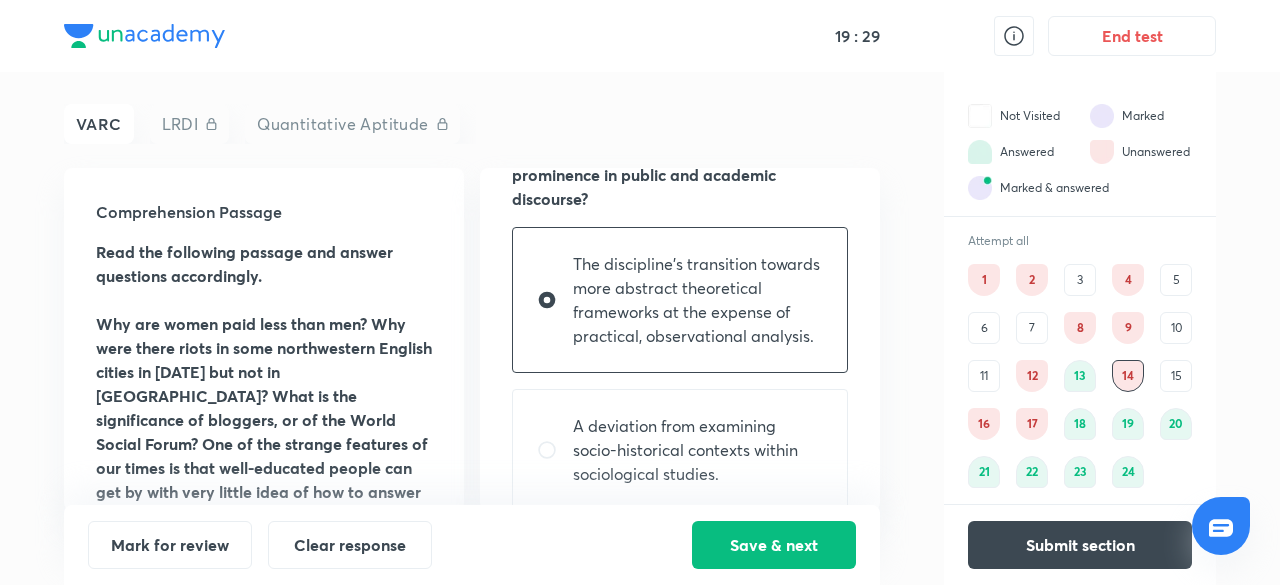 scroll, scrollTop: 104, scrollLeft: 0, axis: vertical 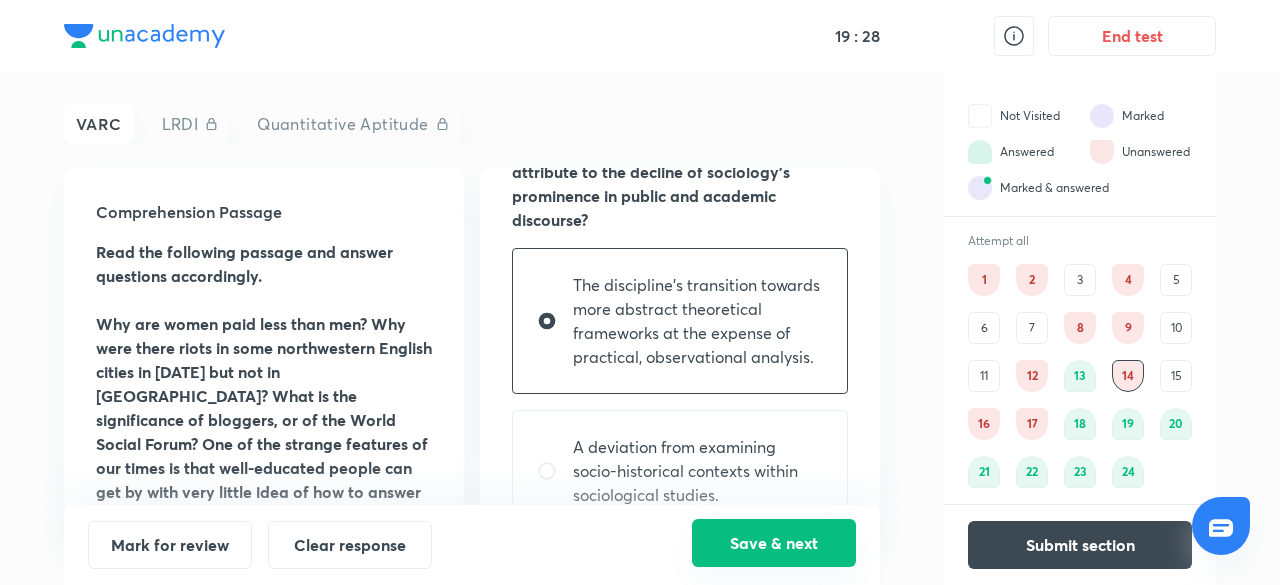 click on "Save & next" at bounding box center (774, 543) 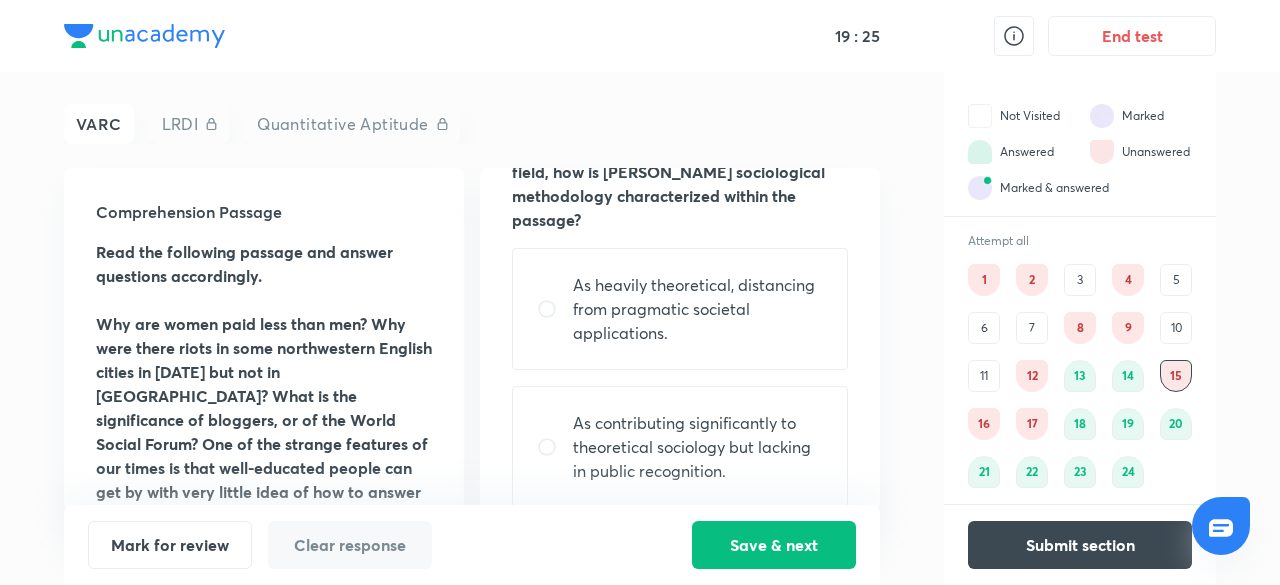 scroll, scrollTop: 0, scrollLeft: 0, axis: both 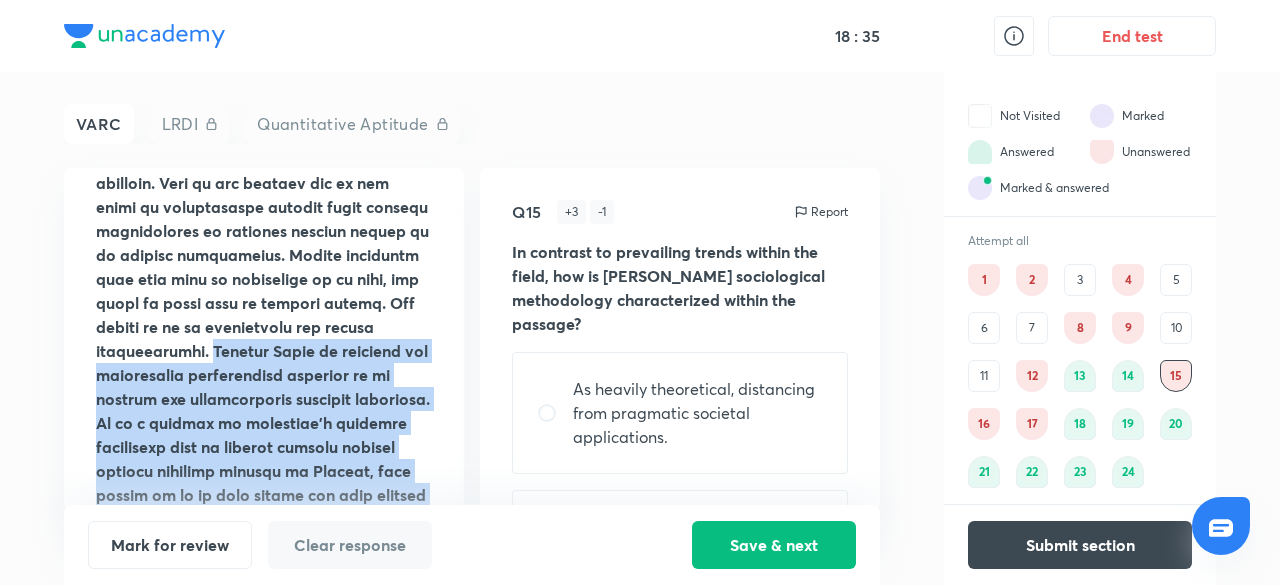 drag, startPoint x: 211, startPoint y: 297, endPoint x: 296, endPoint y: 479, distance: 200.8706 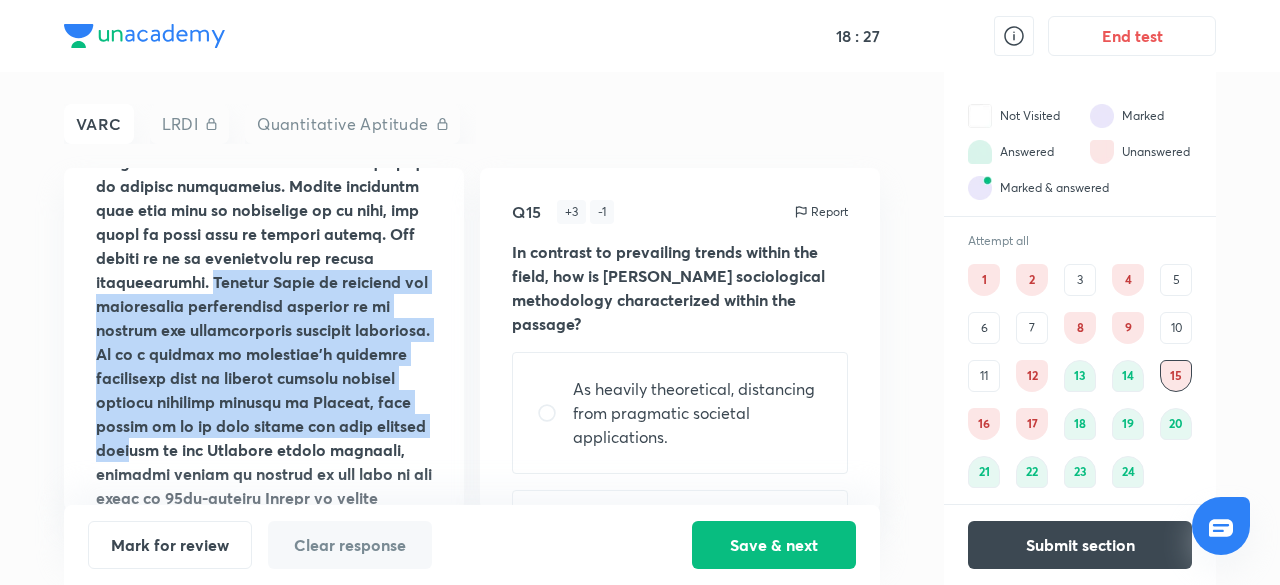 scroll, scrollTop: 1071, scrollLeft: 0, axis: vertical 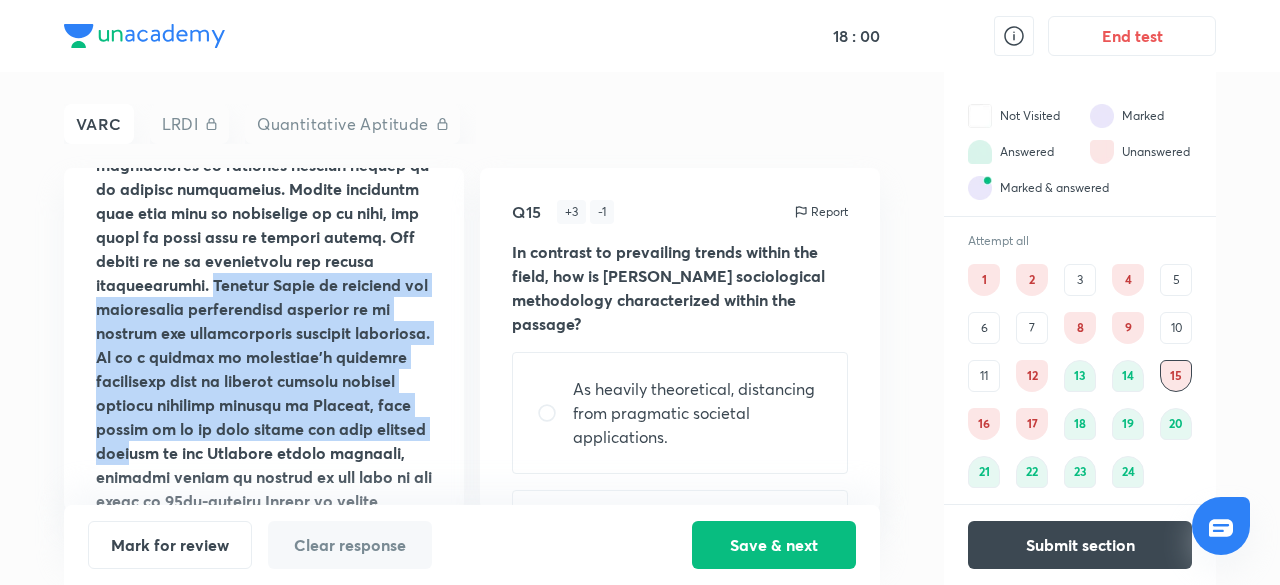 click on "As heavily theoretical, distancing from pragmatic societal applications." at bounding box center [698, 413] 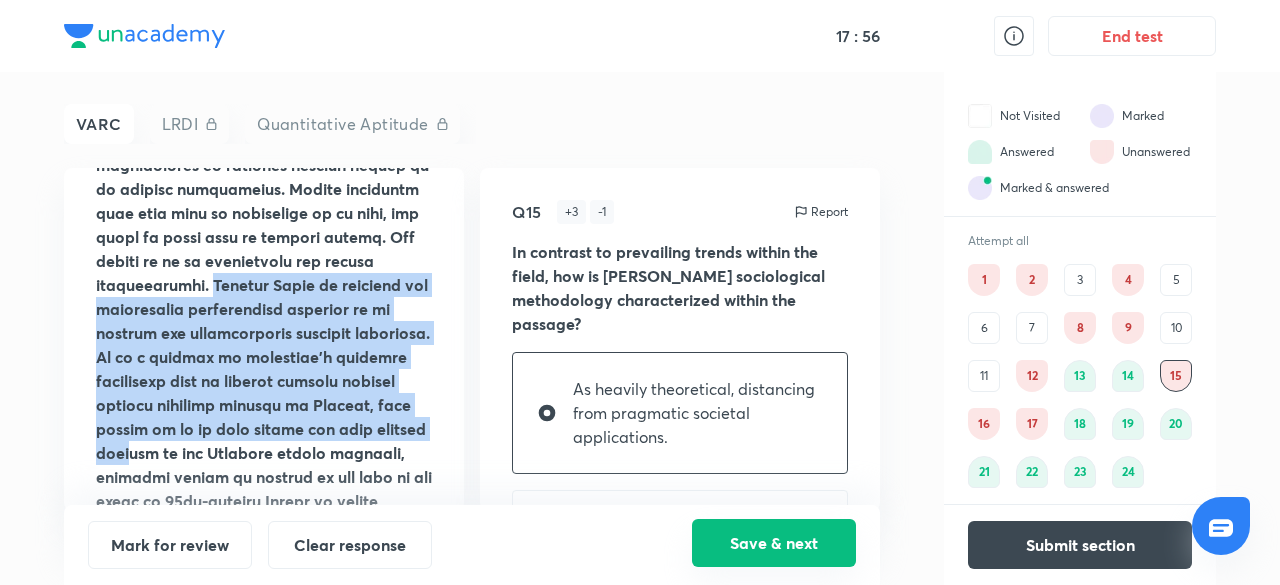 click on "Save & next" at bounding box center (774, 543) 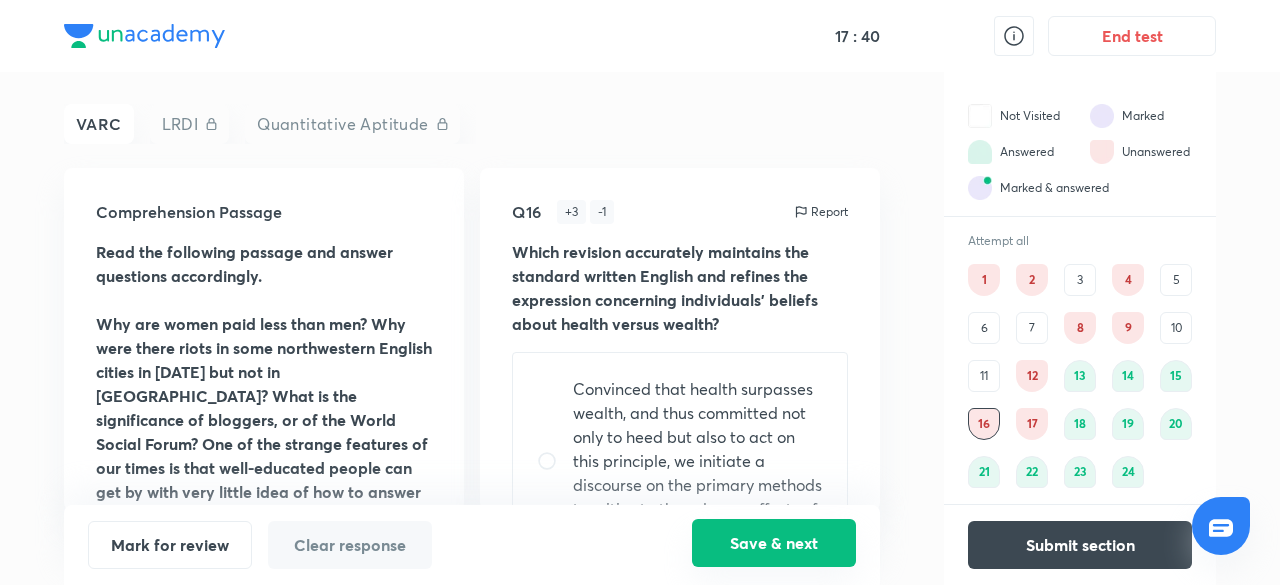 click on "Save & next" at bounding box center (774, 543) 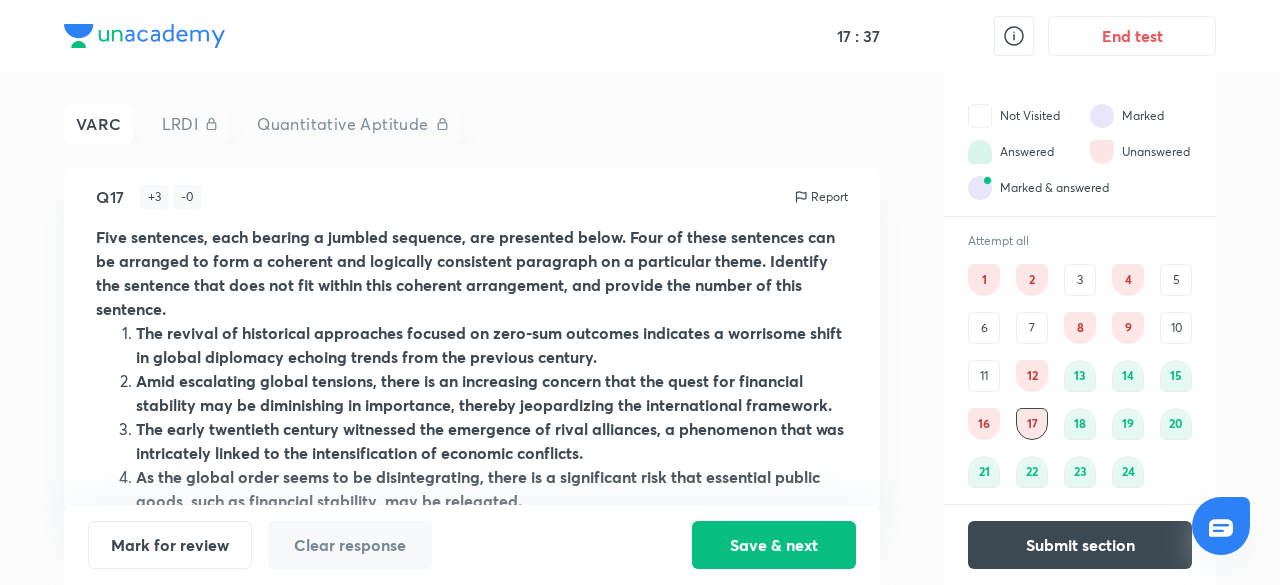 scroll, scrollTop: 16, scrollLeft: 0, axis: vertical 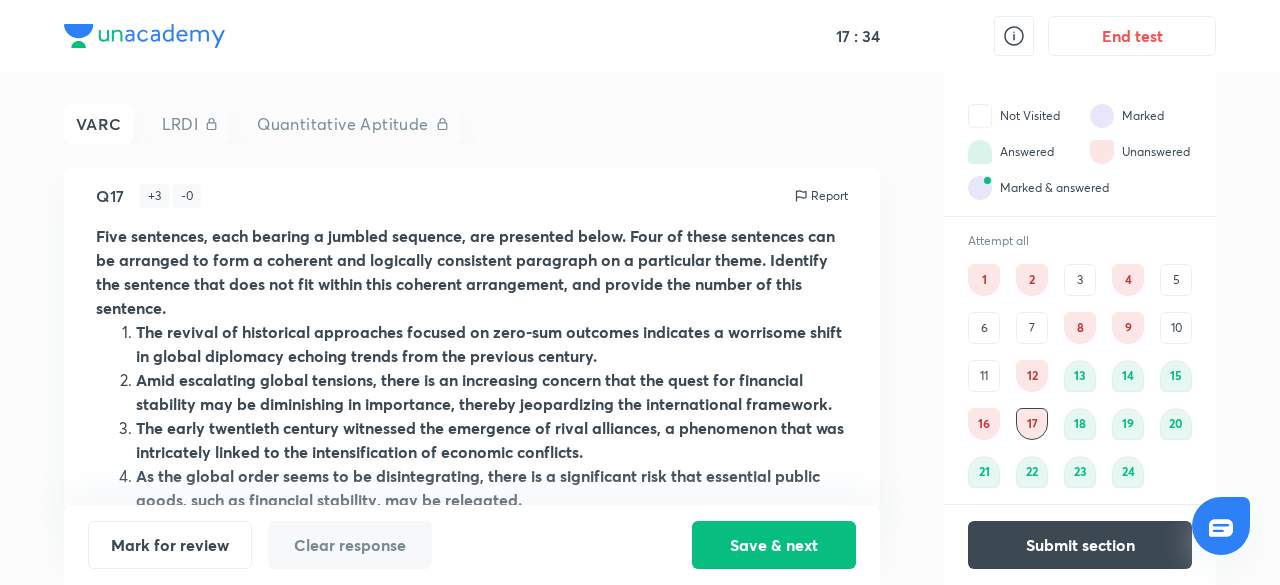 click on "12" at bounding box center (1032, 376) 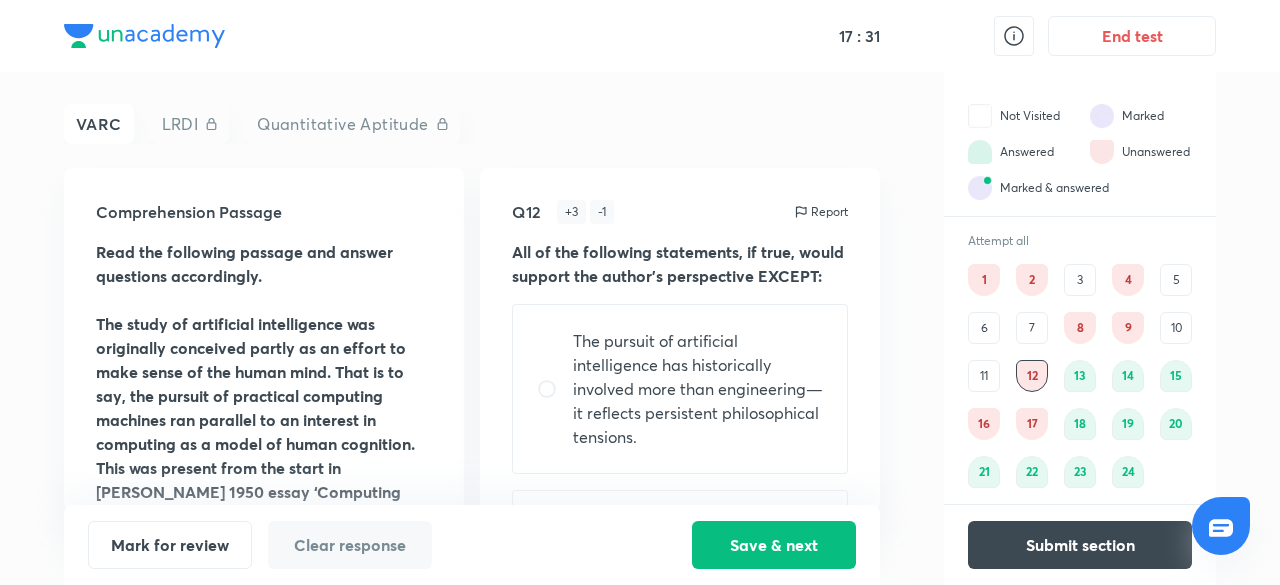 click on "8" at bounding box center (1080, 328) 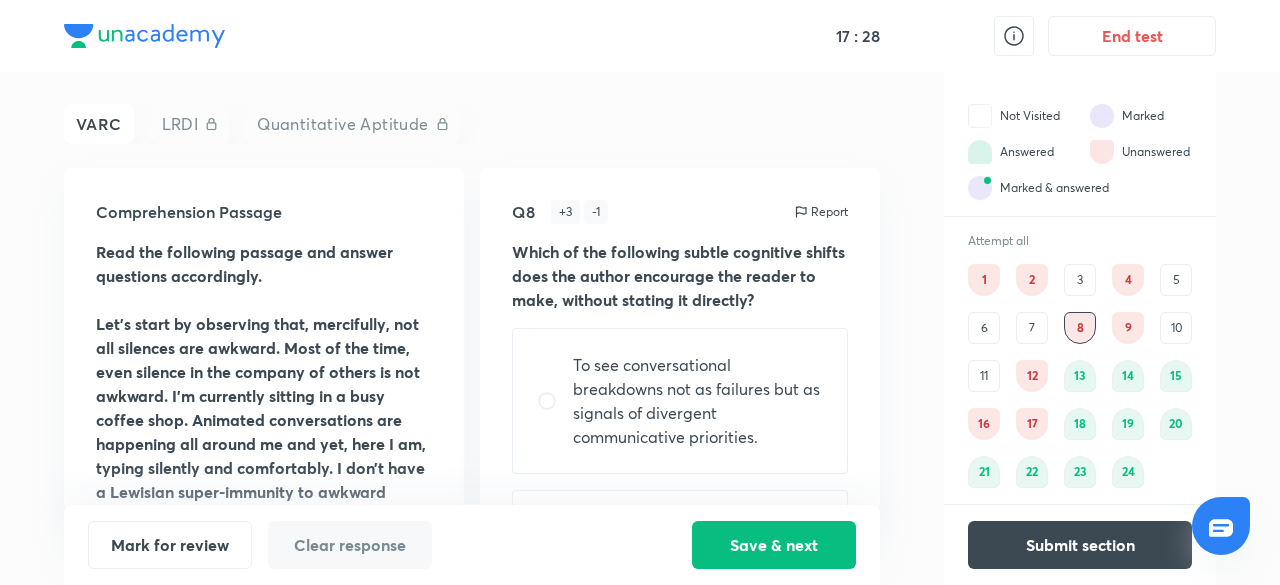 click on "9" at bounding box center (1128, 328) 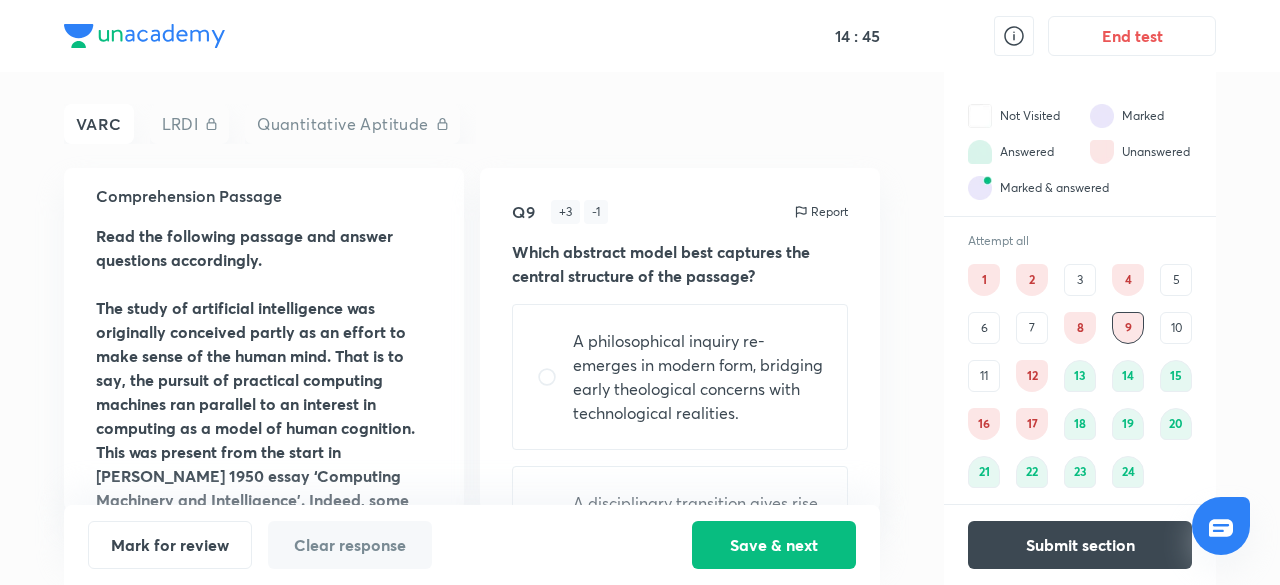 scroll, scrollTop: 0, scrollLeft: 0, axis: both 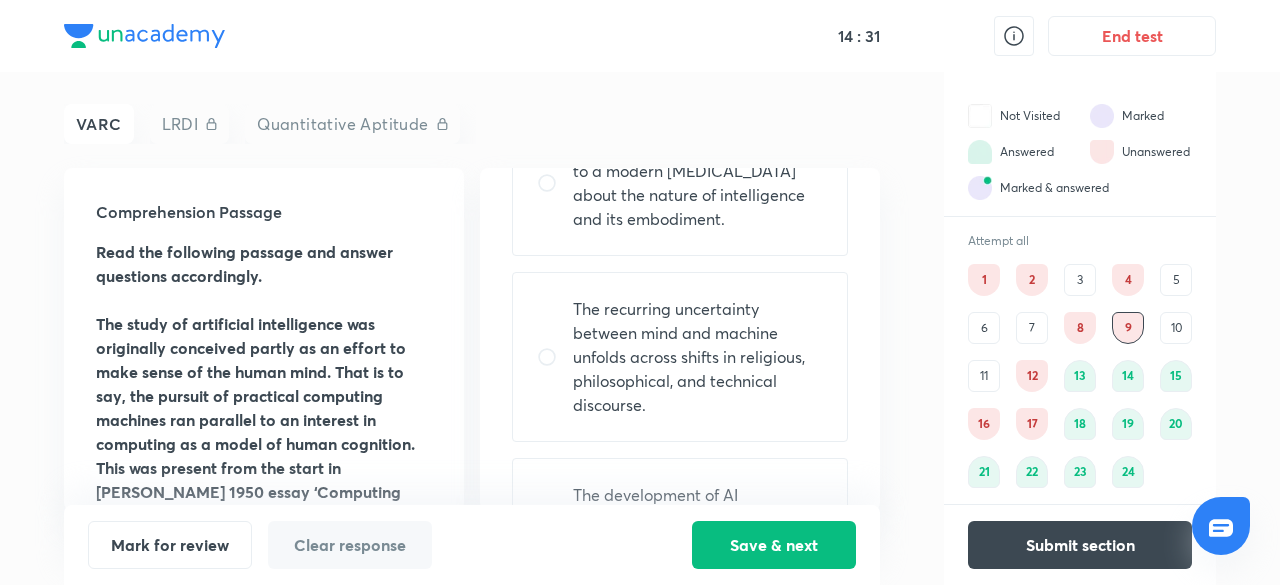 click on "The recurring uncertainty between mind and machine unfolds across shifts in religious, philosophical, and technical discourse." at bounding box center (698, 357) 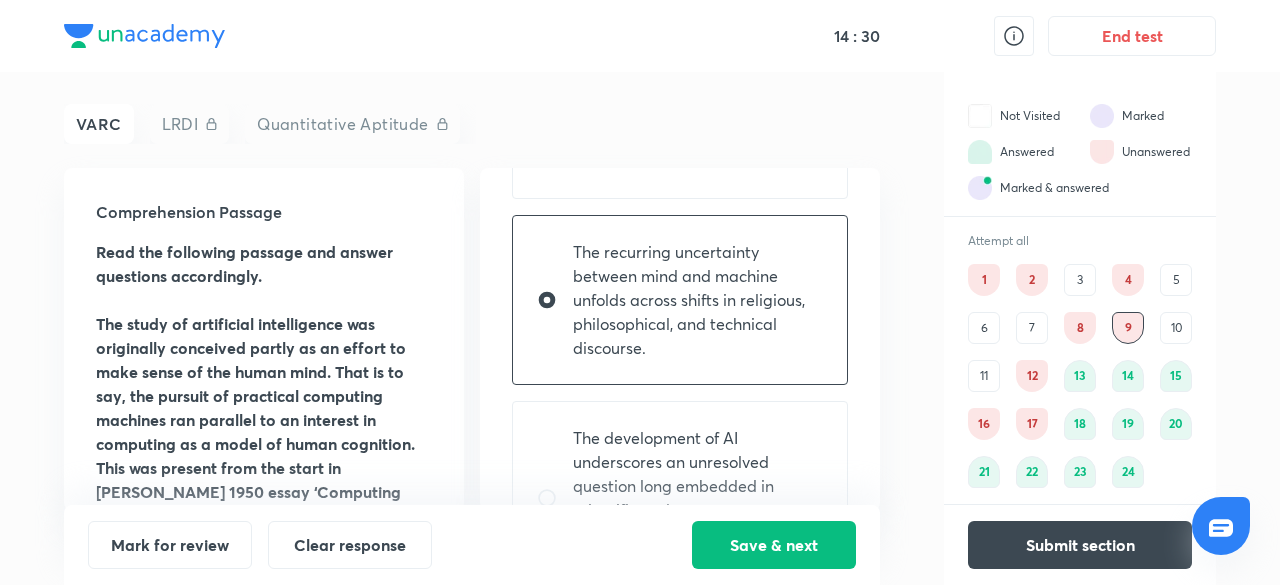 scroll, scrollTop: 414, scrollLeft: 0, axis: vertical 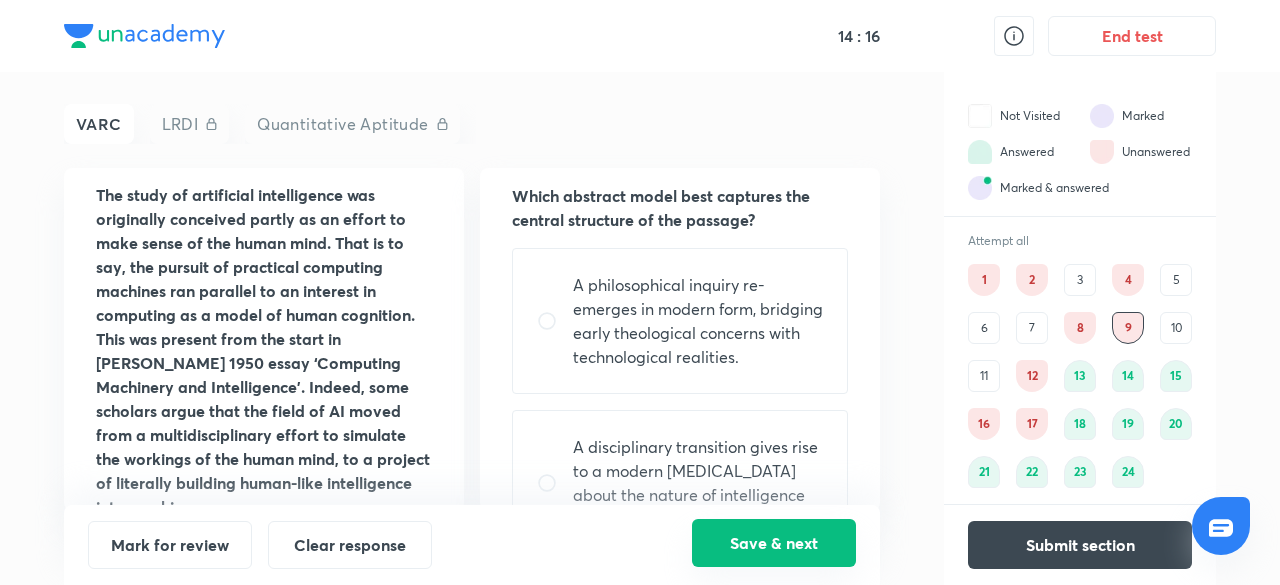click on "Save & next" at bounding box center [774, 543] 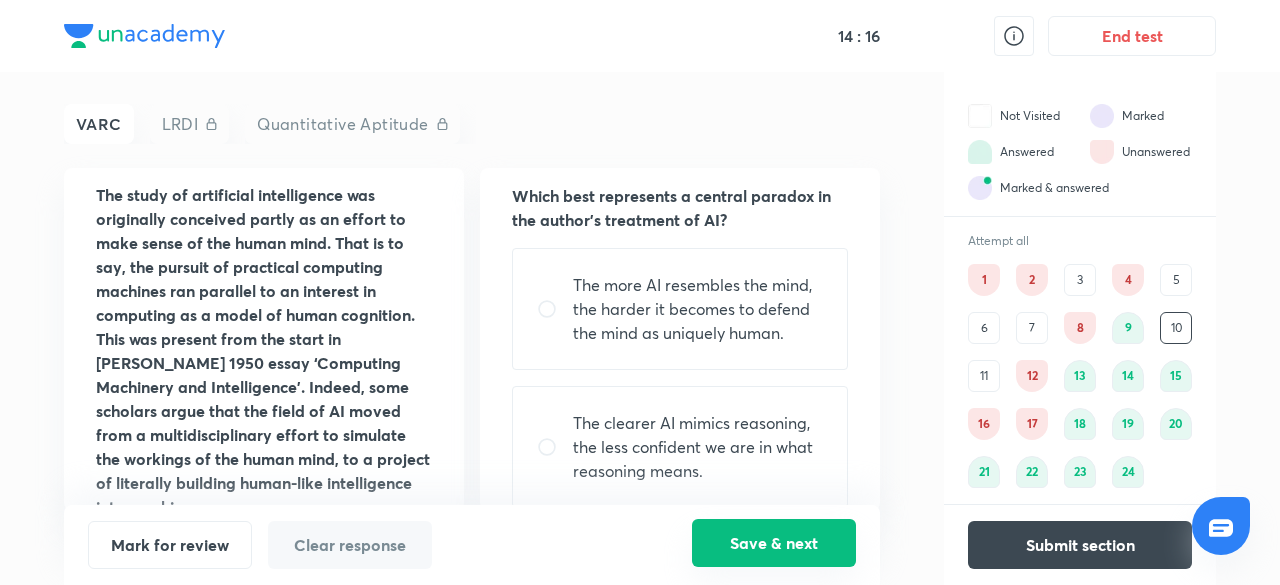 scroll, scrollTop: 0, scrollLeft: 0, axis: both 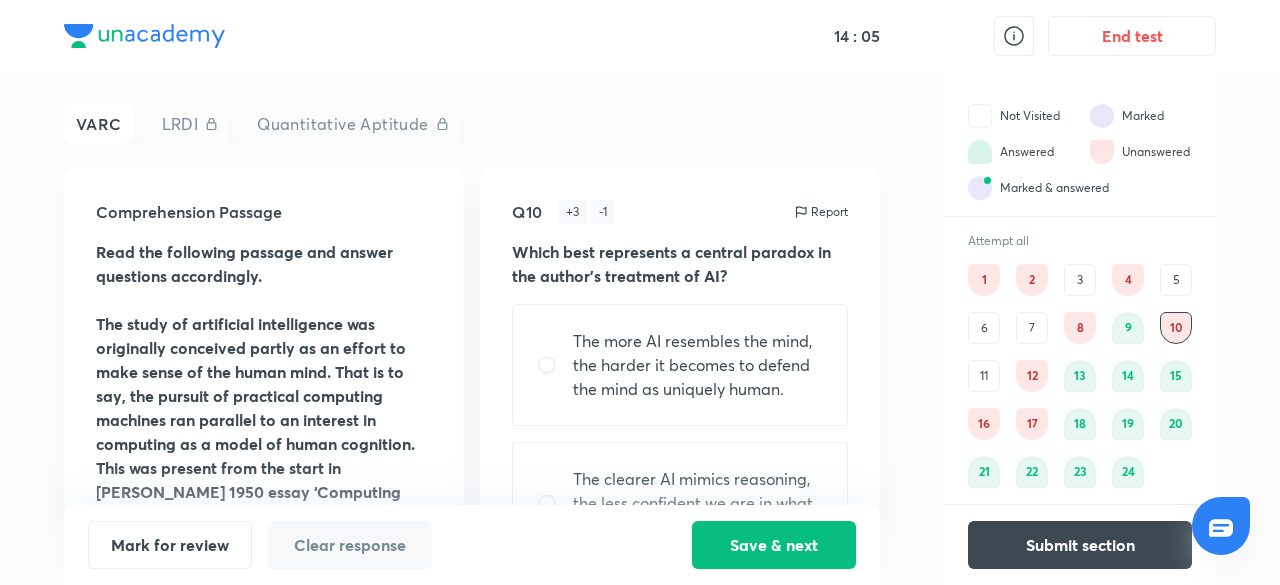 click on "The more AI resembles the mind, the harder it becomes to defend the mind as uniquely human." at bounding box center [698, 365] 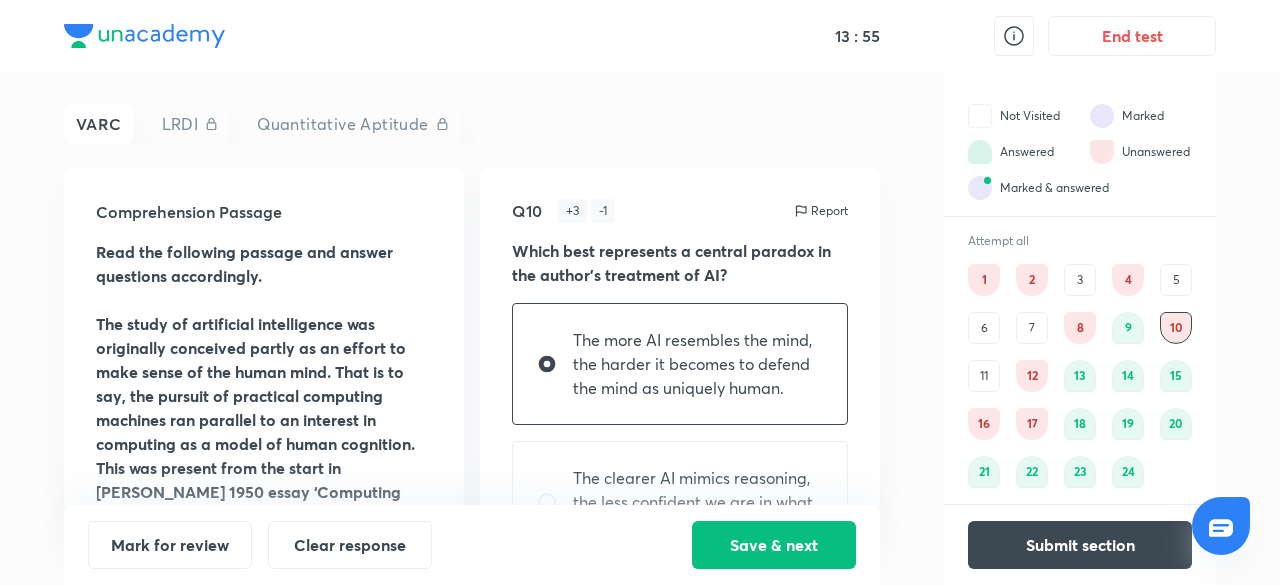 scroll, scrollTop: 0, scrollLeft: 0, axis: both 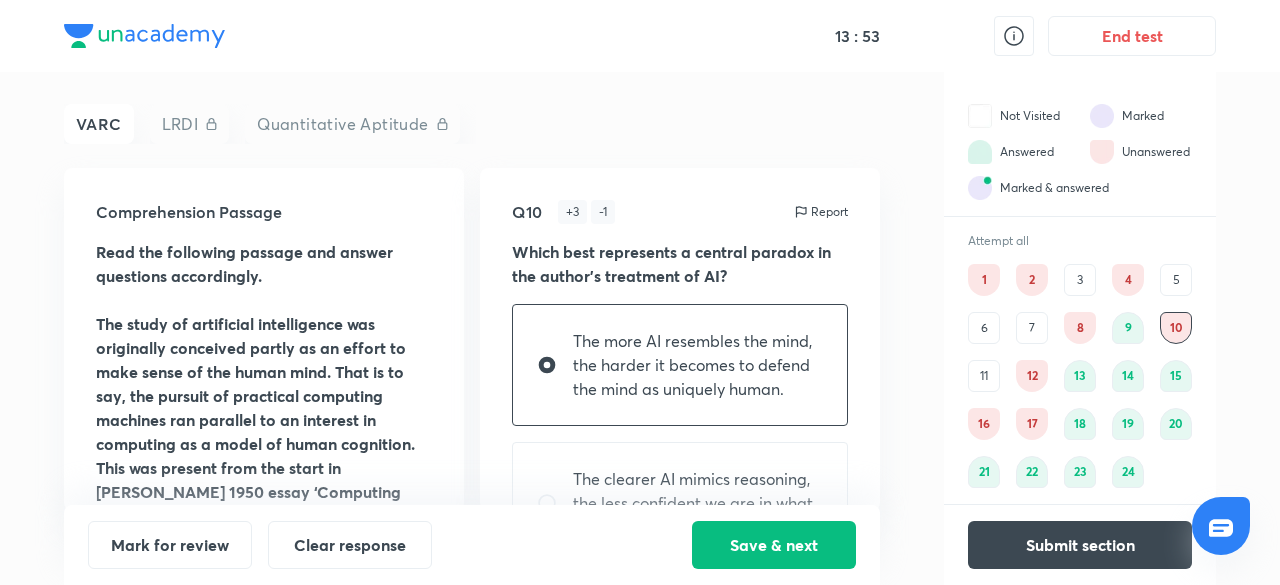 click on "9" at bounding box center (1128, 328) 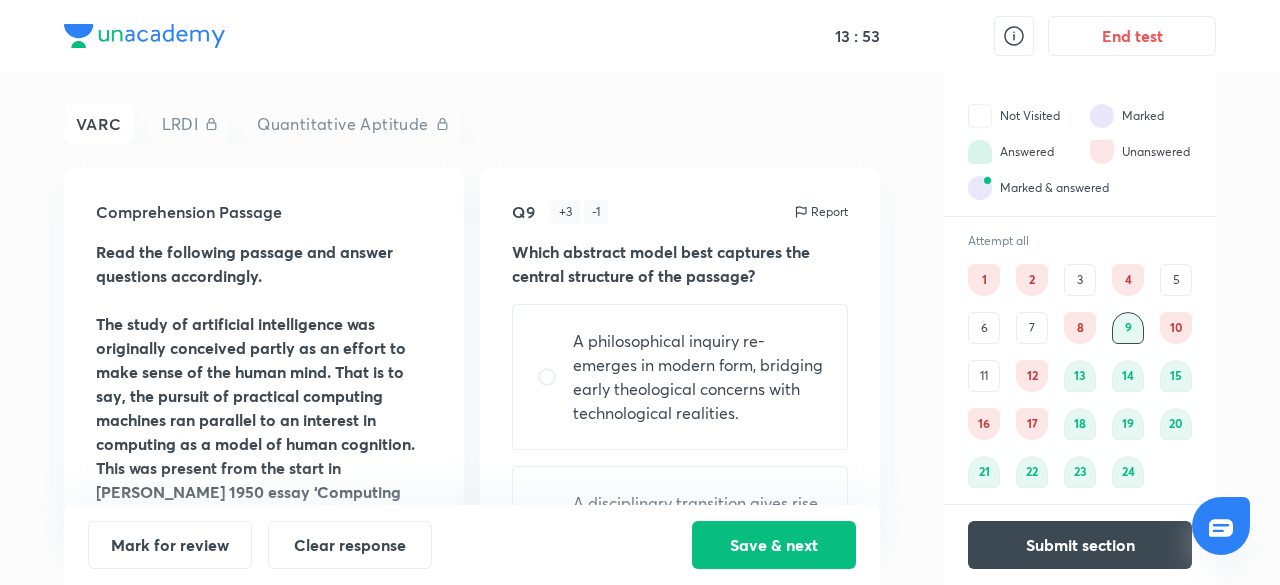 scroll, scrollTop: 0, scrollLeft: 0, axis: both 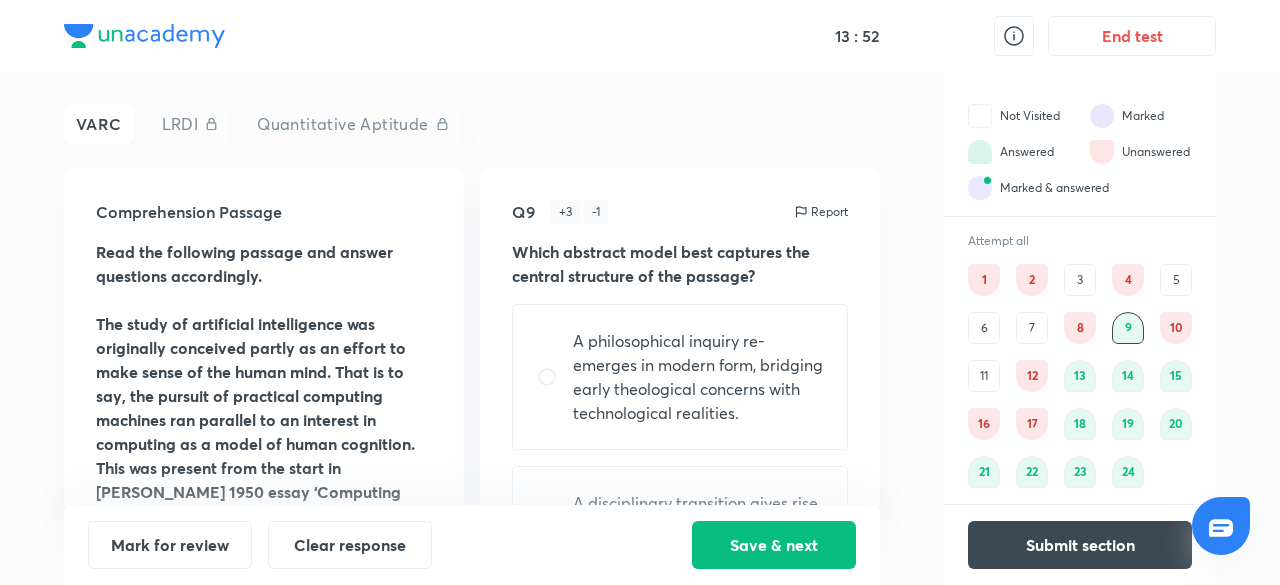 click on "10" at bounding box center (1176, 328) 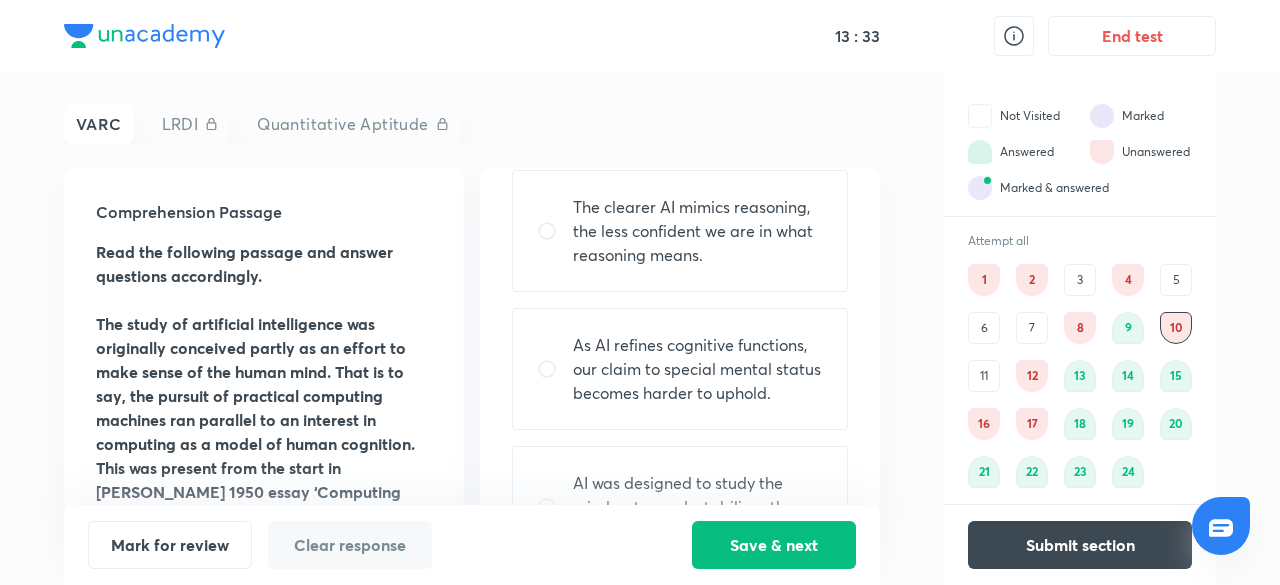 scroll, scrollTop: 267, scrollLeft: 0, axis: vertical 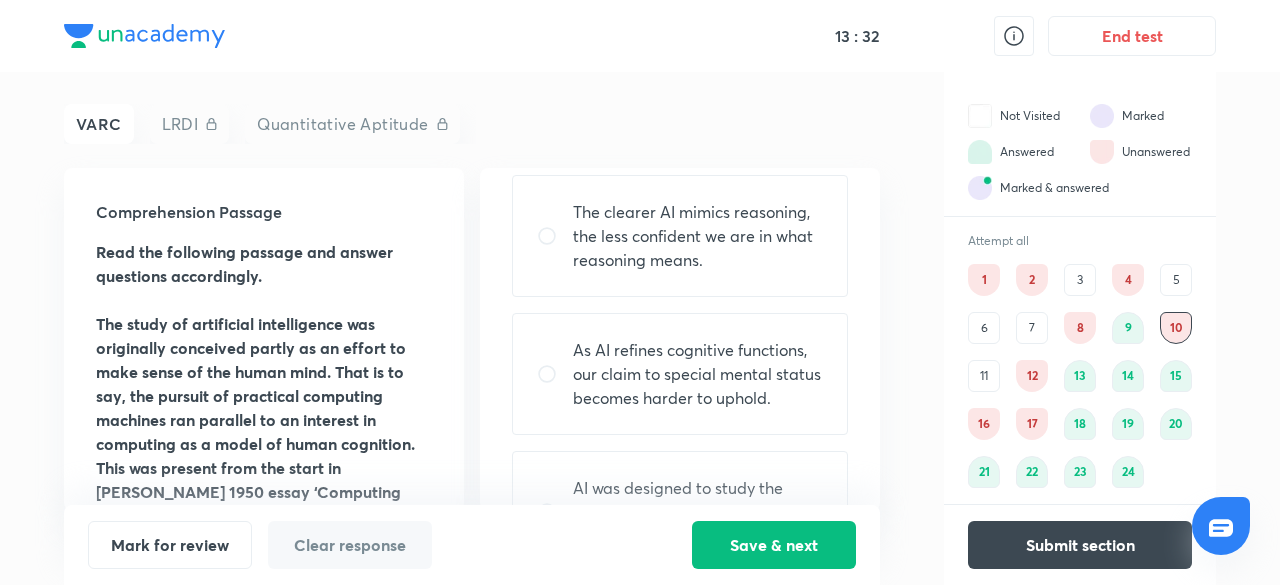 click on "11" at bounding box center (984, 376) 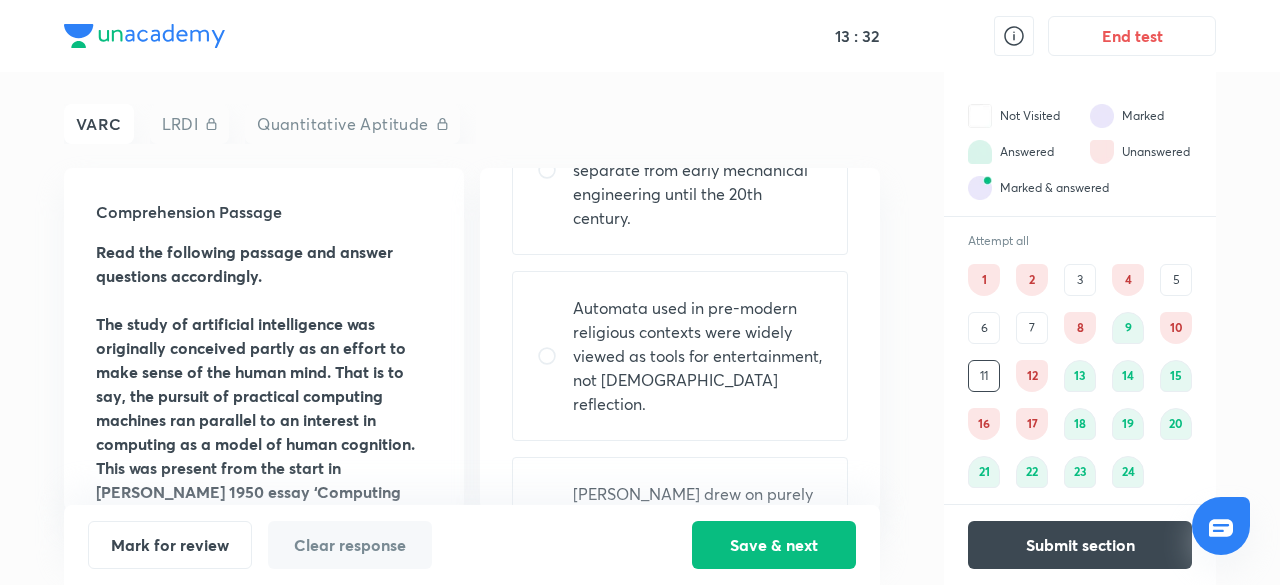 scroll, scrollTop: 0, scrollLeft: 0, axis: both 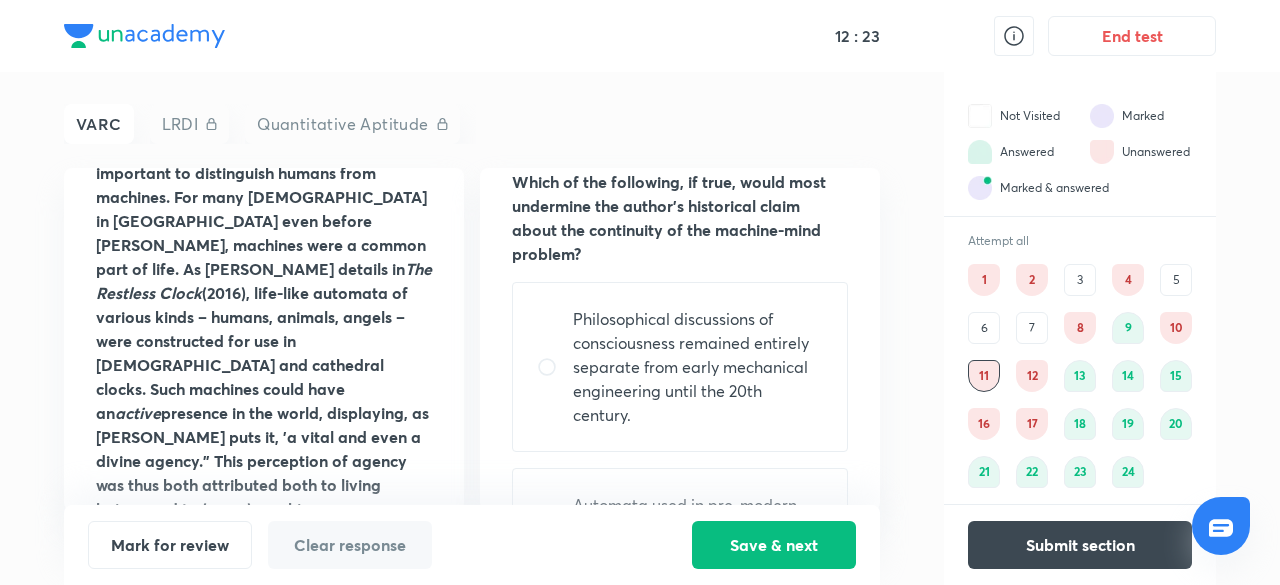 click on "12" at bounding box center [1032, 376] 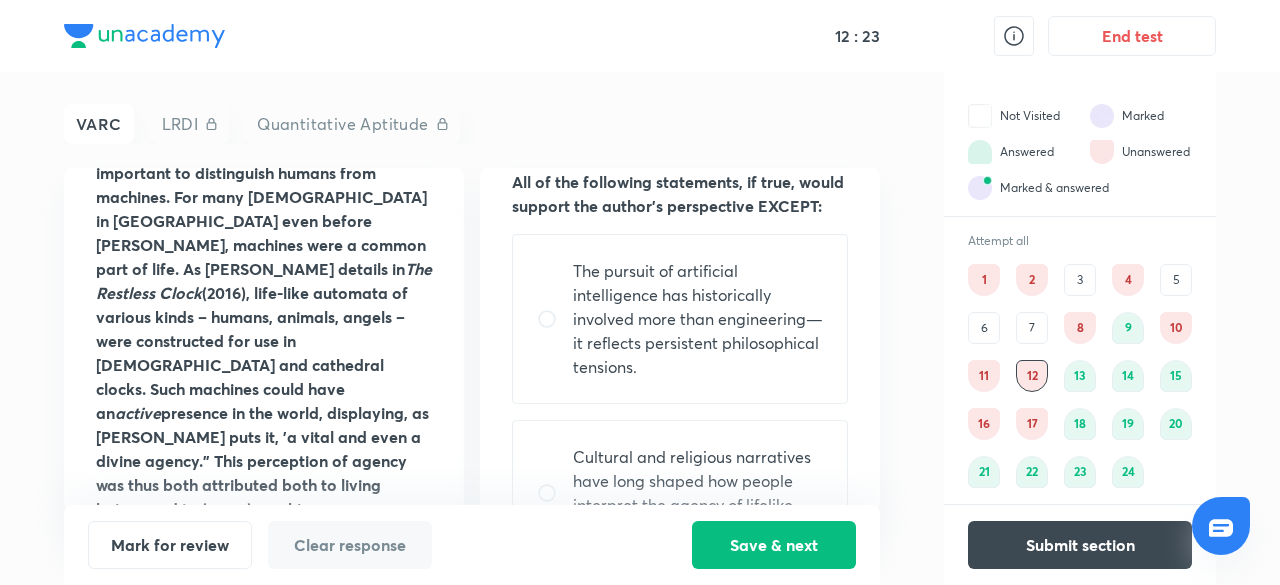 scroll, scrollTop: 0, scrollLeft: 0, axis: both 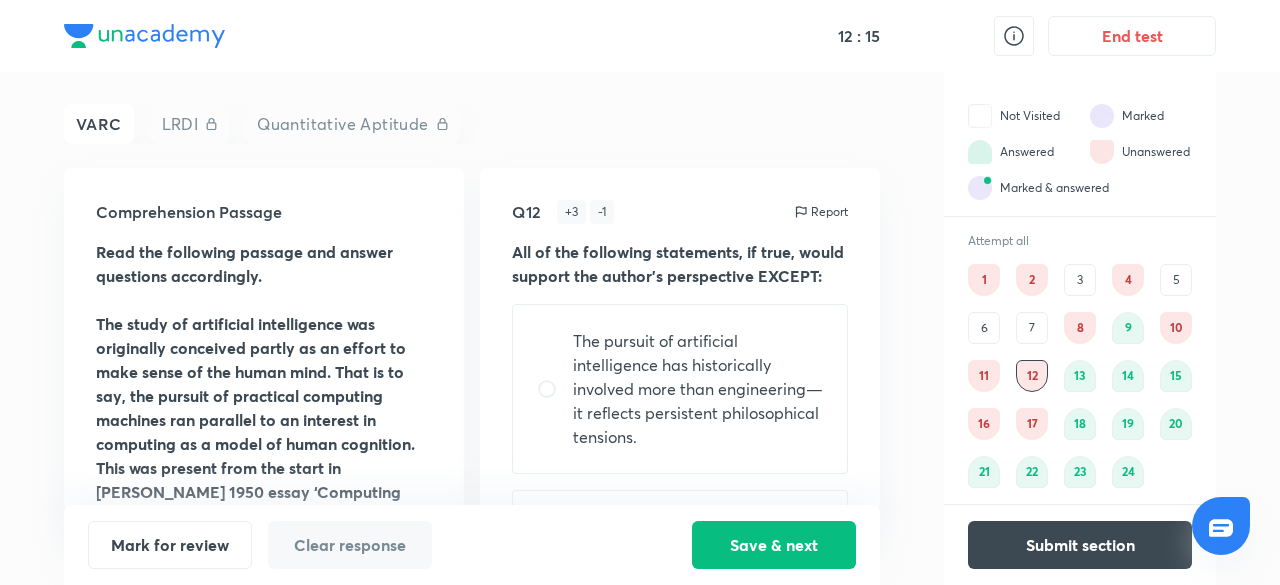 click on "4" at bounding box center (1128, 280) 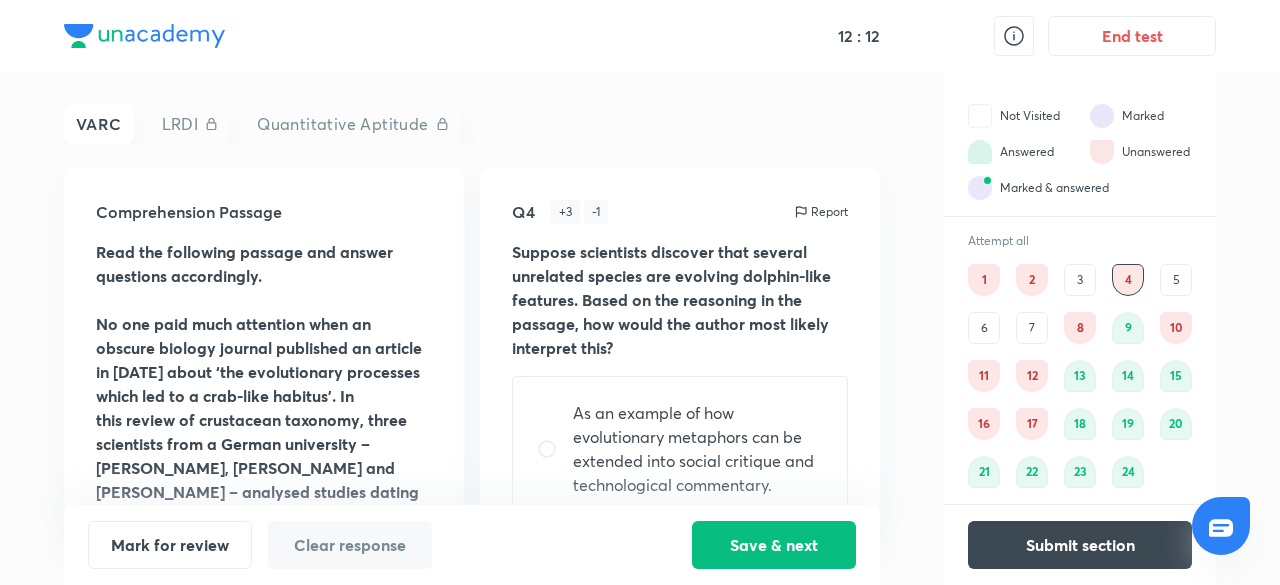 click on "5" at bounding box center [1176, 280] 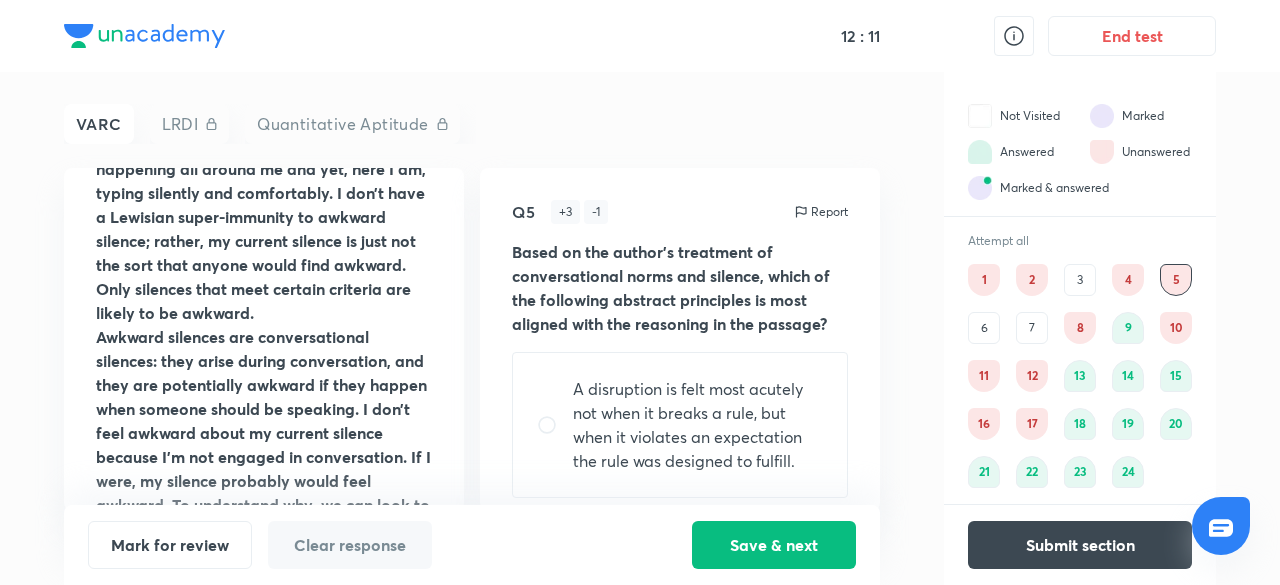 scroll, scrollTop: 0, scrollLeft: 0, axis: both 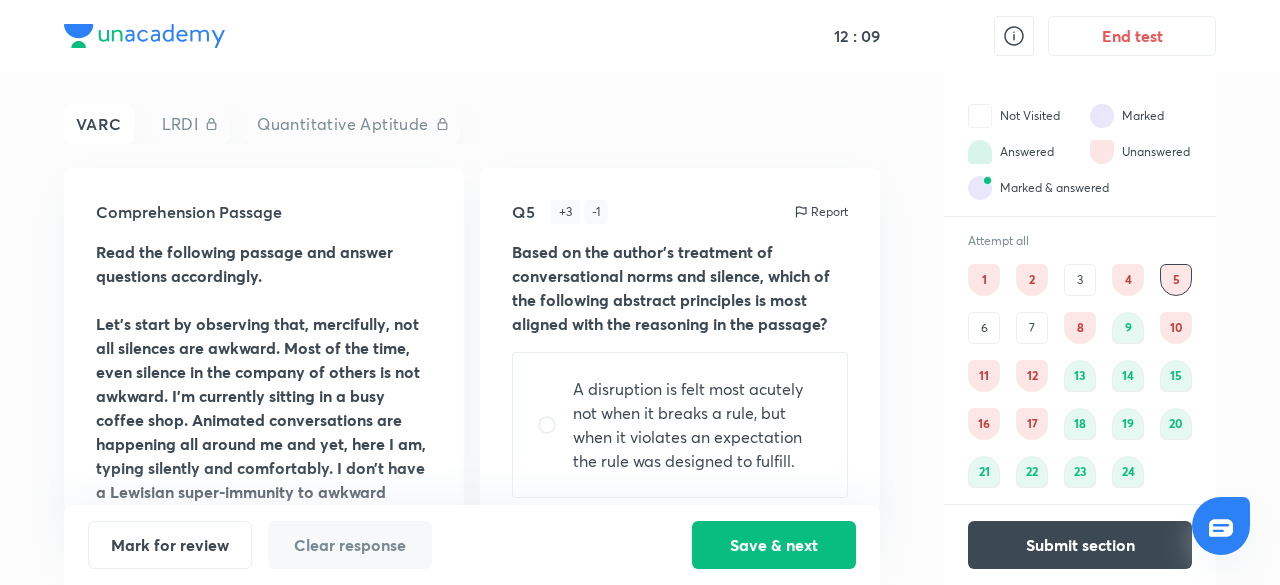 click on "5" at bounding box center [1176, 280] 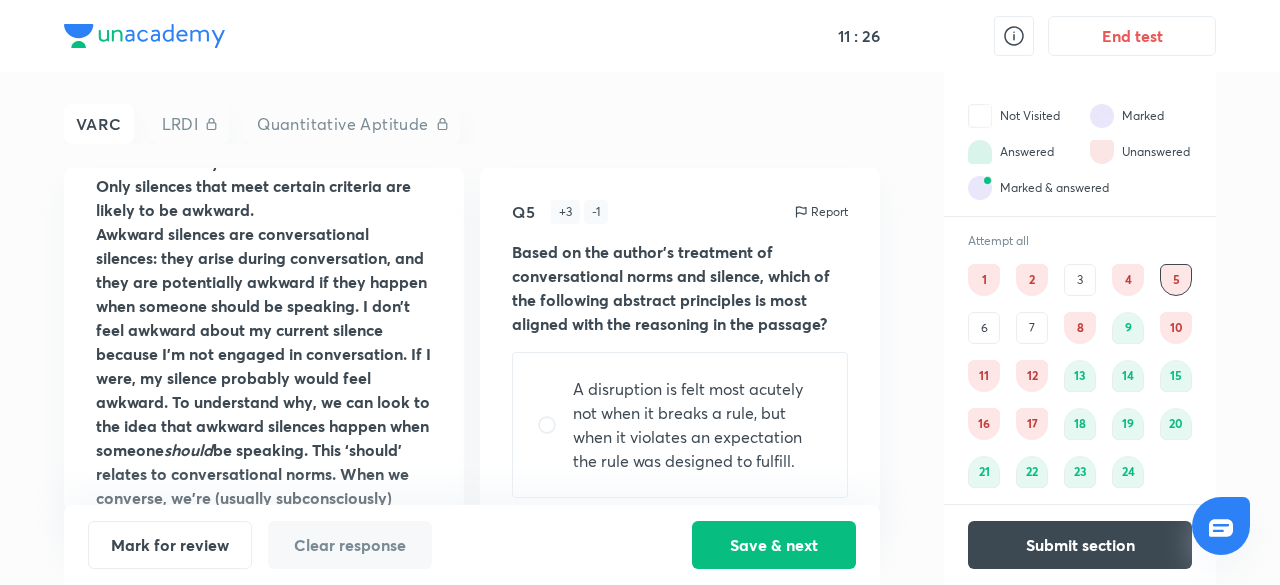 scroll, scrollTop: 379, scrollLeft: 0, axis: vertical 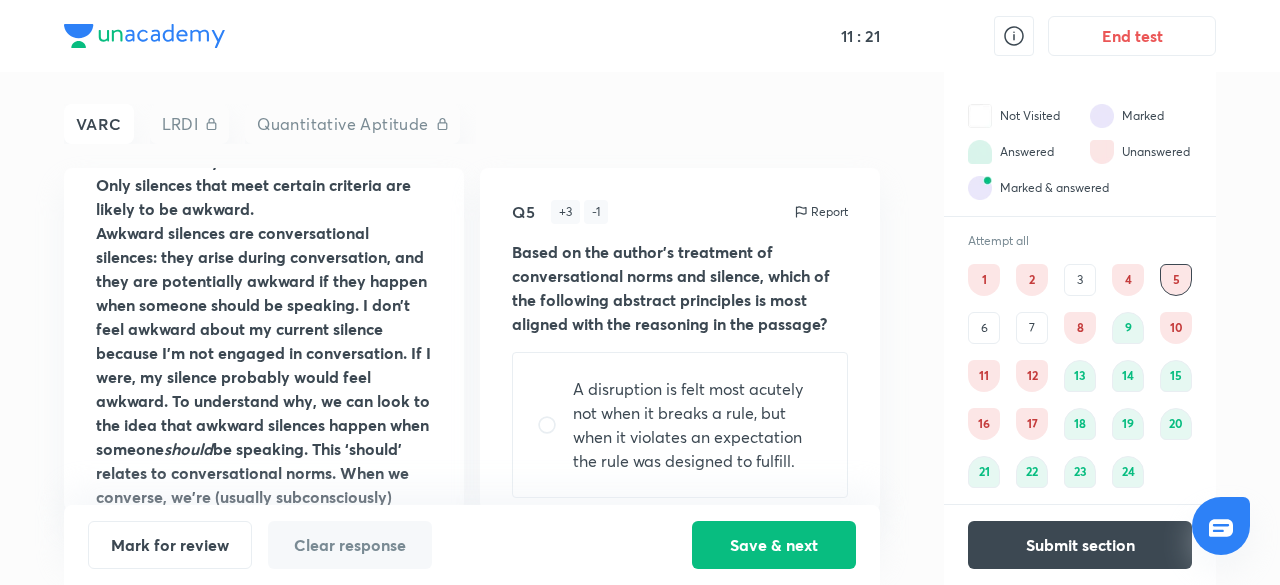 click on "Awkward silences are conversational silences: they arise during conversation, and they are potentially awkward if they happen when someone should be speaking. I don’t feel awkward about my current silence because I’m not engaged in conversation. If I were, my silence probably would feel awkward. To understand why, we can look to the idea that awkward silences happen when someone  should  be speaking. This ‘should’ relates to conversational norms. When we converse, we’re (usually subconsciously) following norms around things like how long our pauses are allowed to be, whose turn it is to speak, and what topics are appropriate. These norms vary by culture. The London-based Japanese linguist Haru Yamada, who has extensively explored communication differences between speakers of Japanese and of English, observes that silences that are comfortable for Japanese speakers feel ‘unbearably long’ to American speakers." at bounding box center (263, 508) 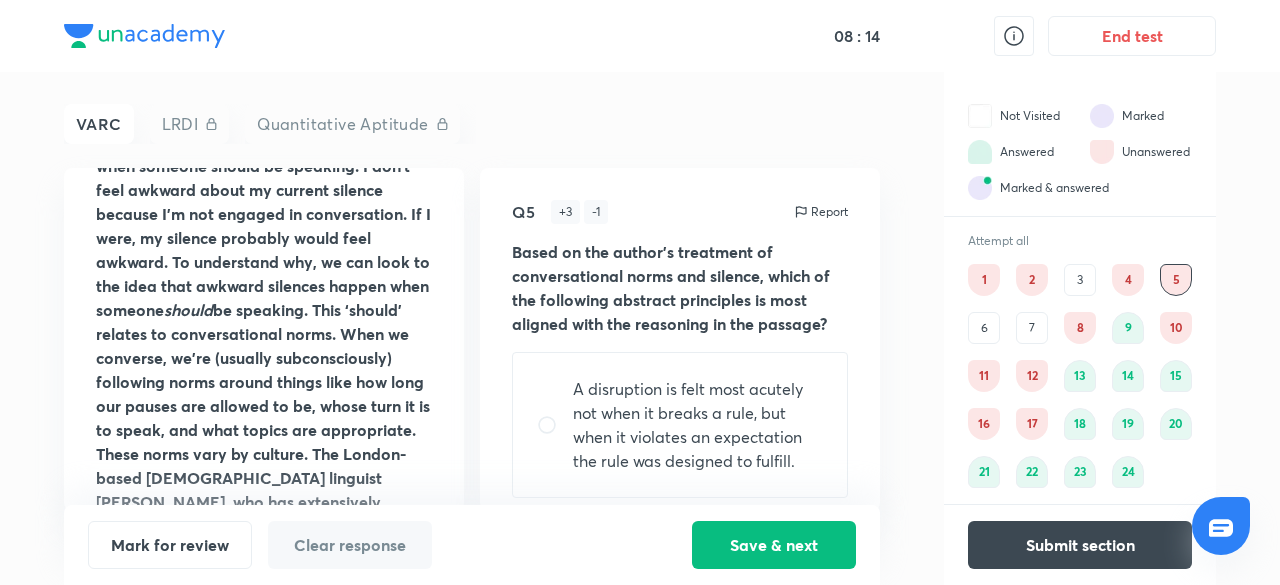 scroll, scrollTop: 516, scrollLeft: 0, axis: vertical 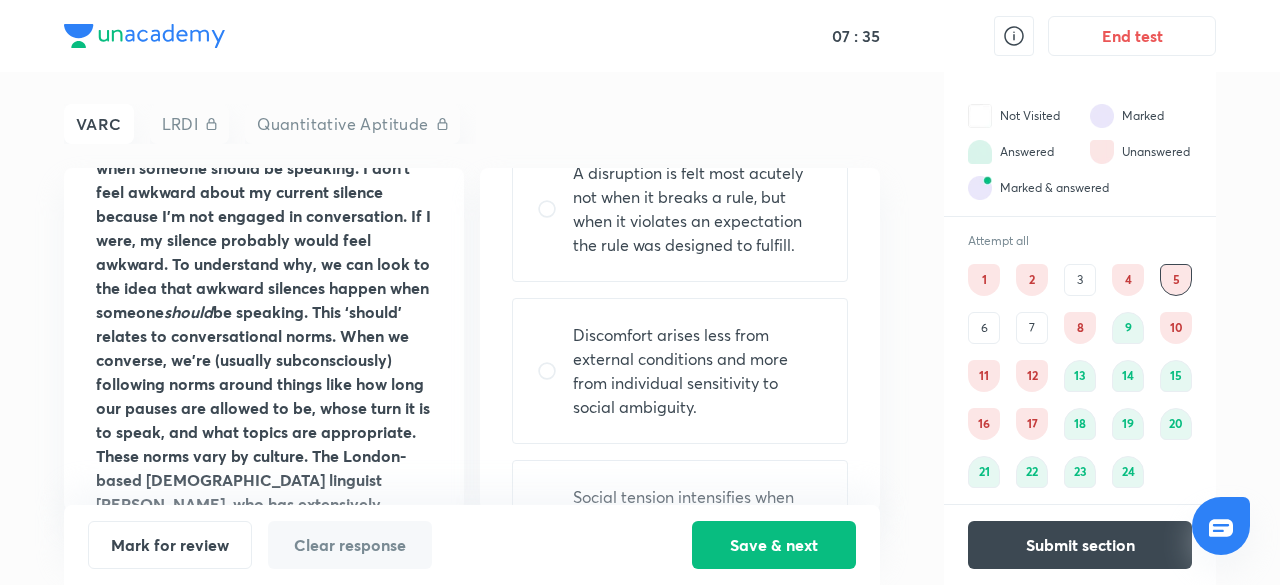 click on "Discomfort arises less from external conditions and more from individual sensitivity to social ambiguity." at bounding box center (698, 371) 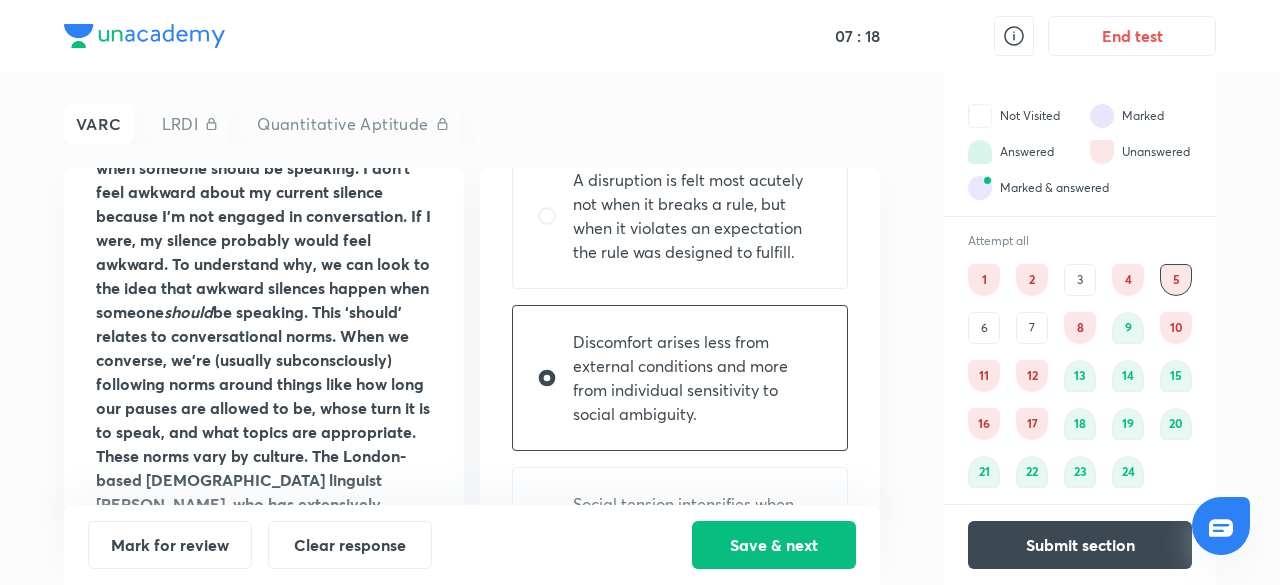 scroll, scrollTop: 206, scrollLeft: 0, axis: vertical 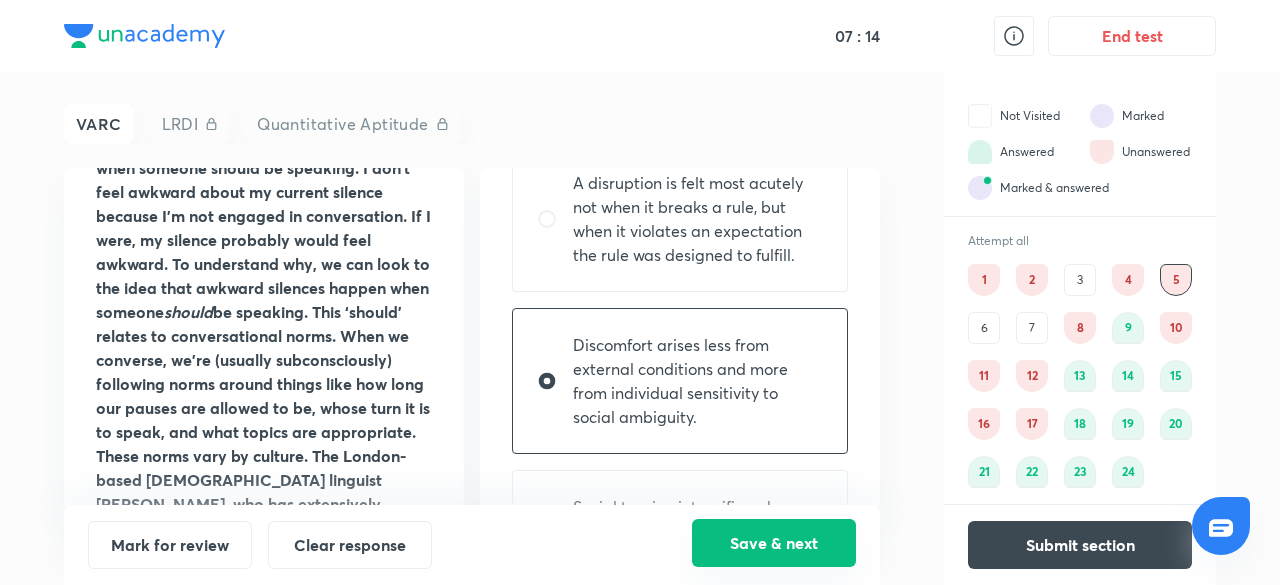 click on "Save & next" at bounding box center [774, 543] 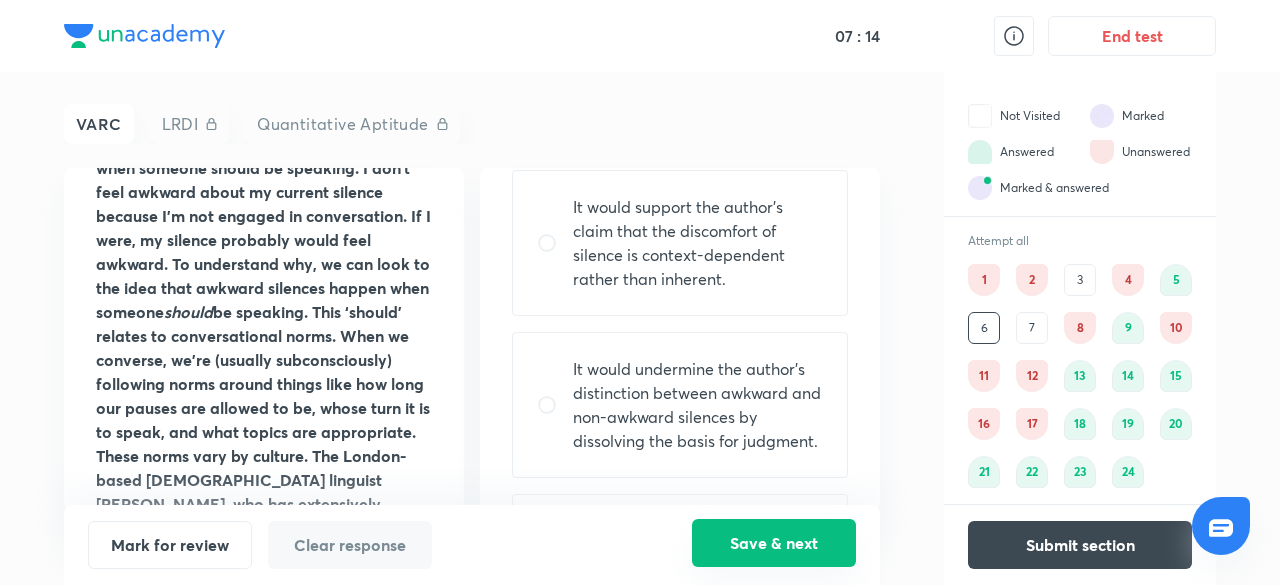 scroll, scrollTop: 0, scrollLeft: 0, axis: both 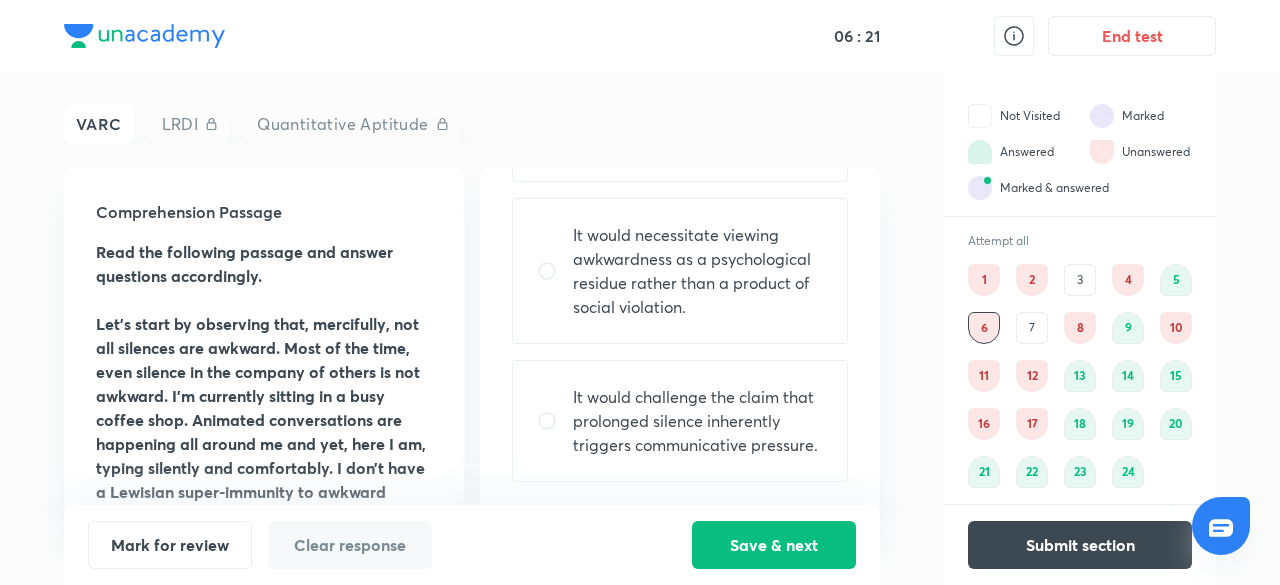 click on "It would challenge the claim that prolonged silence inherently triggers communicative pressure." at bounding box center (698, 421) 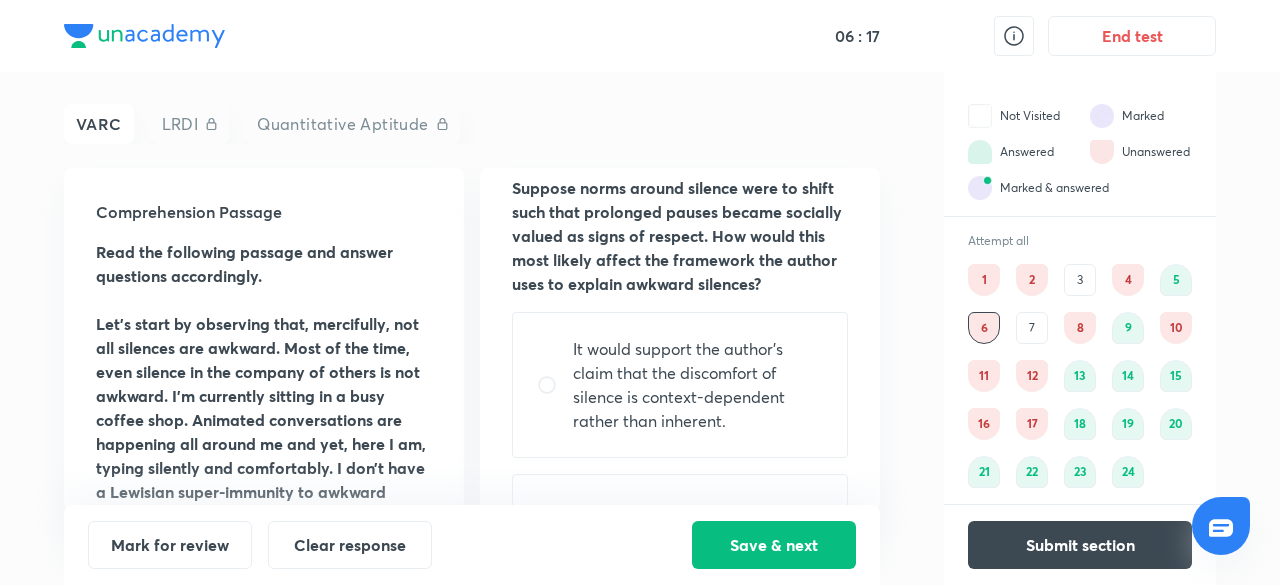 scroll, scrollTop: 0, scrollLeft: 0, axis: both 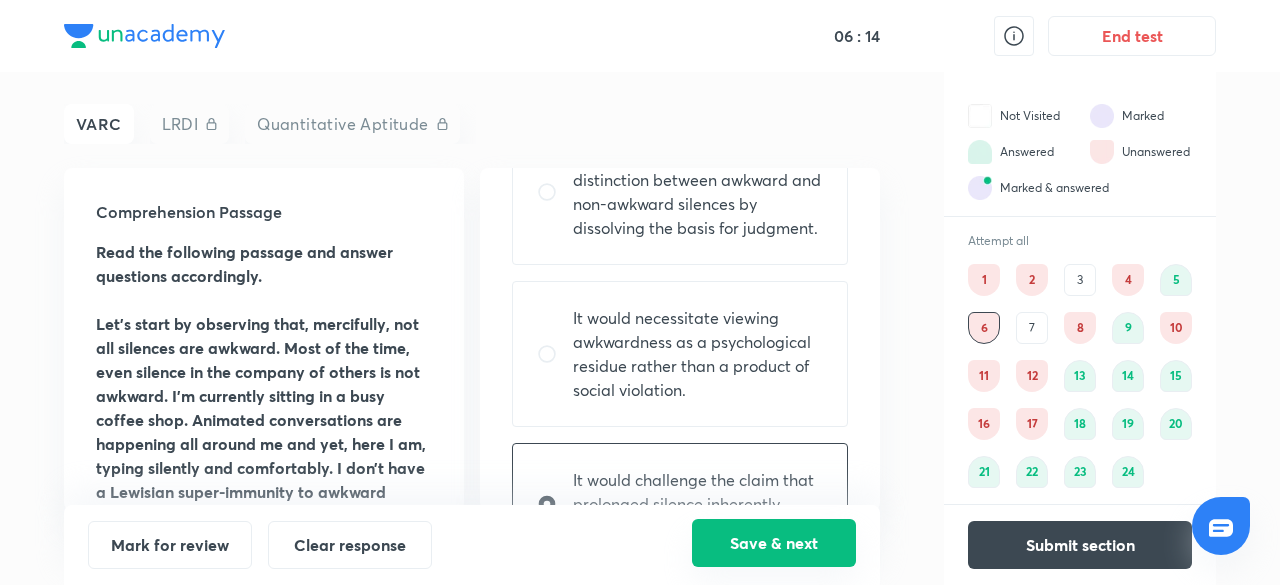 click on "Save & next" at bounding box center (774, 543) 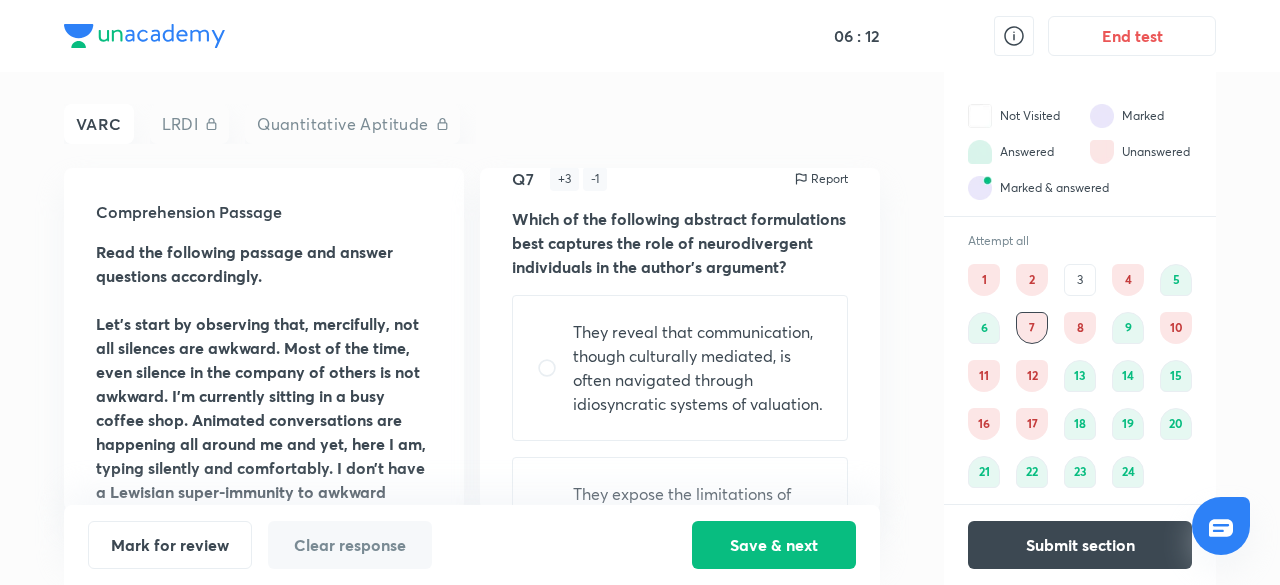 scroll, scrollTop: 0, scrollLeft: 0, axis: both 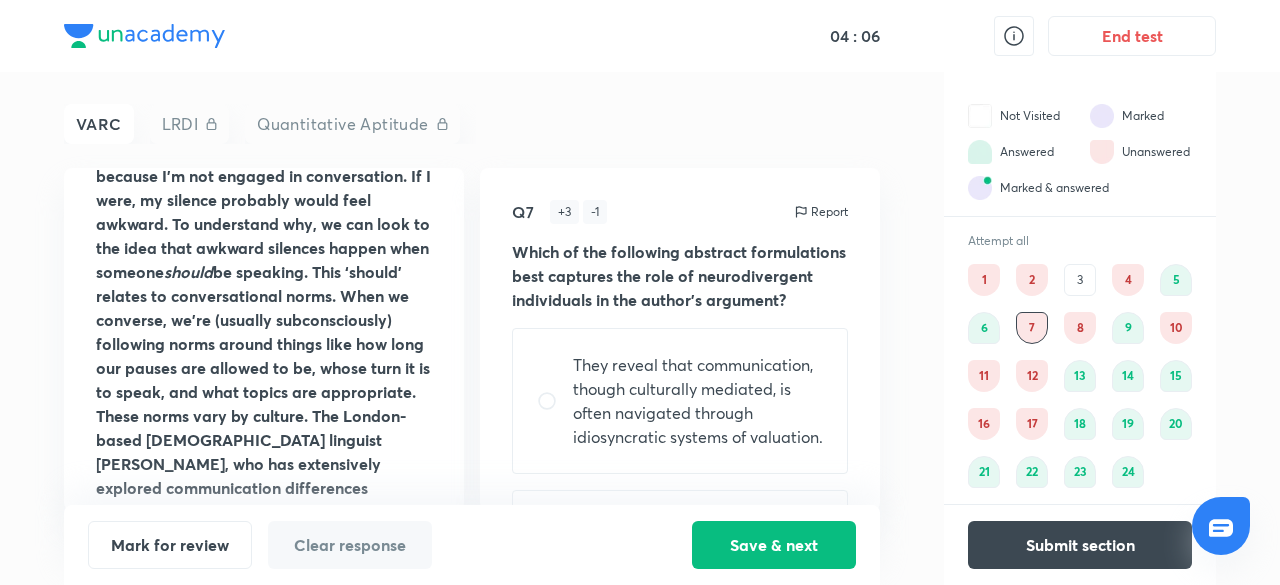 type 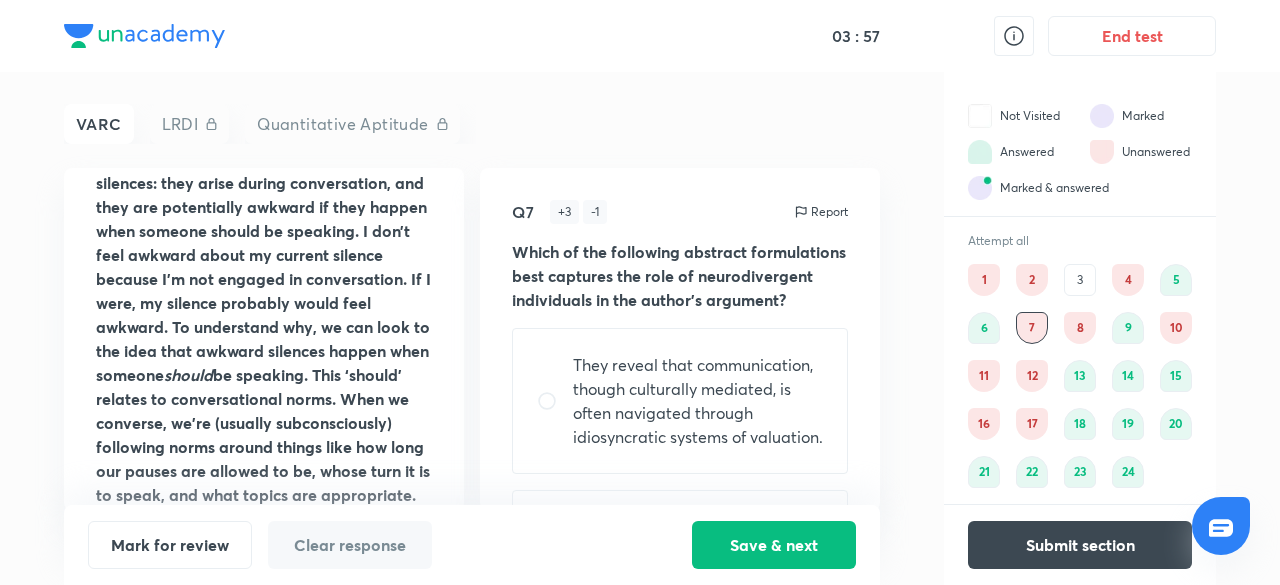 scroll, scrollTop: 451, scrollLeft: 0, axis: vertical 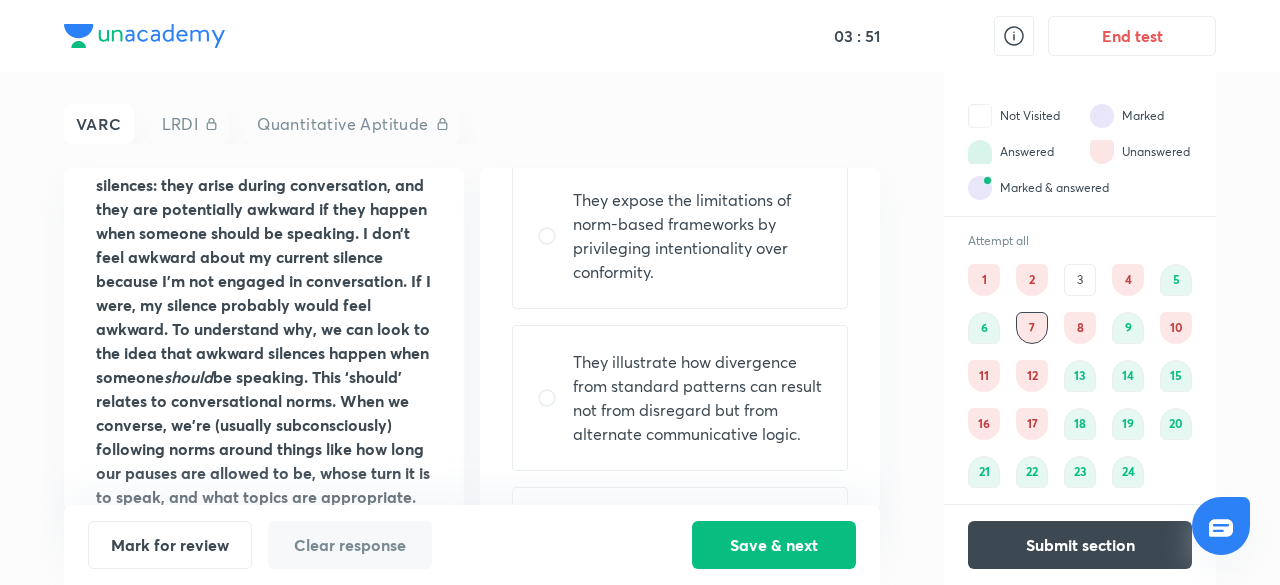 click on "1" at bounding box center [984, 280] 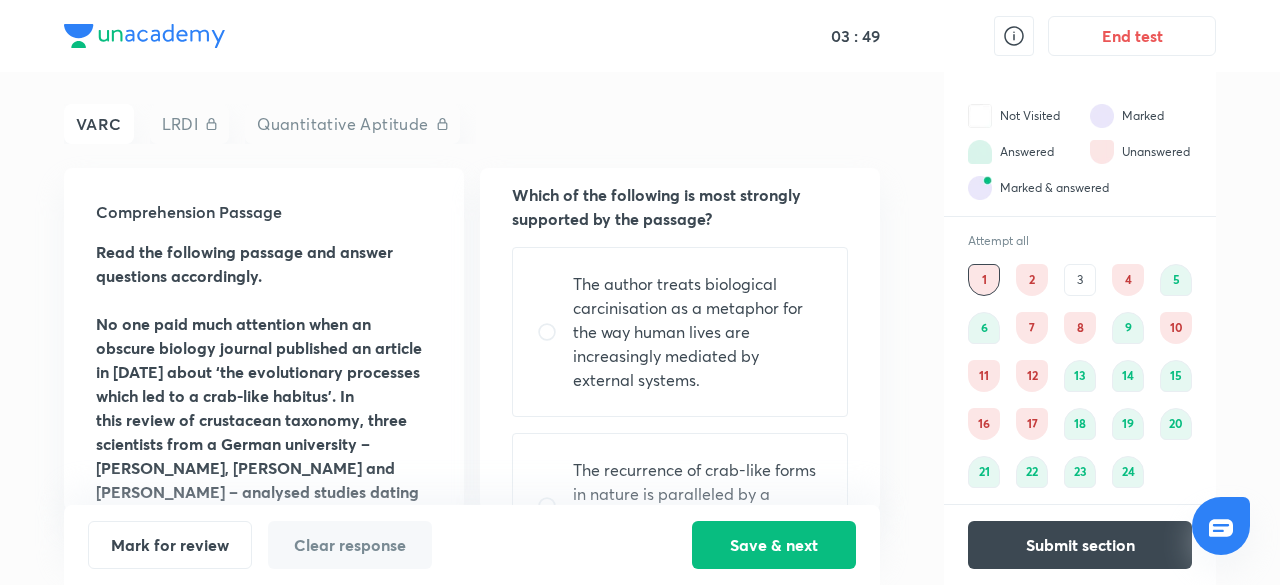 scroll, scrollTop: 0, scrollLeft: 0, axis: both 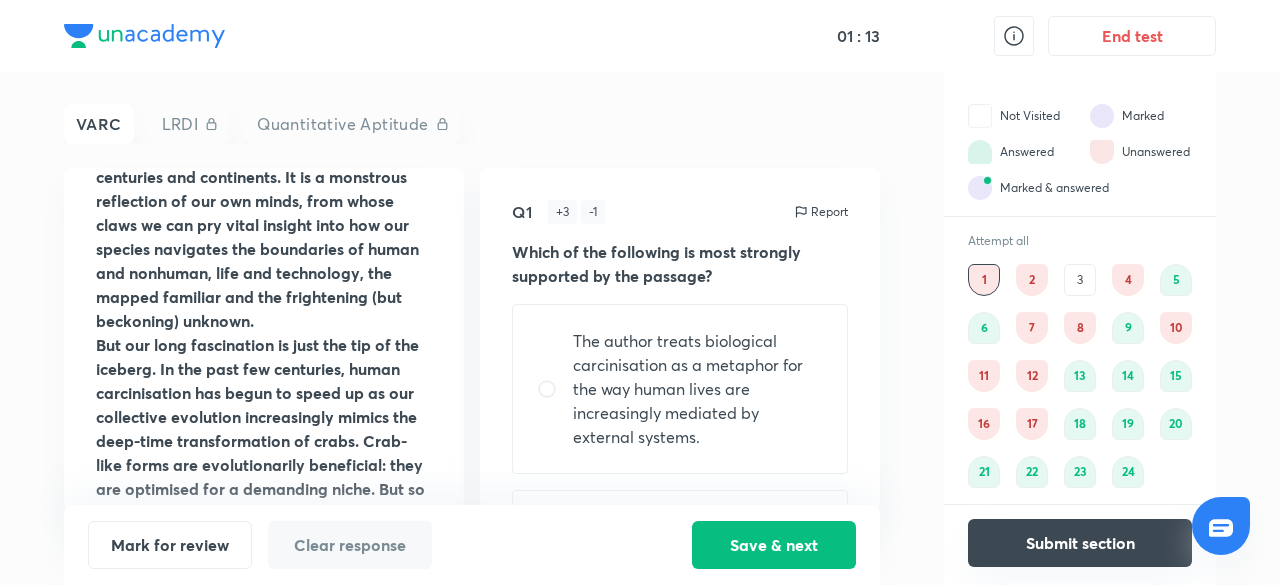 click on "Submit section" at bounding box center (1080, 543) 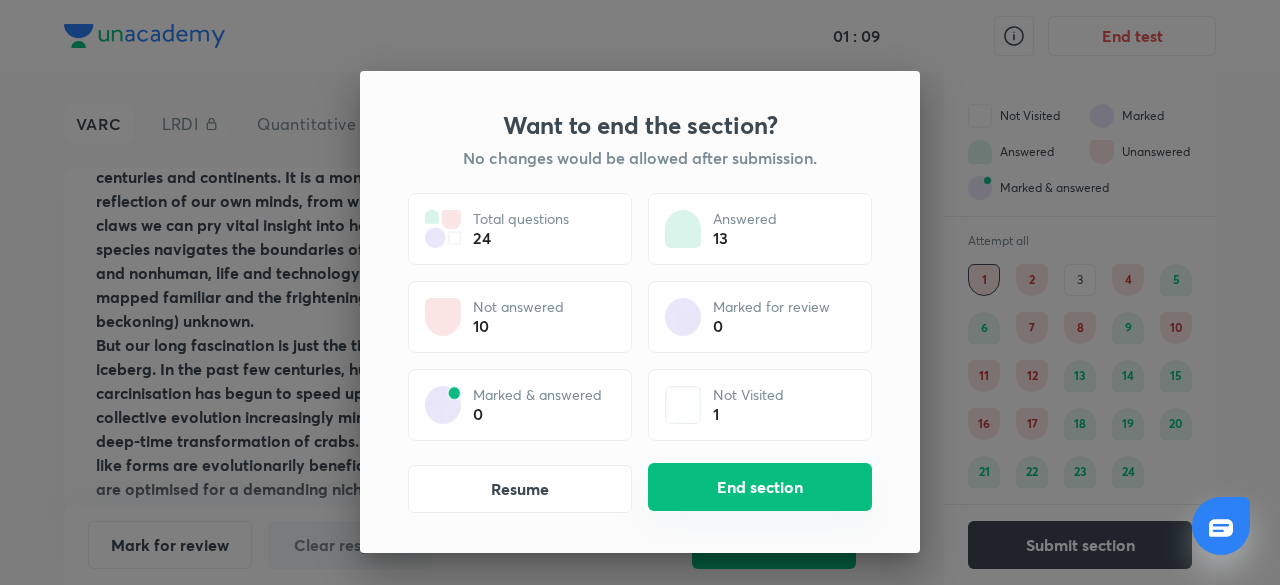 click on "End section" at bounding box center [760, 487] 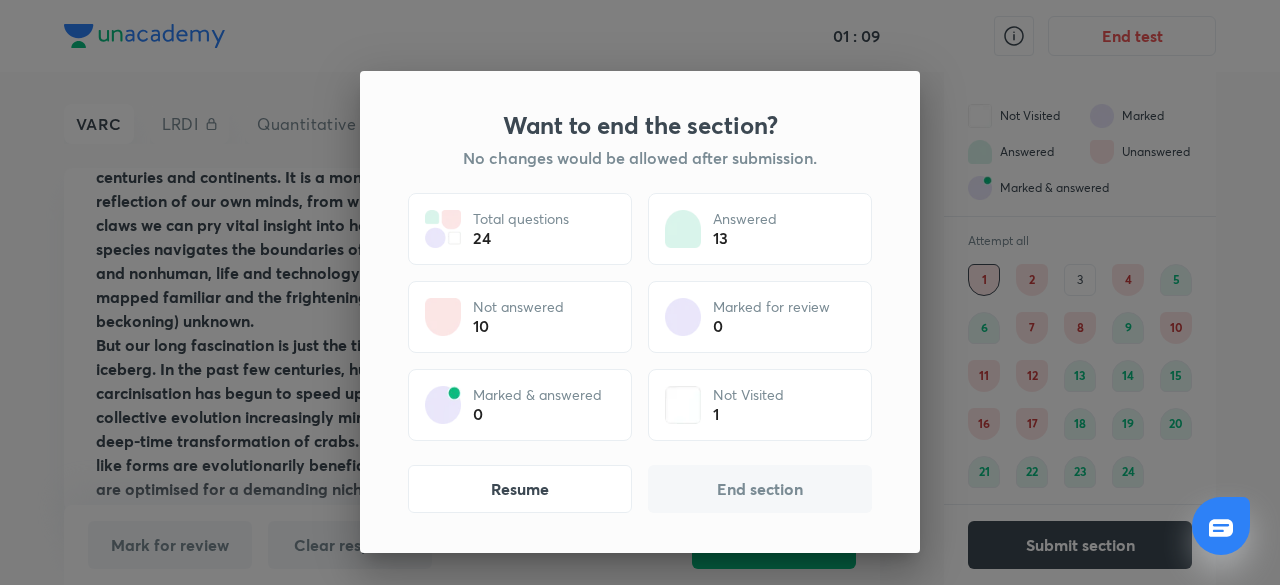 scroll, scrollTop: 0, scrollLeft: 0, axis: both 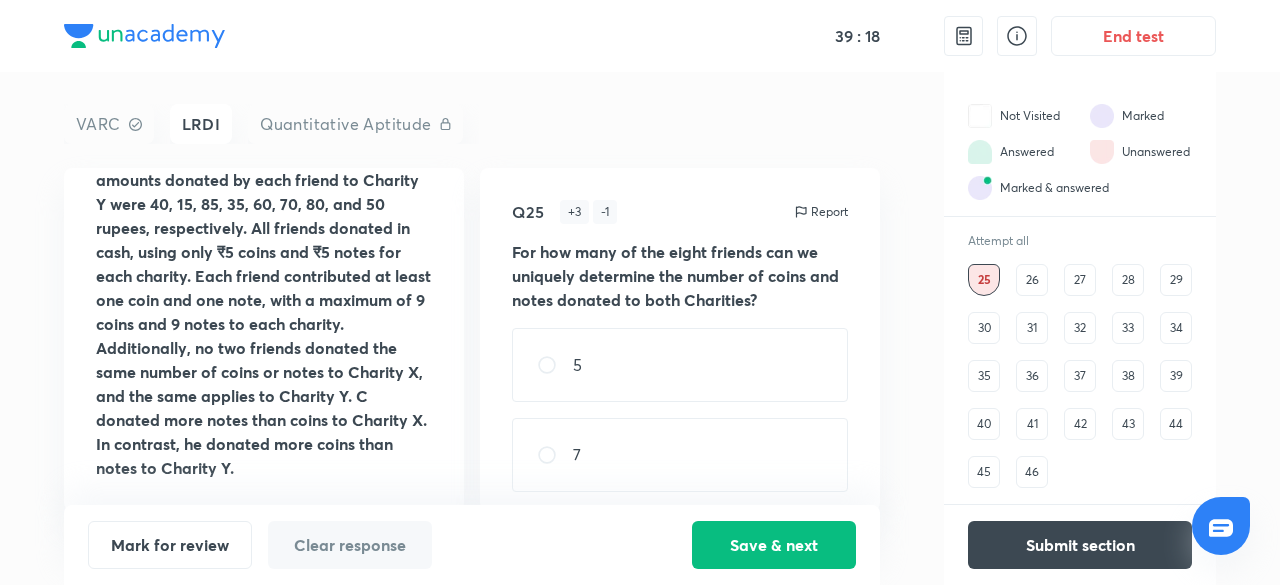 click on "27" at bounding box center [1080, 280] 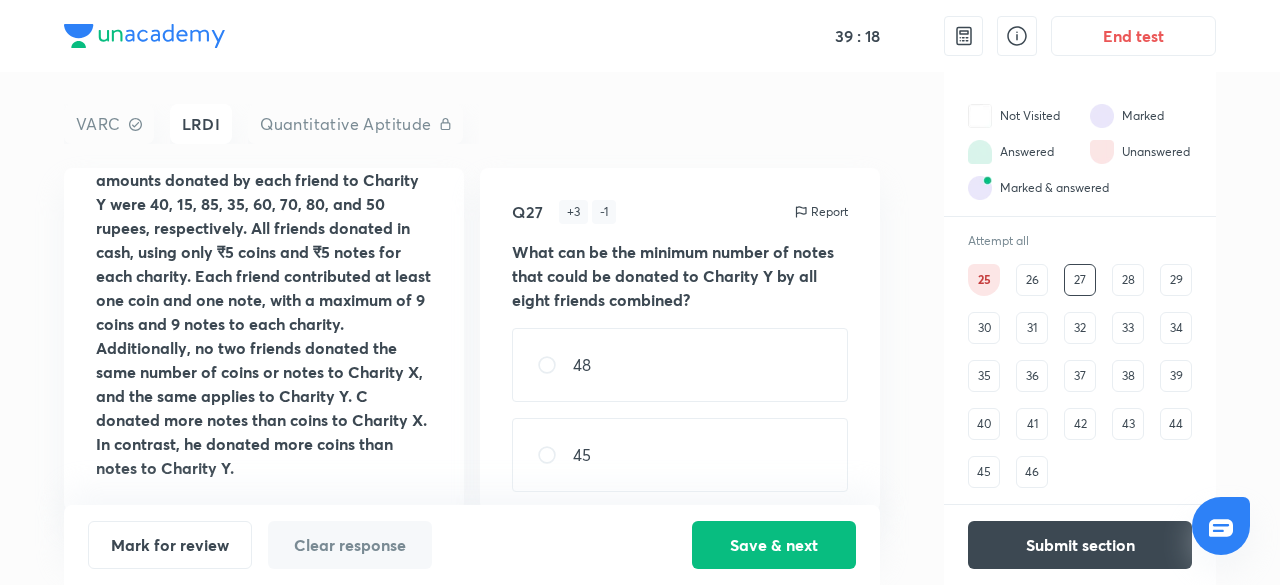 scroll, scrollTop: 0, scrollLeft: 0, axis: both 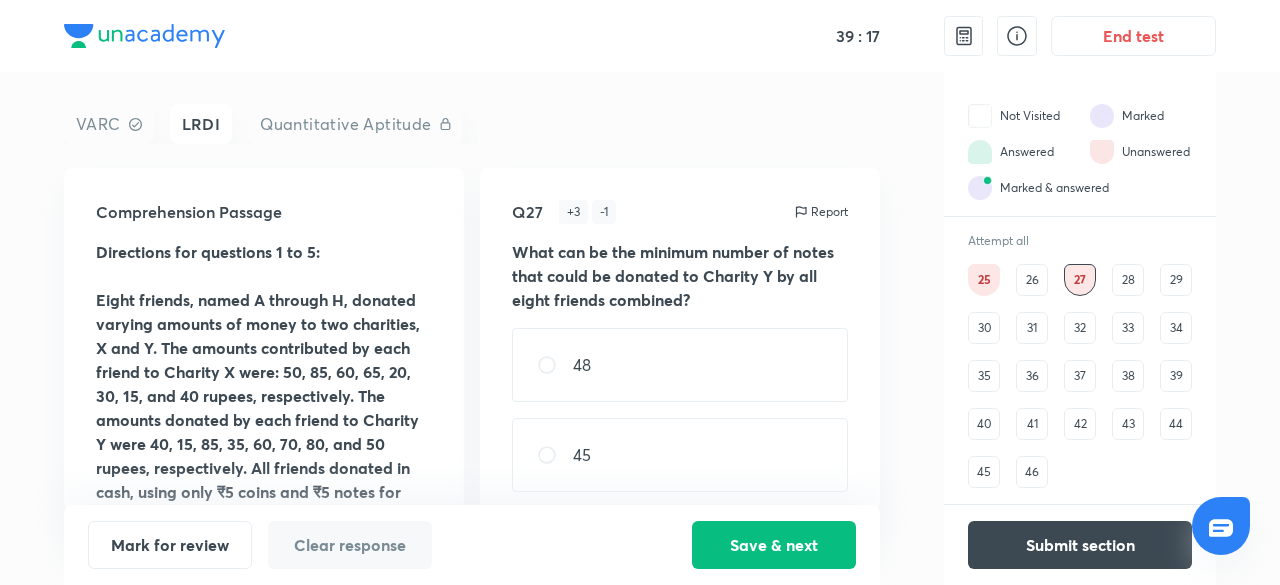 click on "28" at bounding box center (1128, 280) 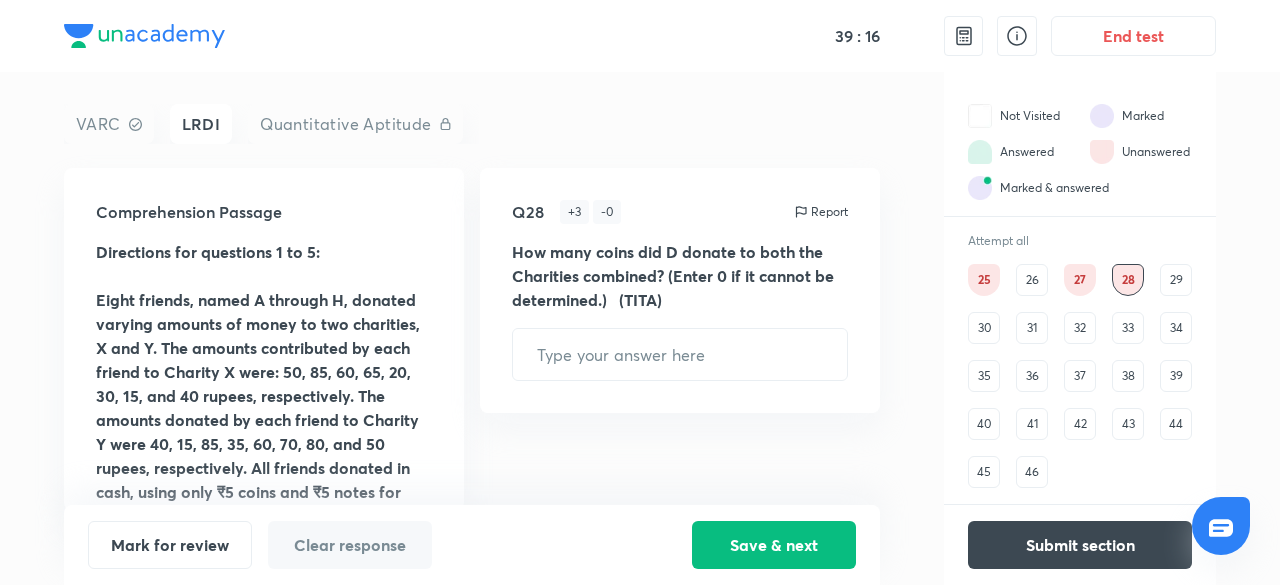 click on "29" at bounding box center [1176, 280] 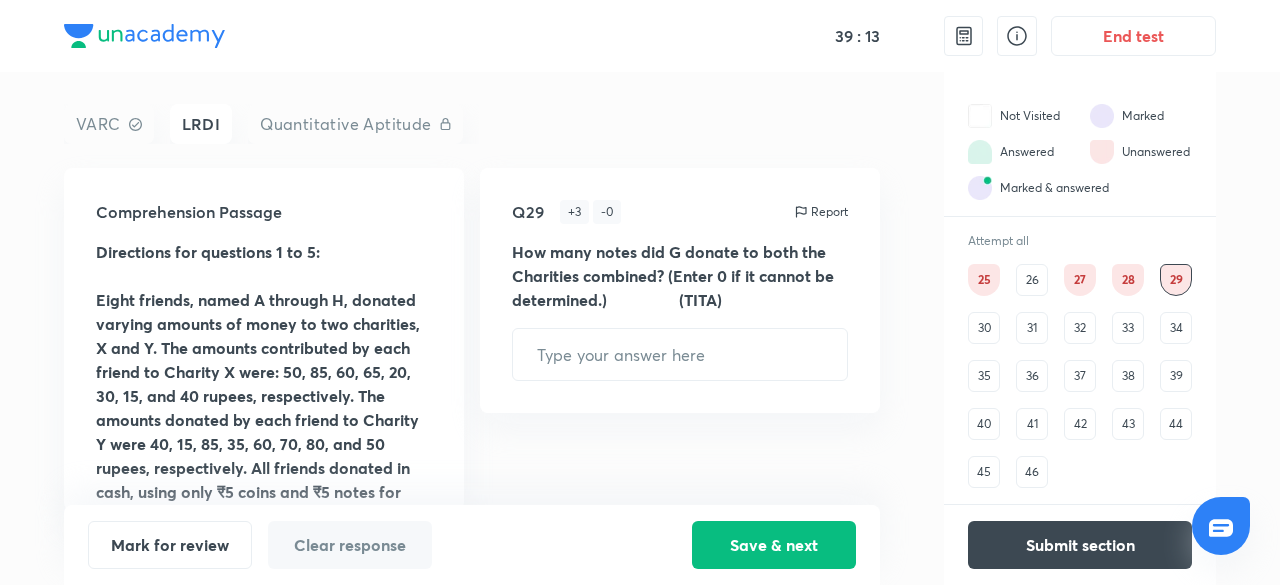 click on "30" at bounding box center (984, 328) 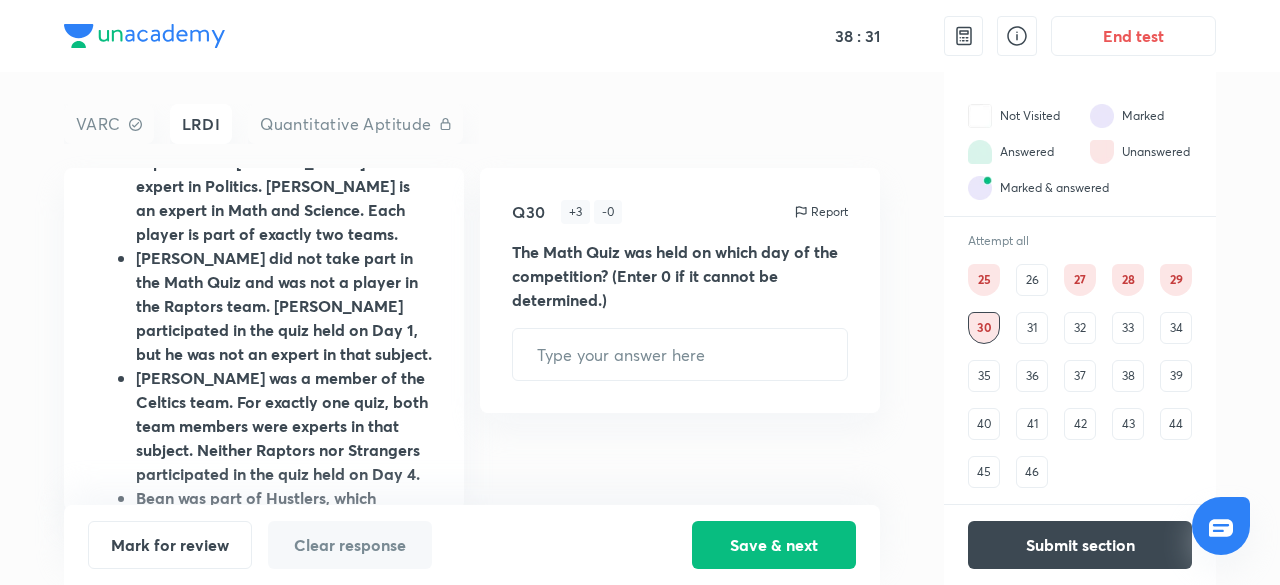 scroll, scrollTop: 558, scrollLeft: 0, axis: vertical 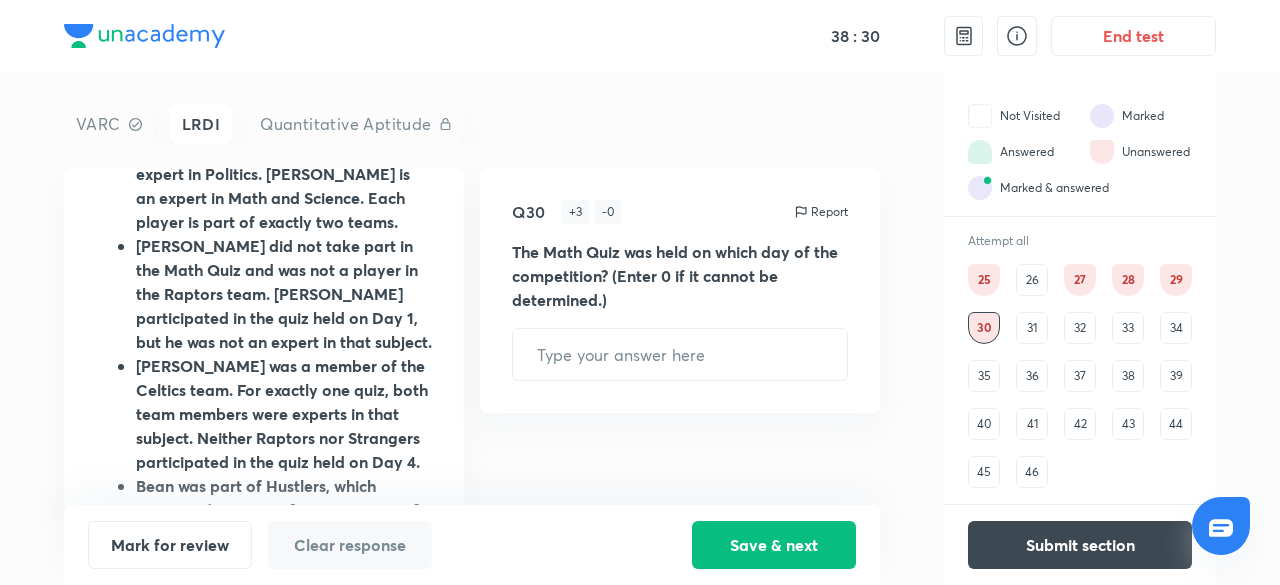 click on "32" at bounding box center (1080, 328) 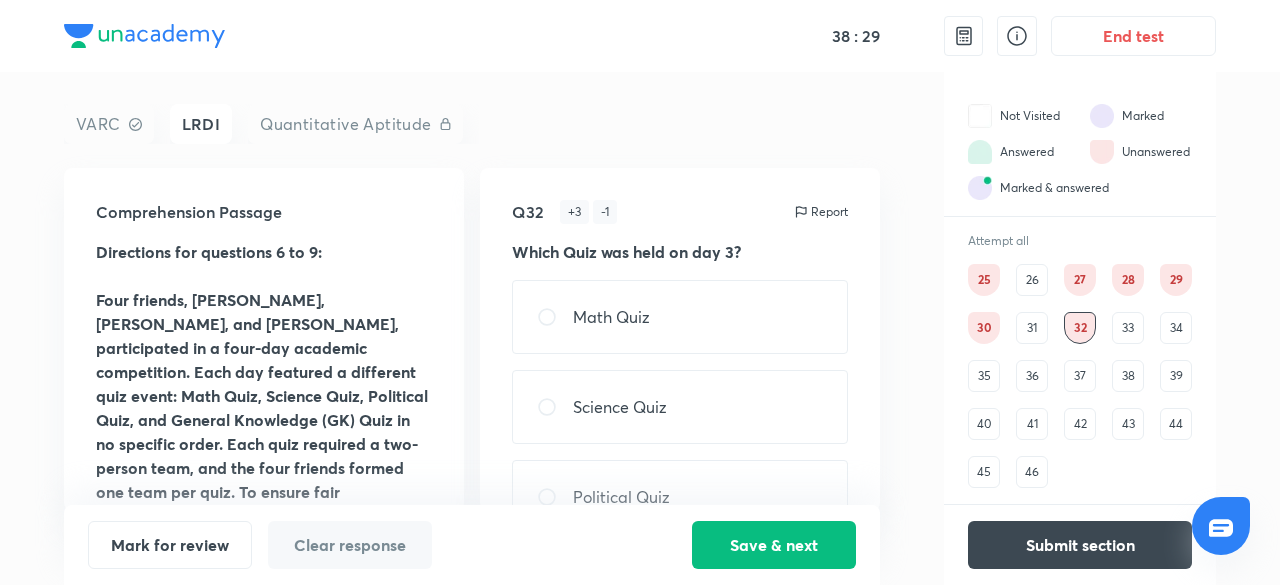 click on "33" at bounding box center [1128, 328] 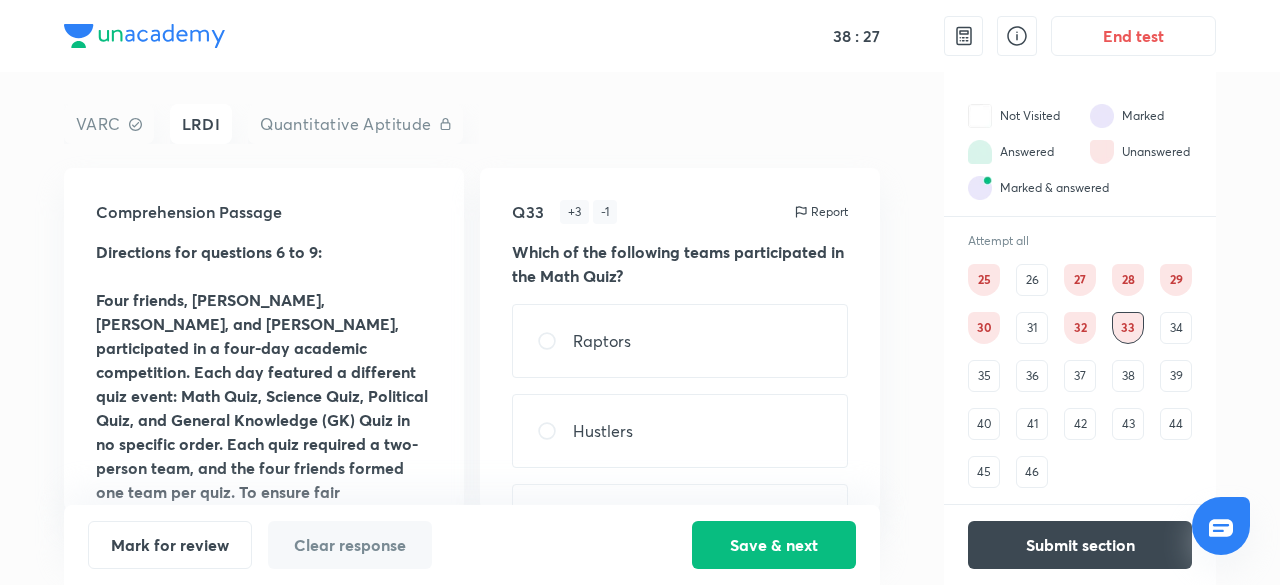 click on "34" at bounding box center (1176, 328) 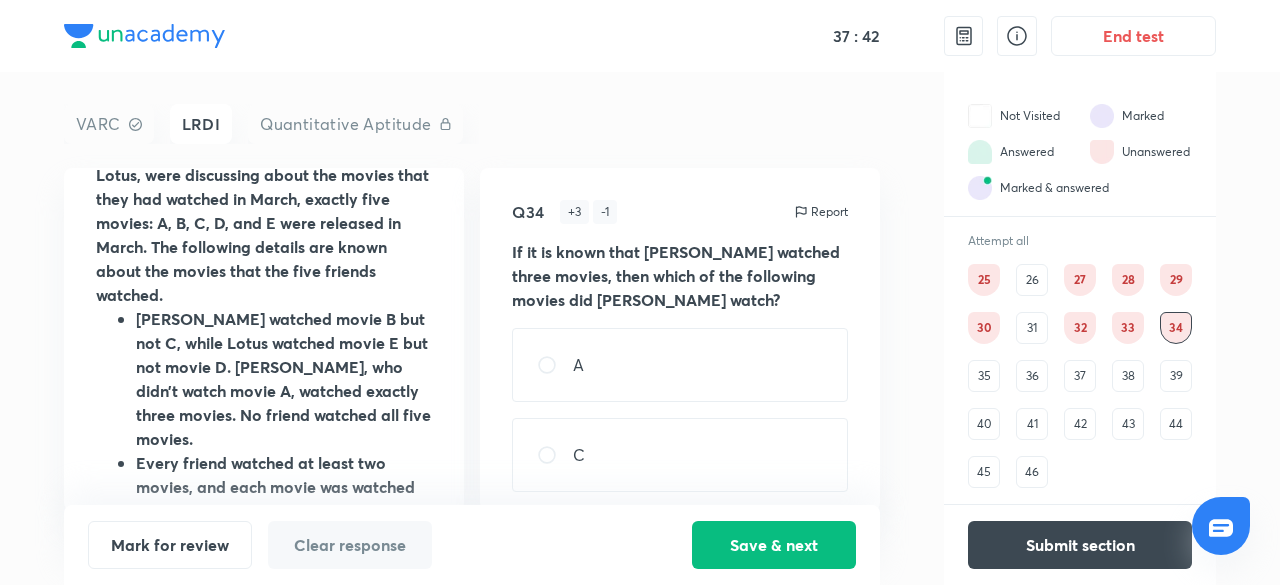 scroll, scrollTop: 174, scrollLeft: 0, axis: vertical 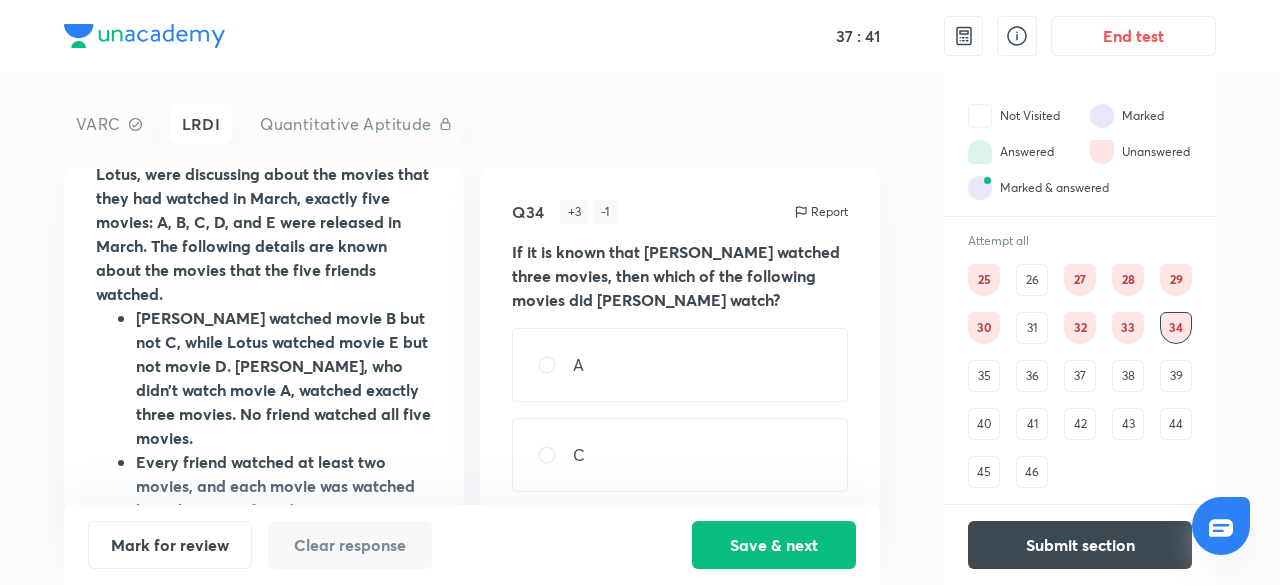 click on "Lenor watched movie B but not C, while Lotus watched movie E but not movie D. Lucky, who didn’t watch movie A, watched exactly three movies. No friend watched all five movies." at bounding box center [283, 377] 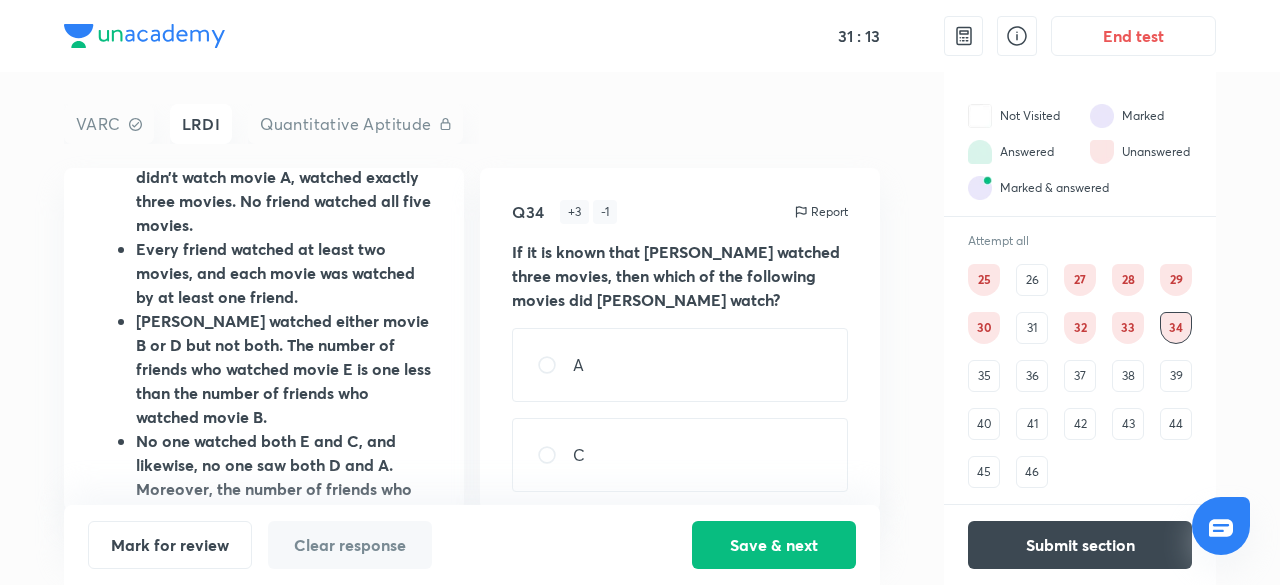 scroll, scrollTop: 480, scrollLeft: 0, axis: vertical 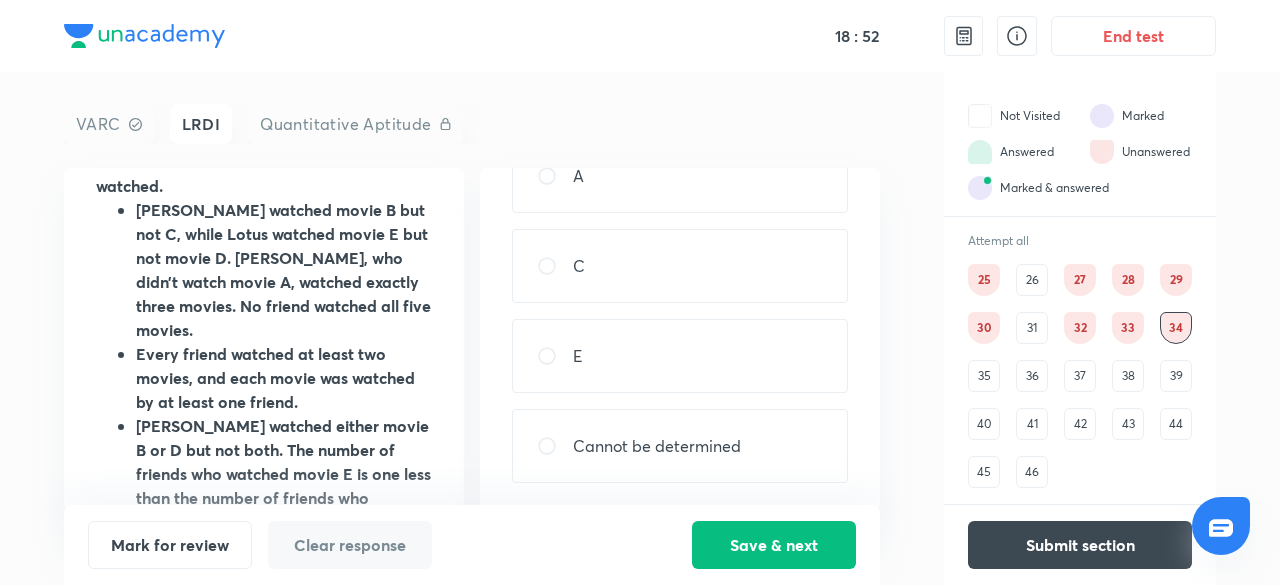 click on "Cannot be determined" at bounding box center (657, 446) 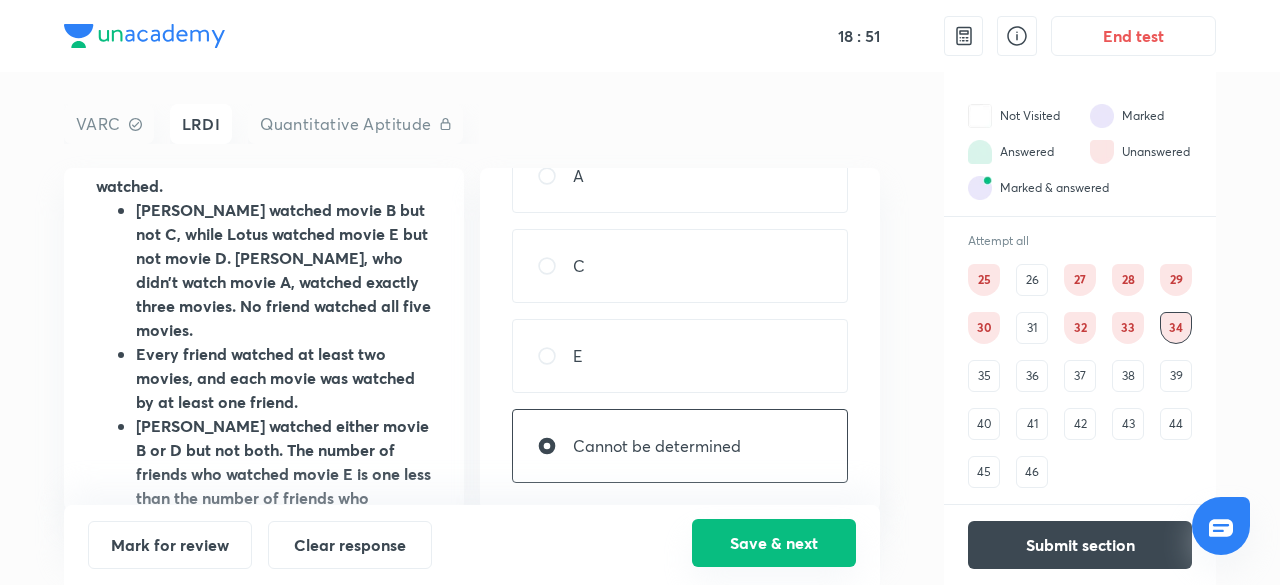 click on "Save & next" at bounding box center [774, 543] 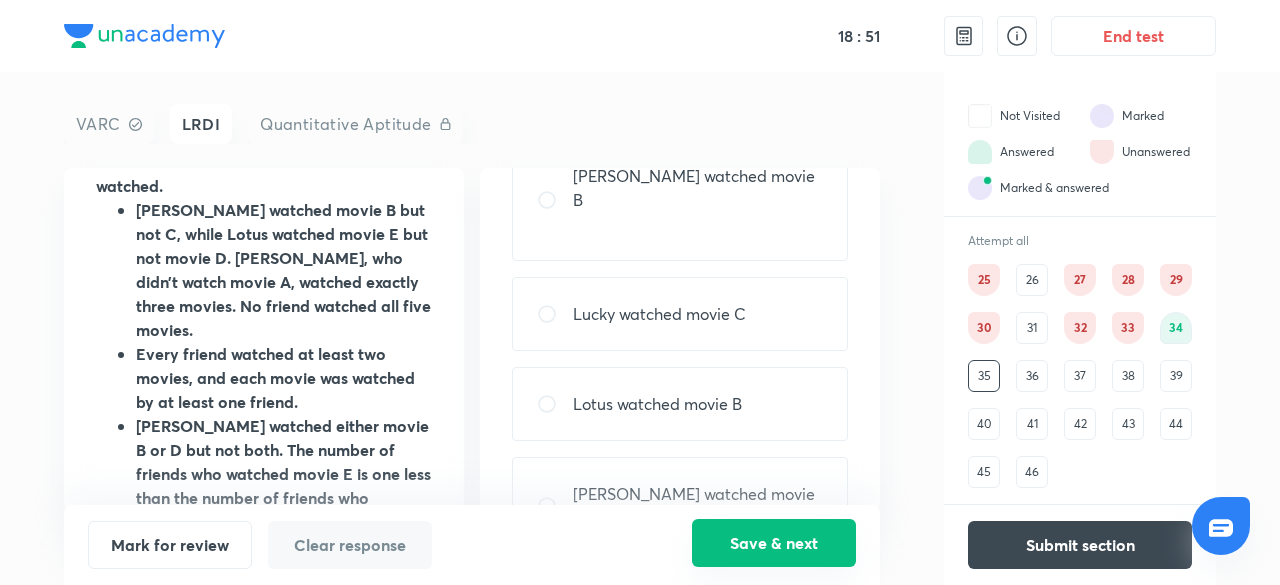 scroll, scrollTop: 0, scrollLeft: 0, axis: both 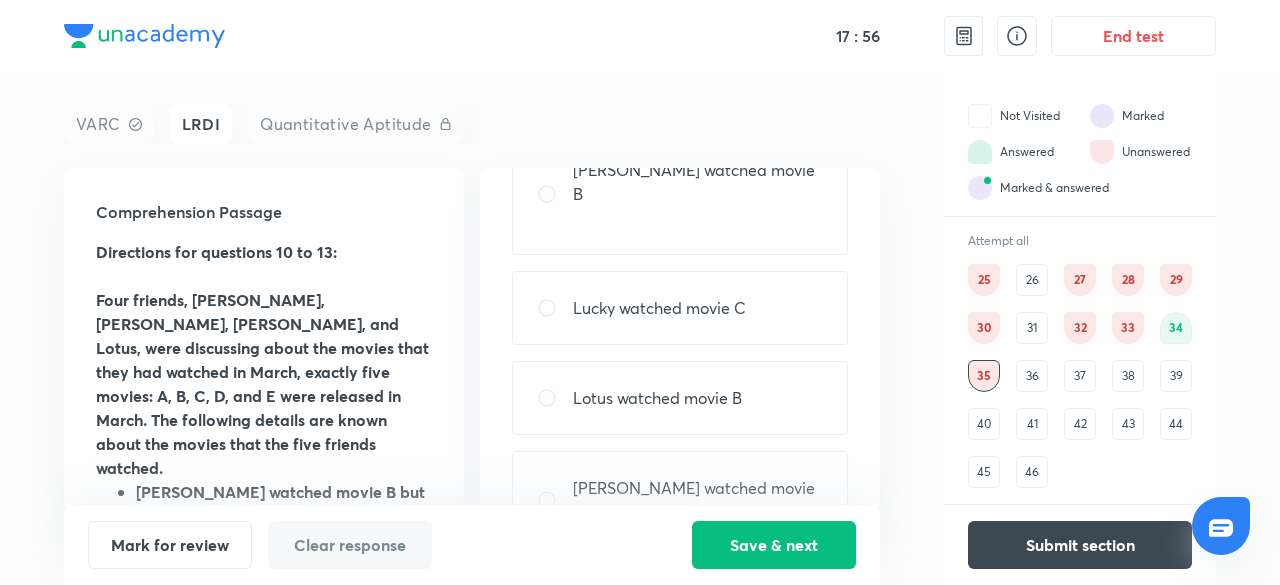 click on "Lily watched movie A" at bounding box center [680, 500] 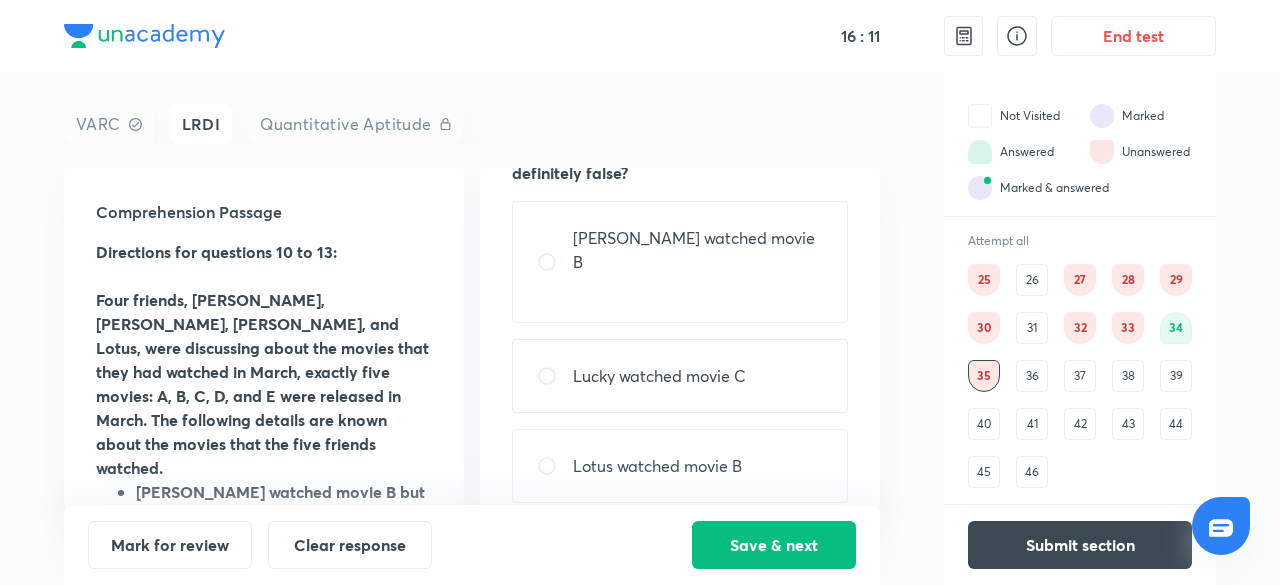 scroll, scrollTop: 126, scrollLeft: 0, axis: vertical 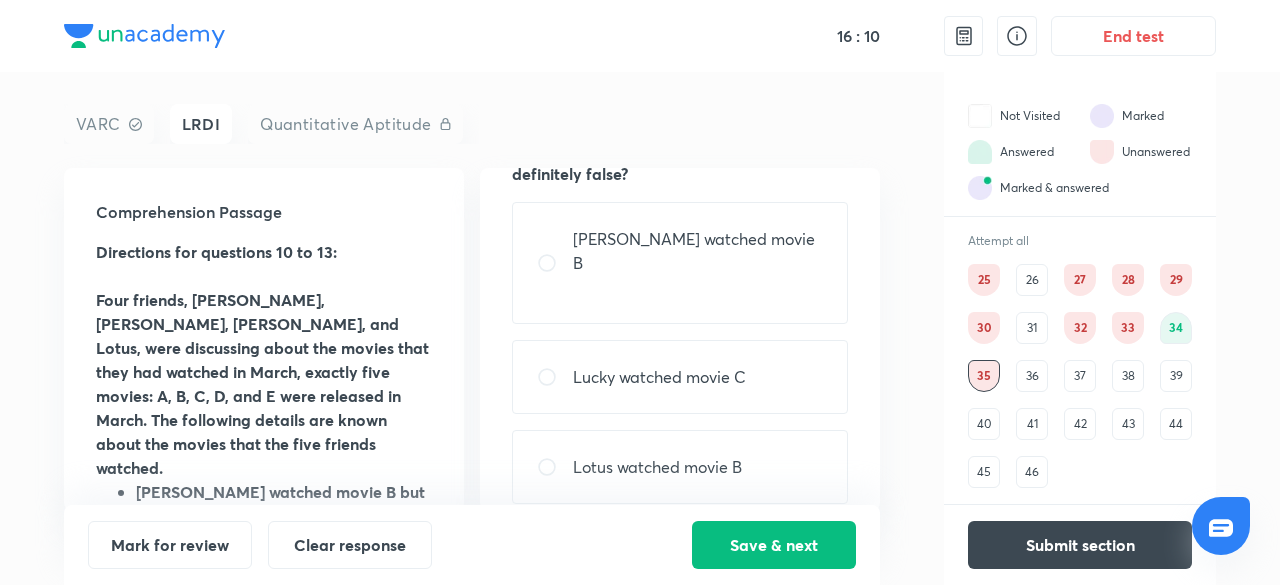 click on "Lucky watched movie C" at bounding box center [659, 377] 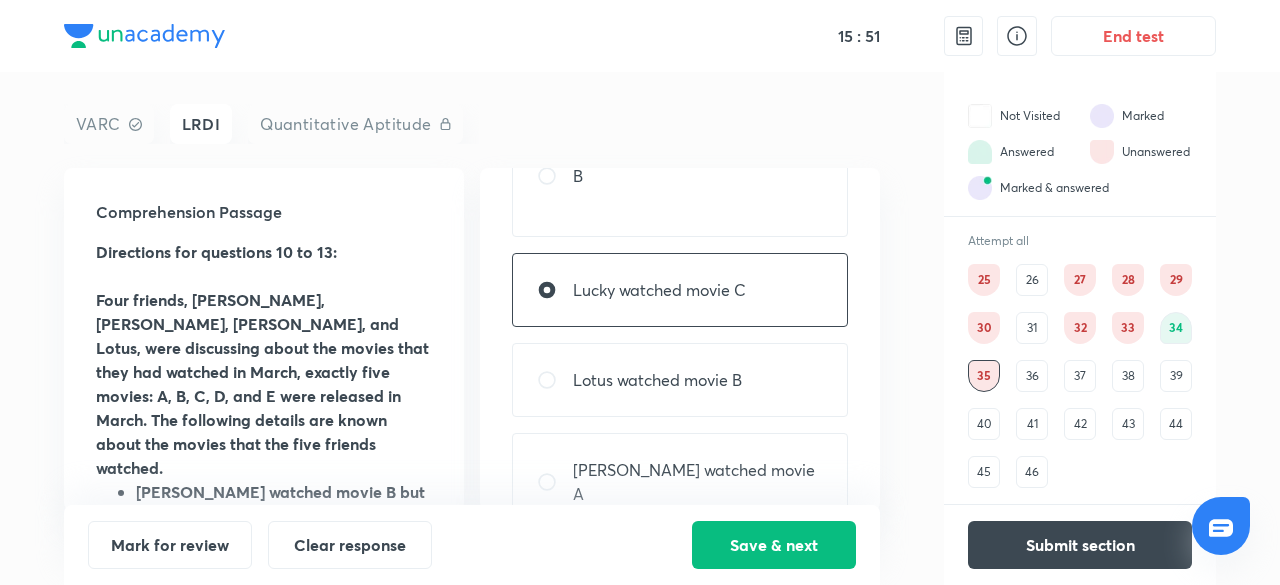 scroll, scrollTop: 212, scrollLeft: 0, axis: vertical 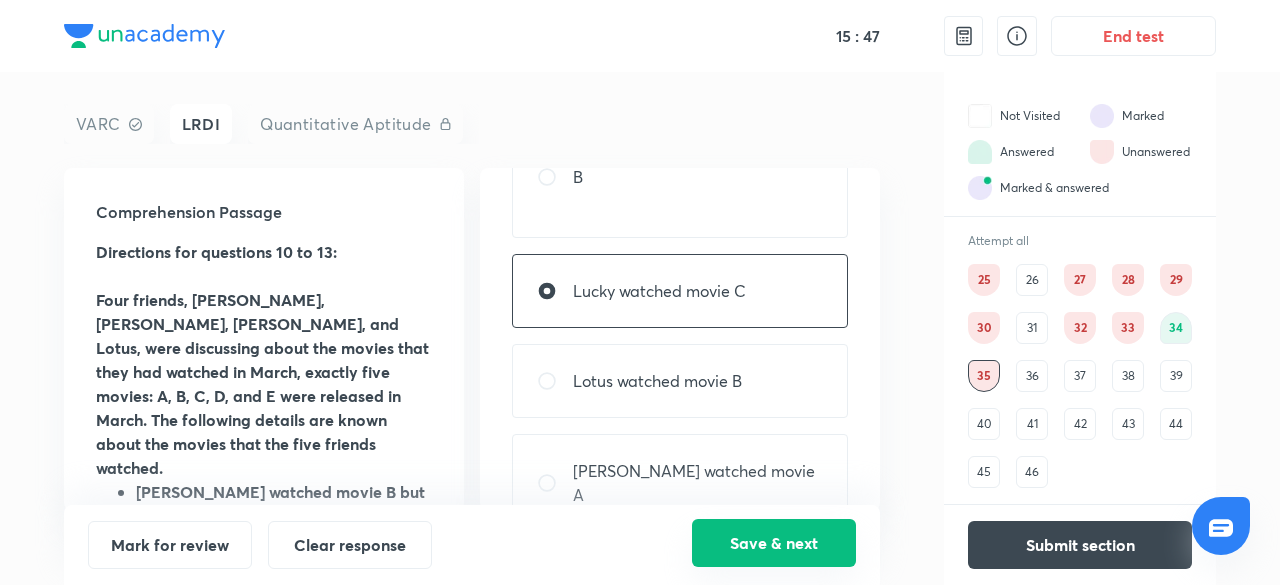 click on "Save & next" at bounding box center (774, 543) 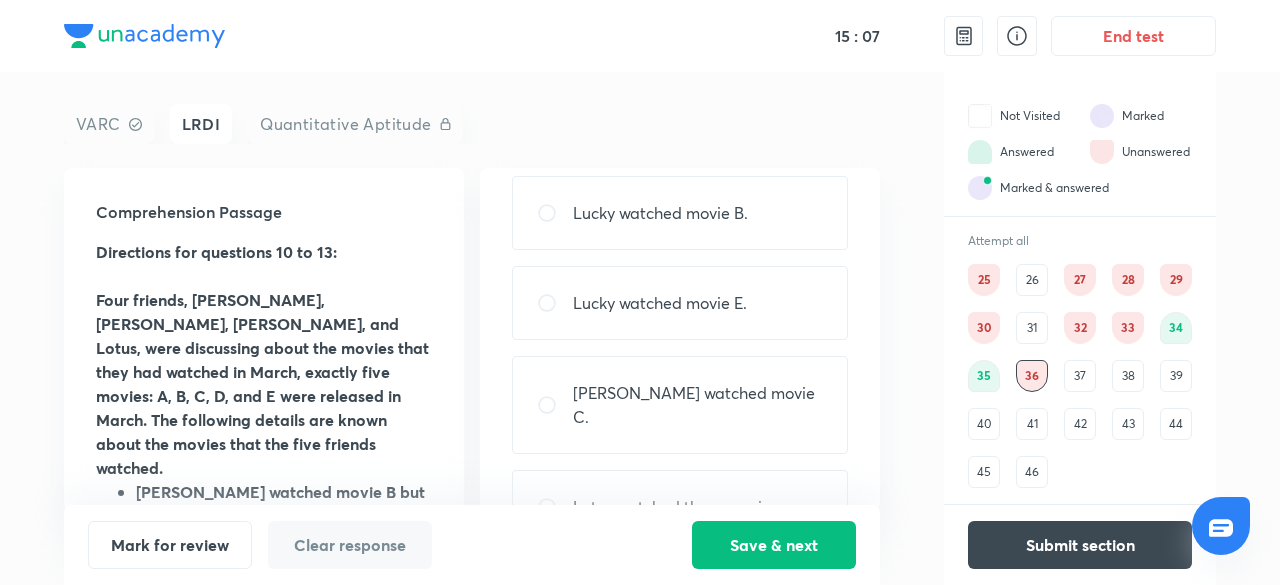 scroll, scrollTop: 155, scrollLeft: 0, axis: vertical 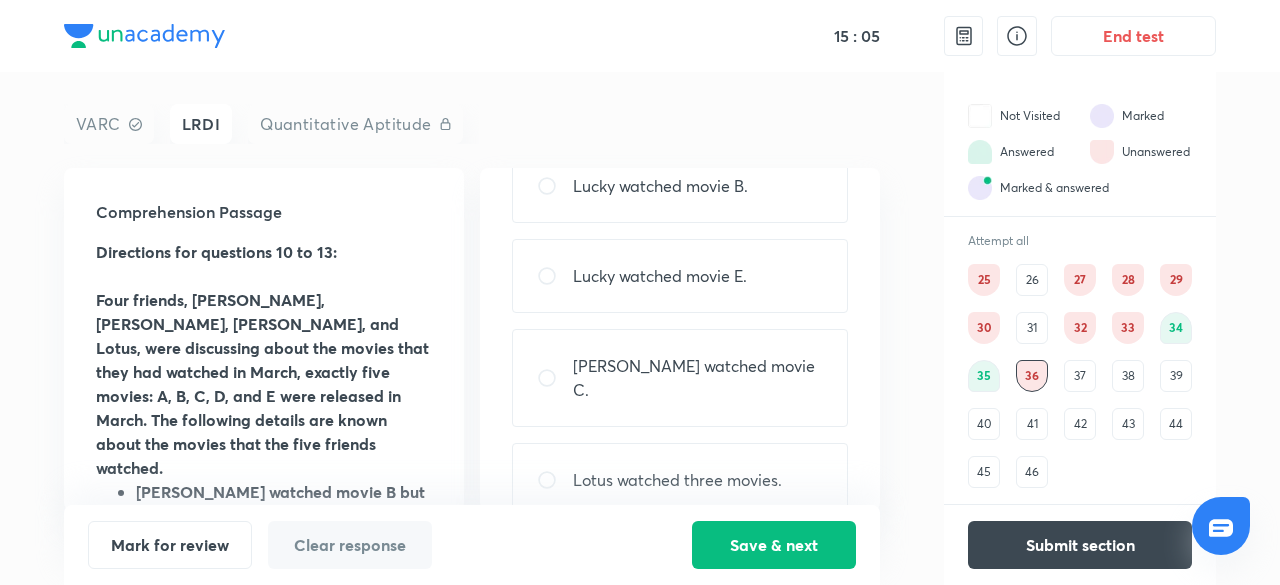 click on "Lotus watched three movies." at bounding box center (680, 480) 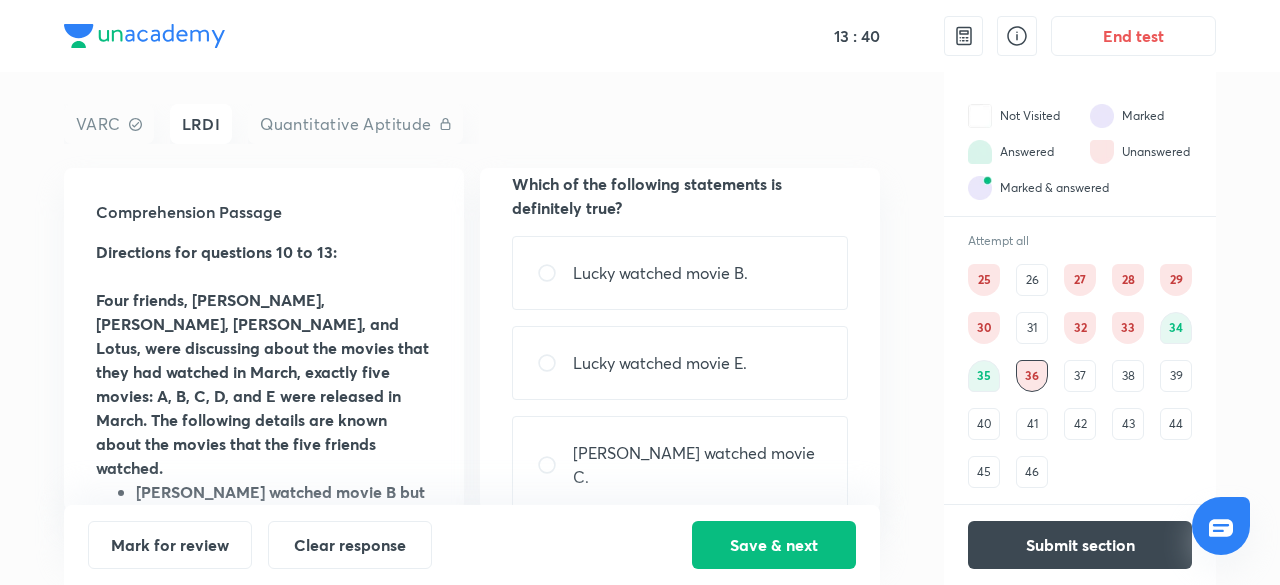 scroll, scrollTop: 70, scrollLeft: 0, axis: vertical 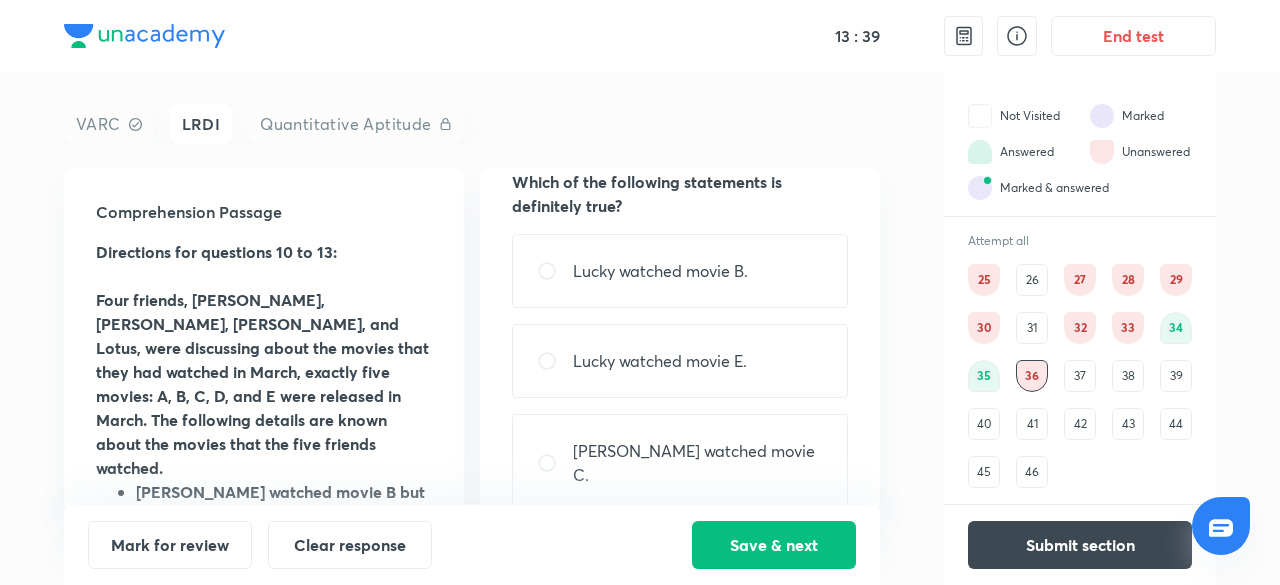click on "Lucky watched movie E." at bounding box center [660, 361] 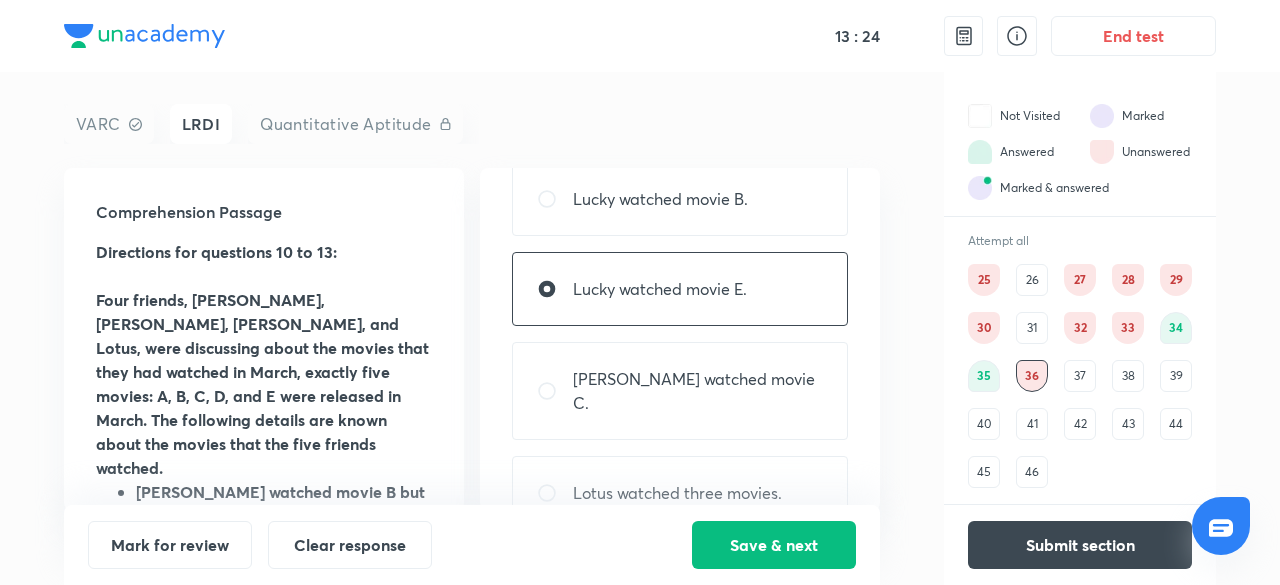 scroll, scrollTop: 143, scrollLeft: 0, axis: vertical 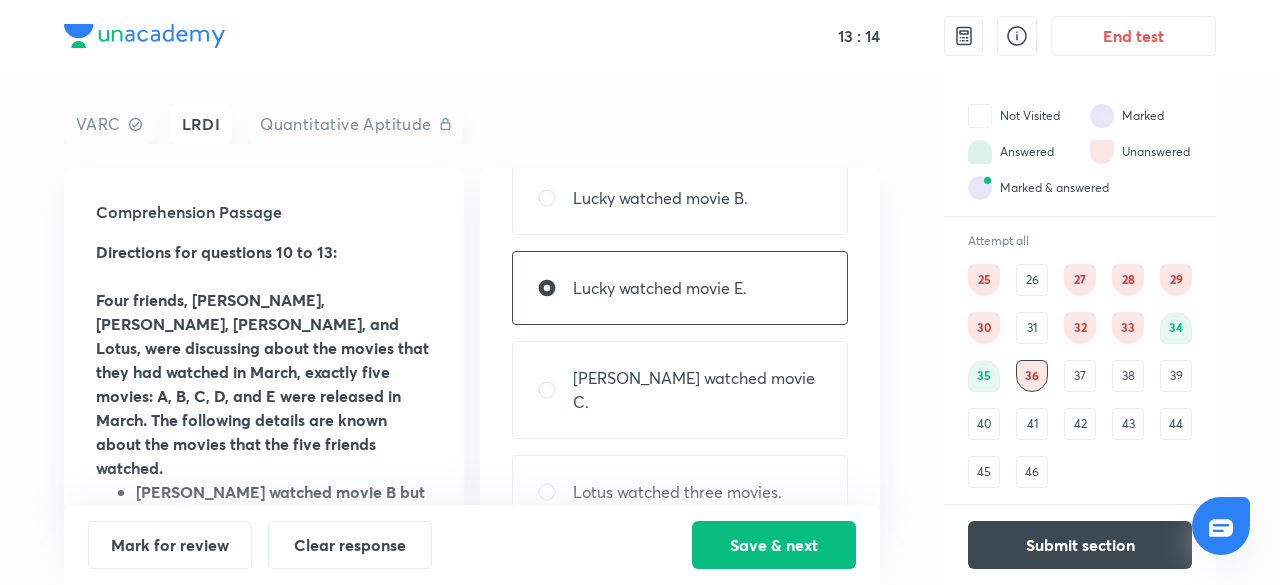 click on "Lotus watched three movies." at bounding box center [680, 492] 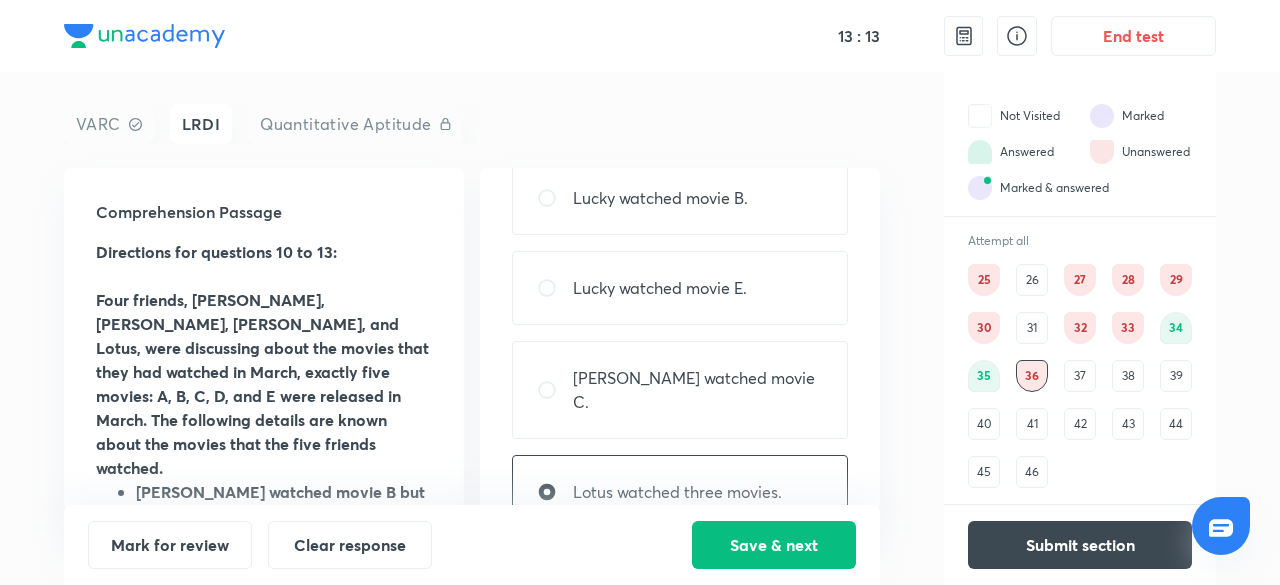 click on "Lily watched movie C." at bounding box center (680, 390) 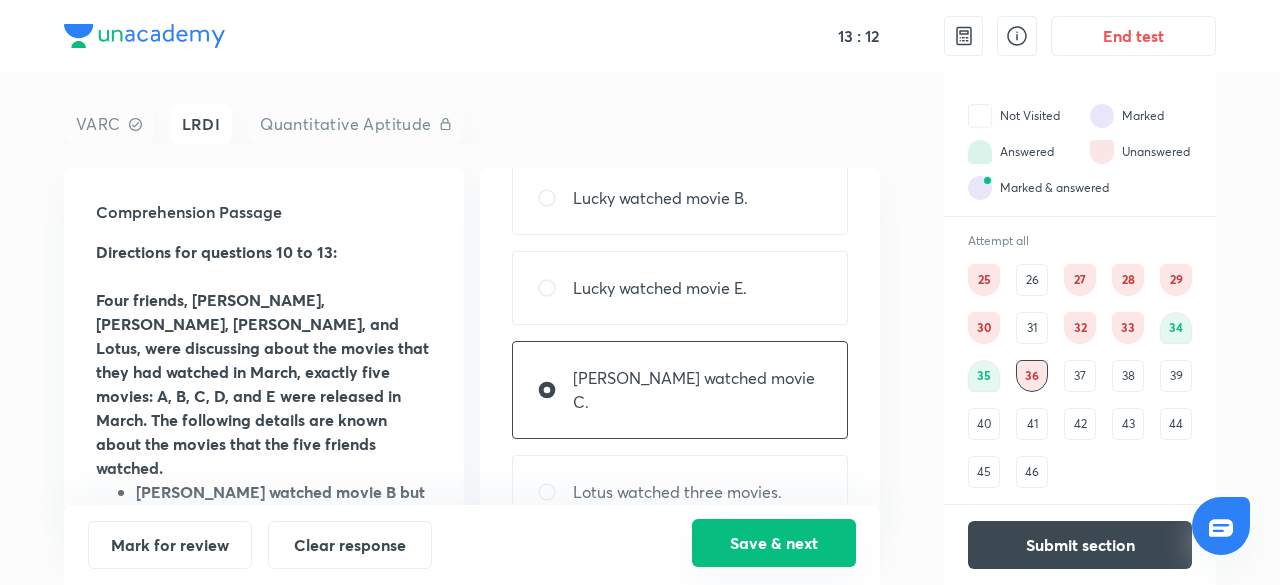 click on "Save & next" at bounding box center [774, 543] 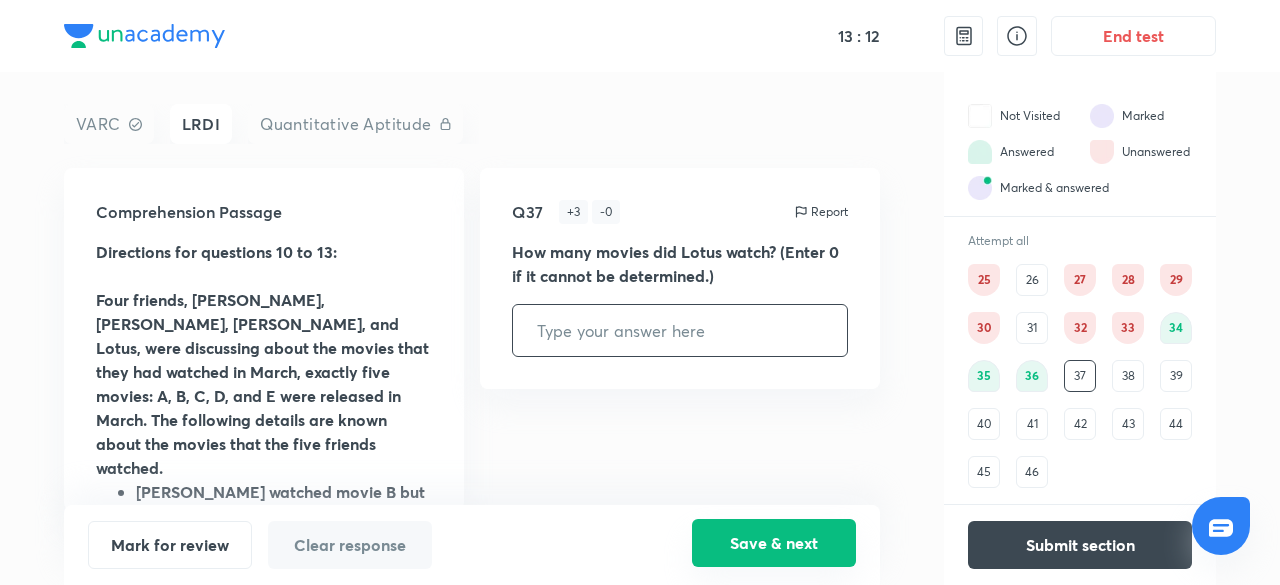 scroll, scrollTop: 0, scrollLeft: 0, axis: both 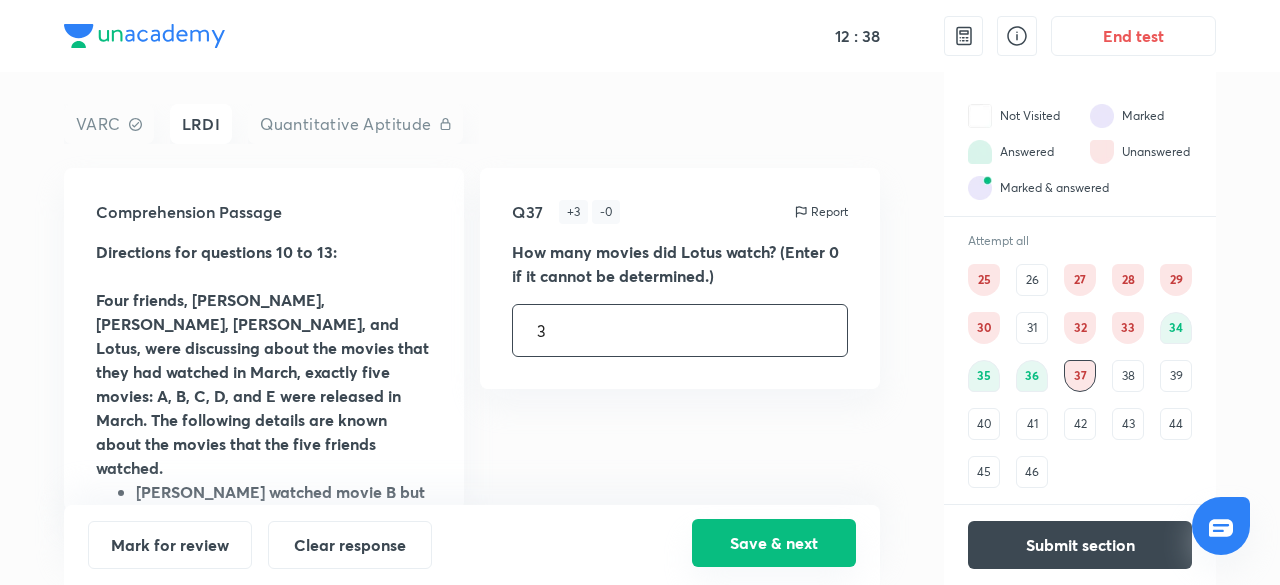 type on "3" 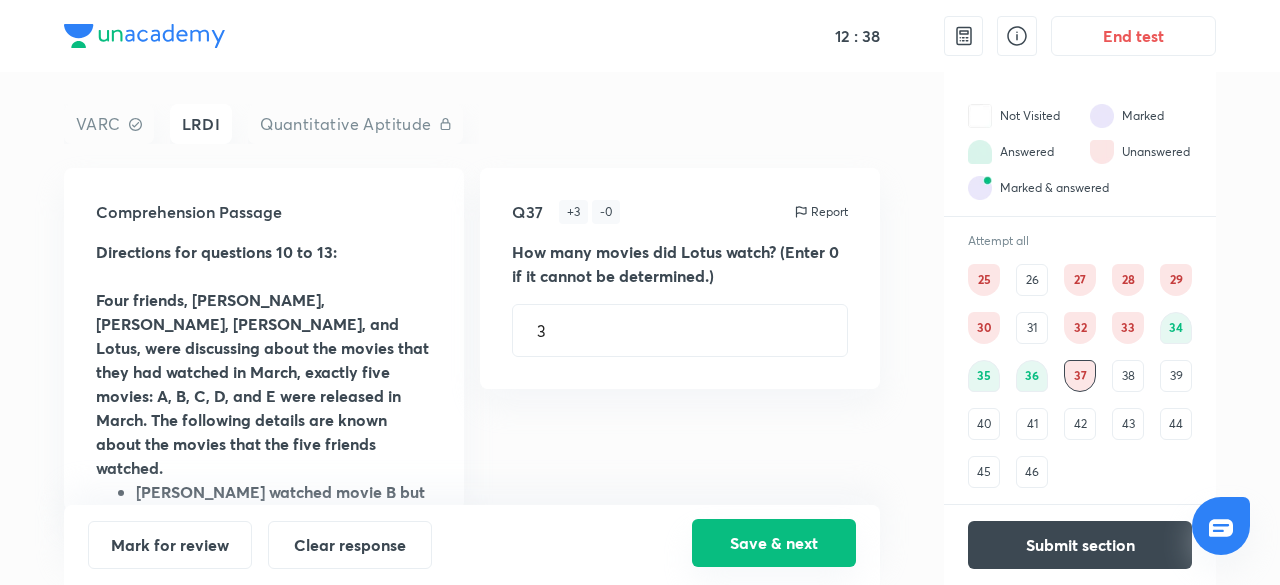 click on "Save & next" at bounding box center [774, 543] 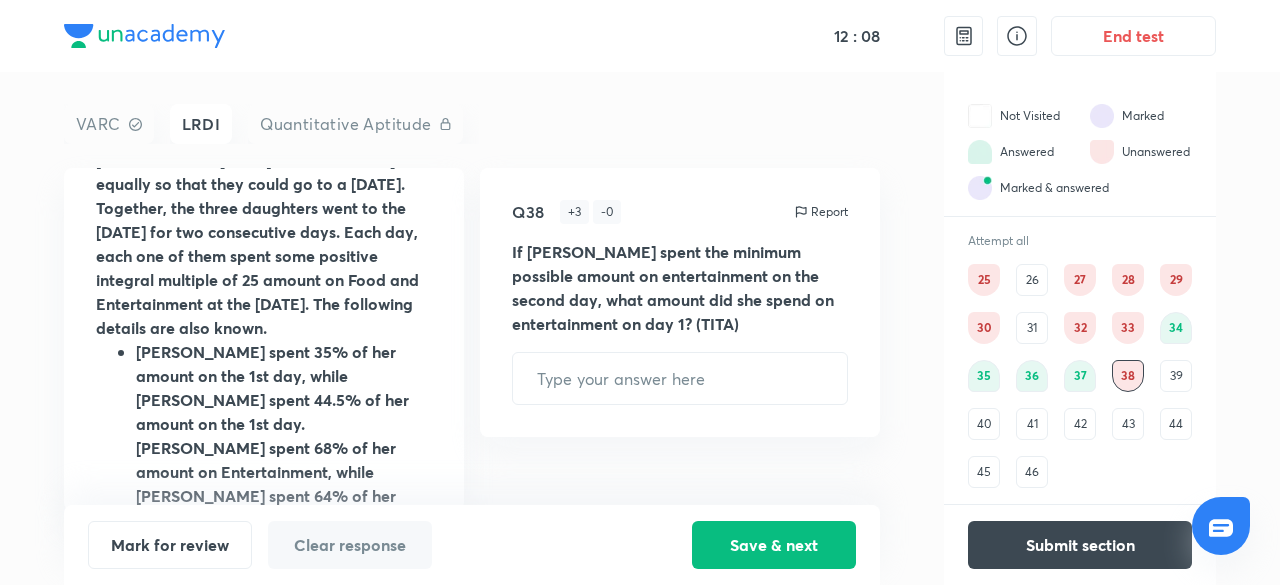 scroll, scrollTop: 264, scrollLeft: 0, axis: vertical 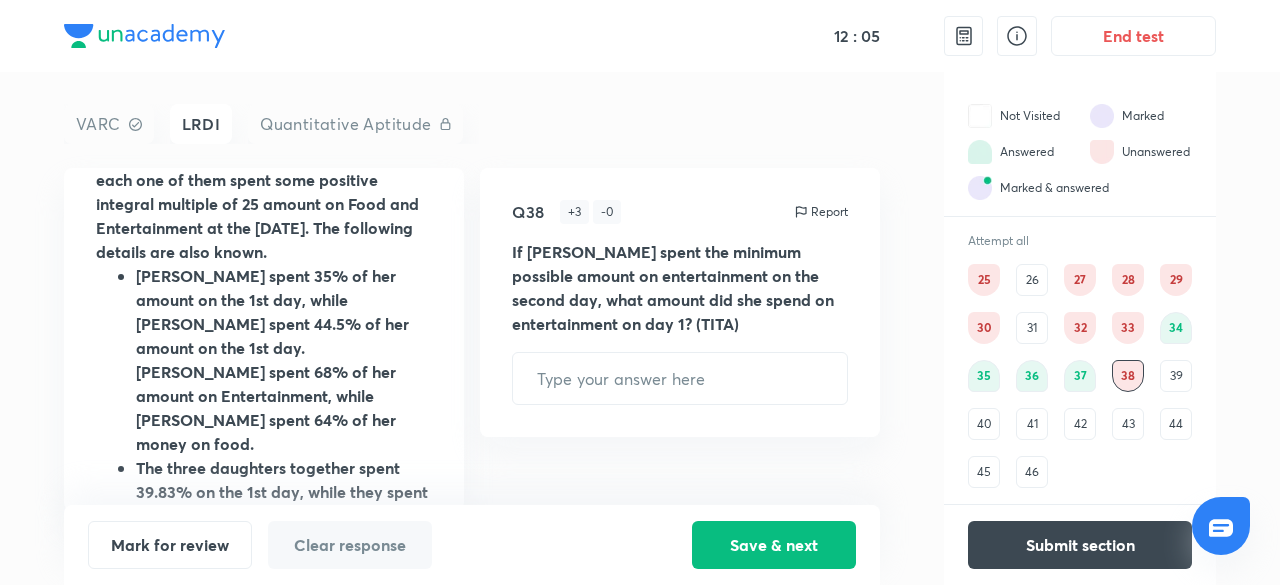 click on "41" at bounding box center (1032, 424) 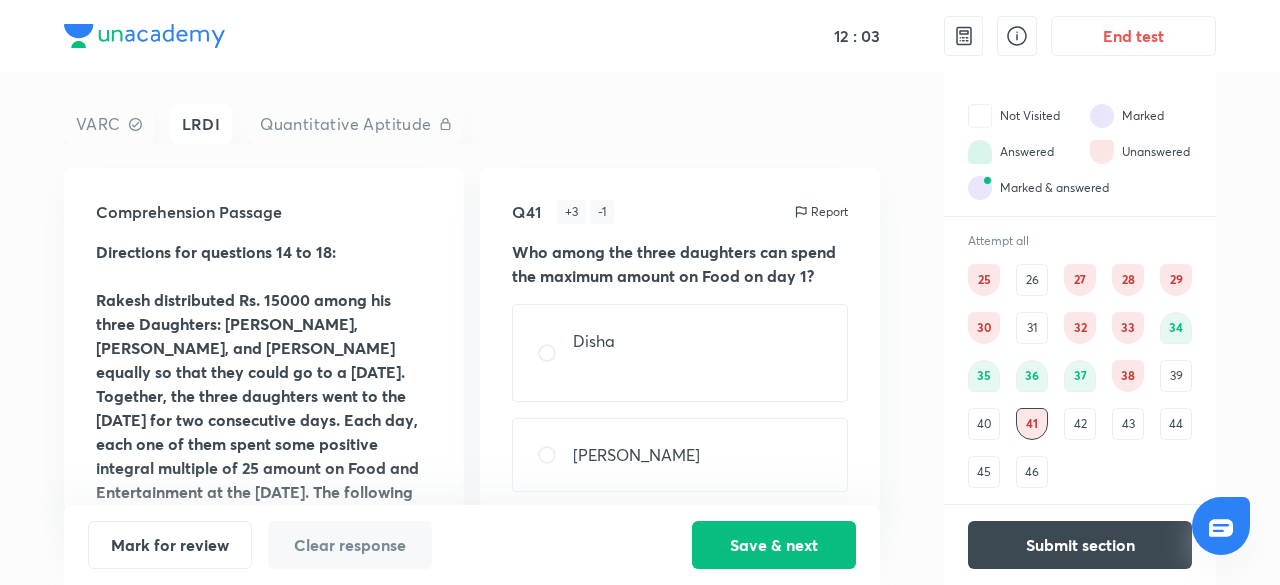 click on "42" at bounding box center [1080, 424] 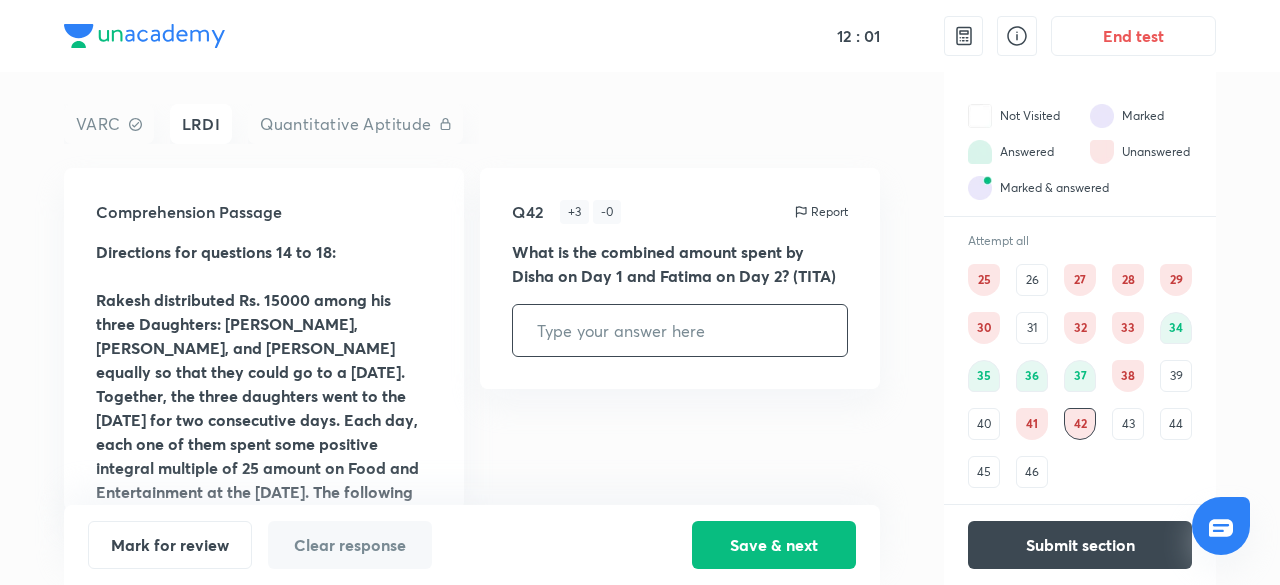 click on "43" at bounding box center (1128, 424) 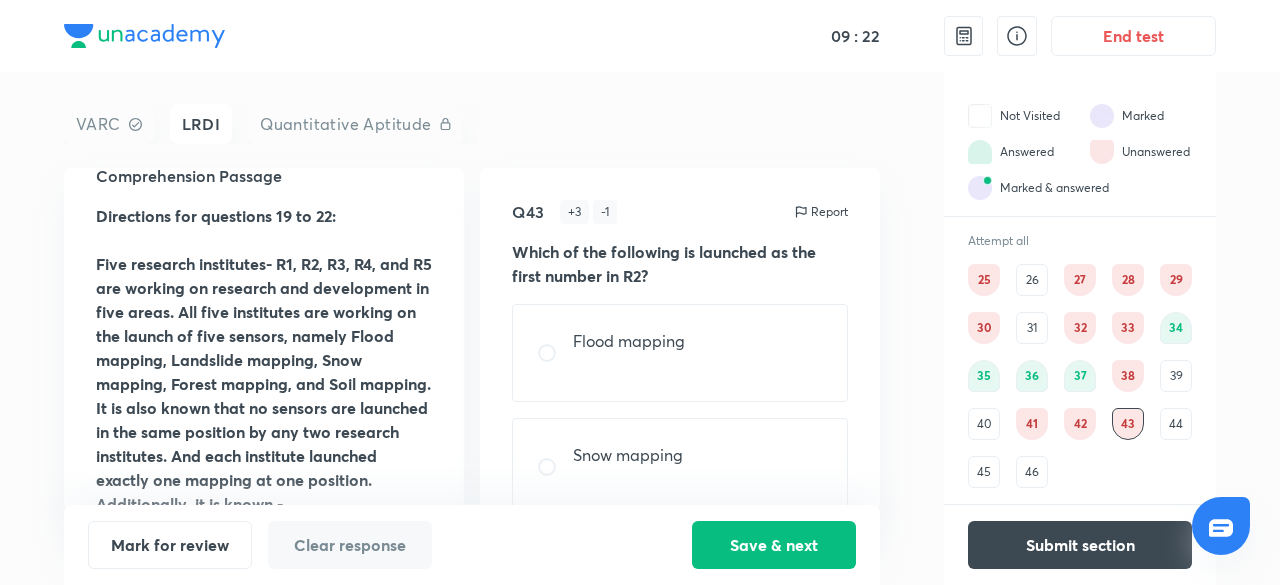scroll, scrollTop: 37, scrollLeft: 0, axis: vertical 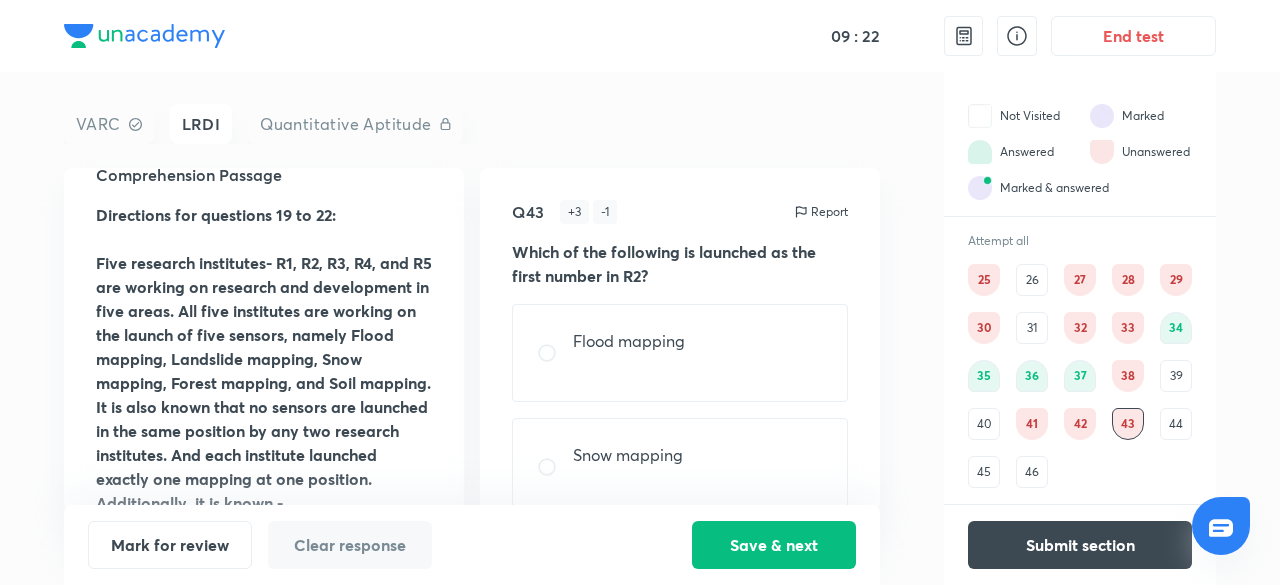 click on "Five research institutes- R1, R2, R3, R4, and R5 are working on research and development in five areas. All five institutes are working on the launch of five sensors, namely Flood mapping, Landslide mapping, Snow mapping, Forest mapping, and Soil mapping. It is also known that no sensors are launched in the same position by any two research institutes. And each institute launched exactly one mapping at one position. Additionally, it is known -" at bounding box center (264, 382) 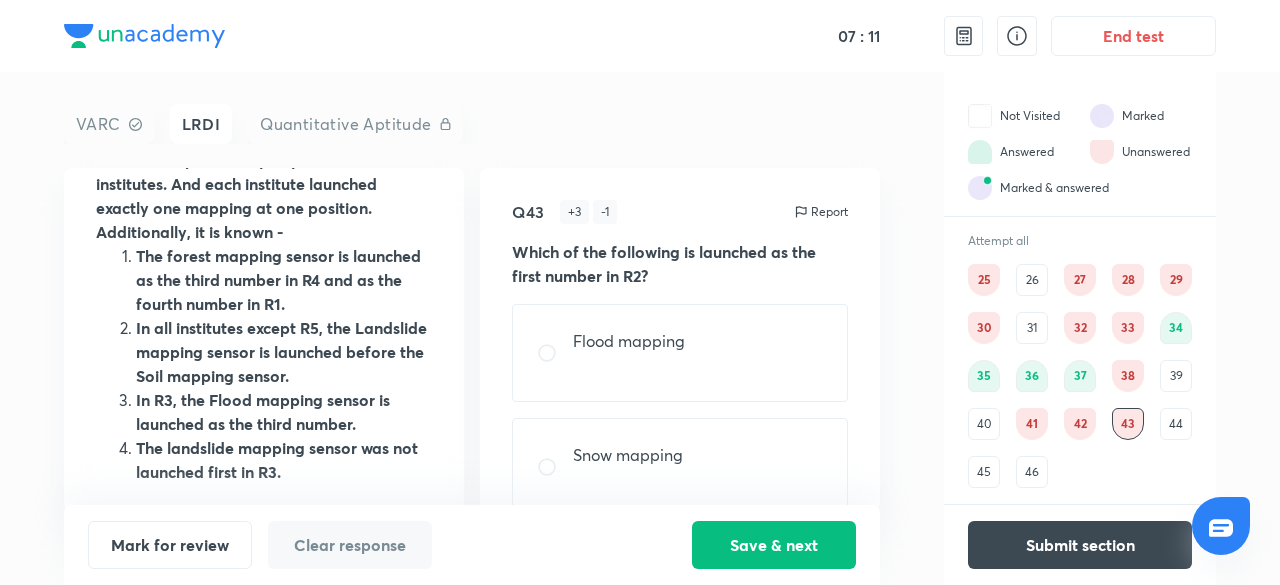 scroll, scrollTop: 310, scrollLeft: 0, axis: vertical 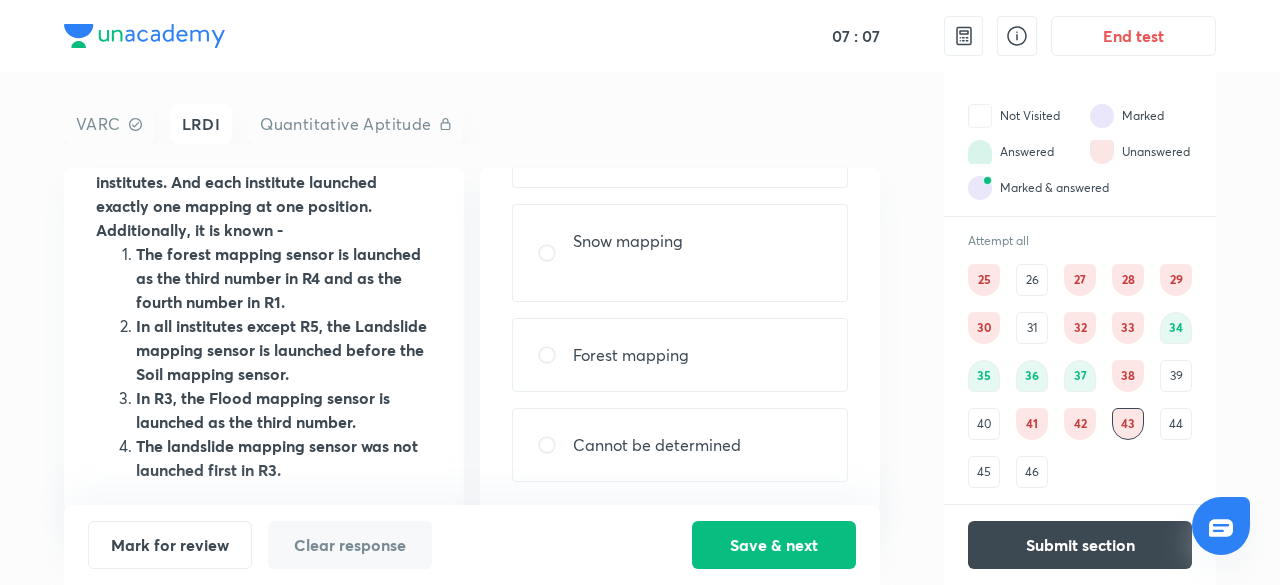click on "Cannot be determined" at bounding box center [680, 445] 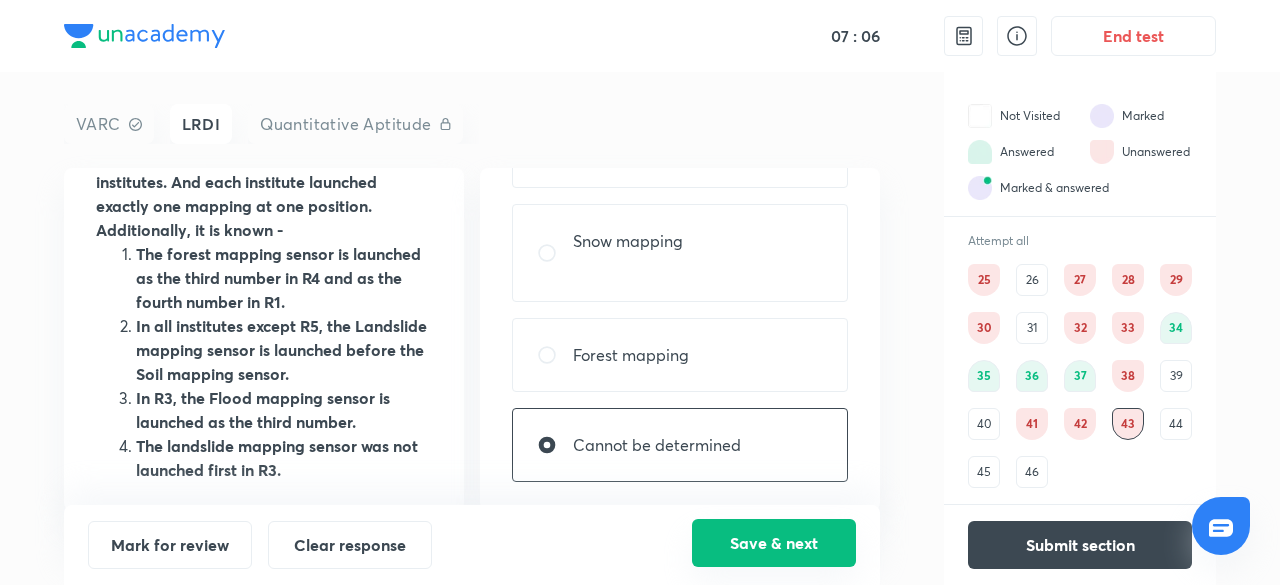 click on "Save & next" at bounding box center (774, 543) 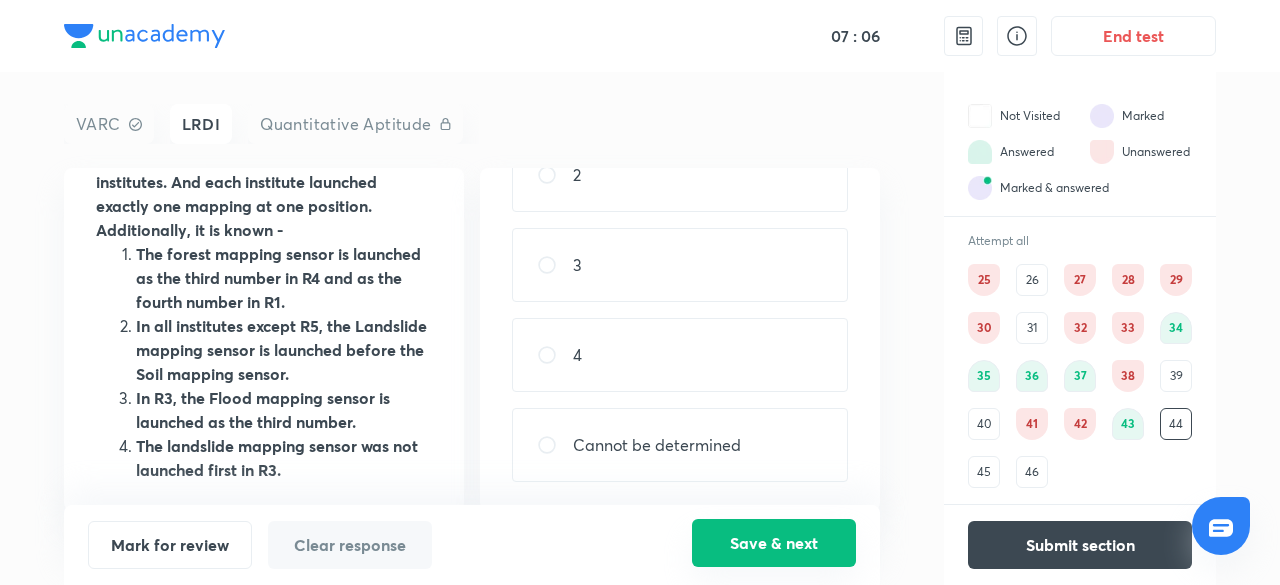scroll, scrollTop: 0, scrollLeft: 0, axis: both 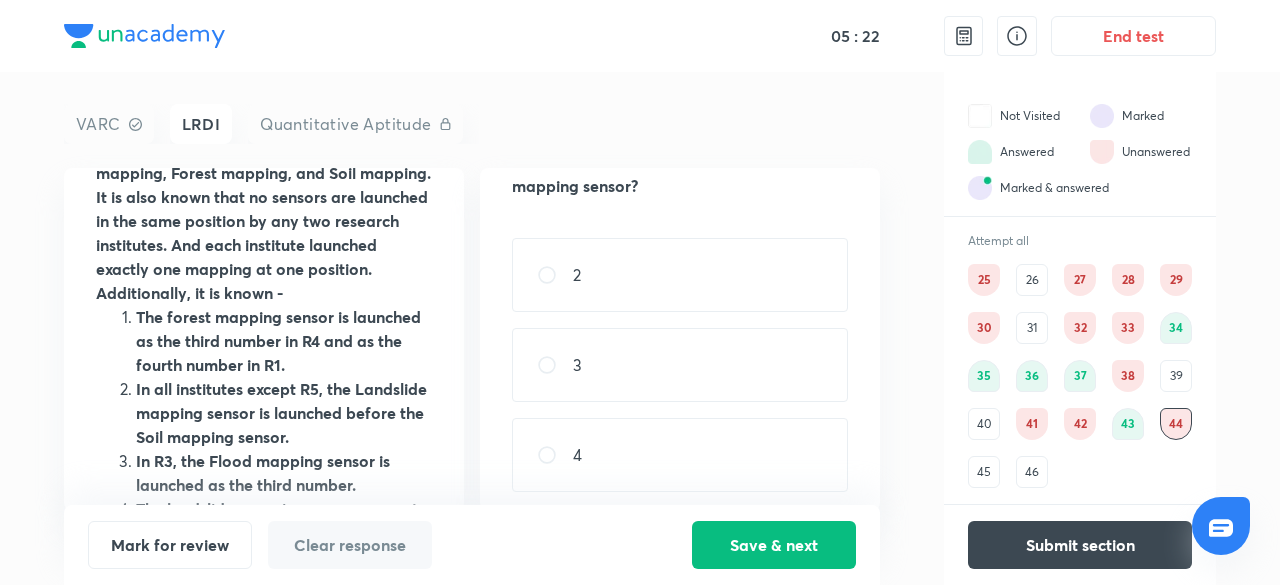 click at bounding box center (555, 275) 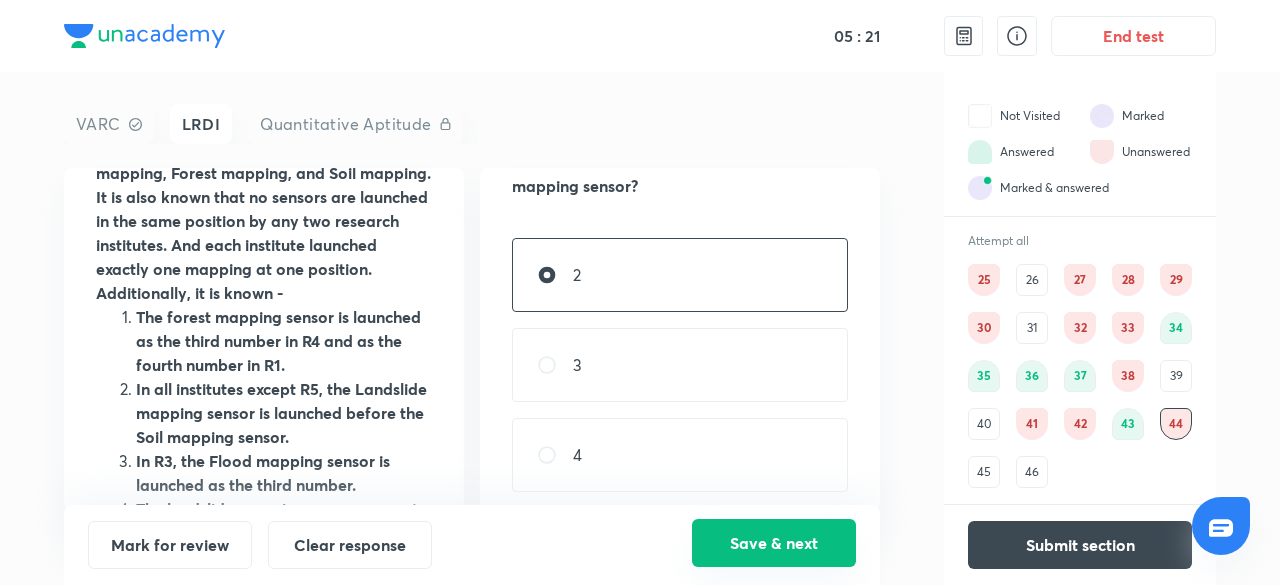 click on "Save & next" at bounding box center (774, 543) 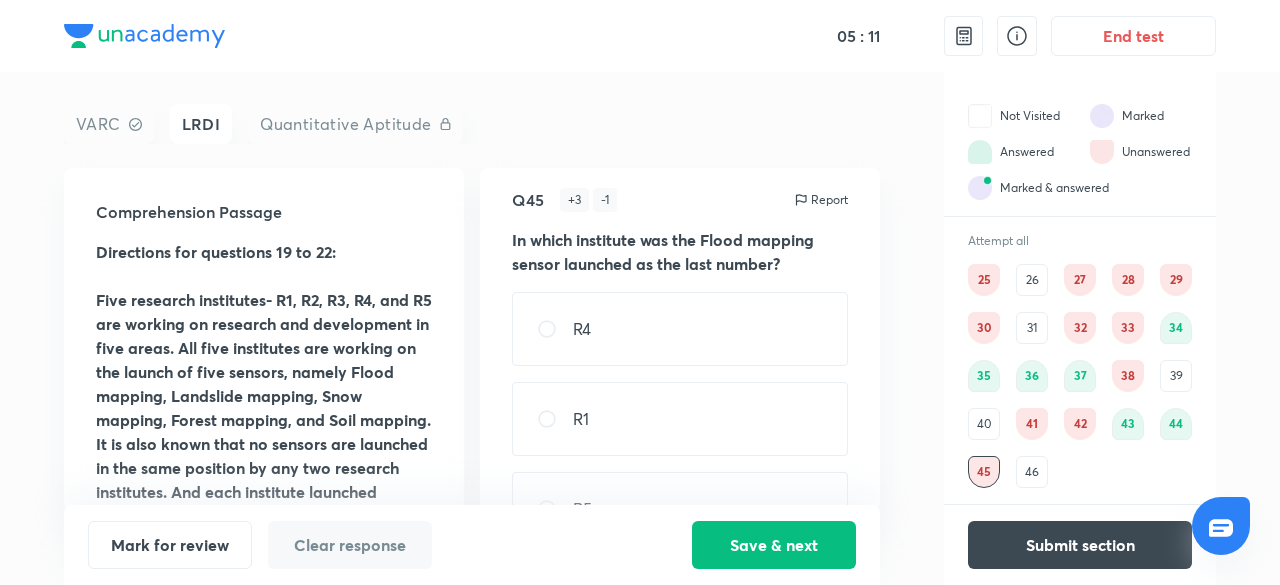 scroll, scrollTop: 166, scrollLeft: 0, axis: vertical 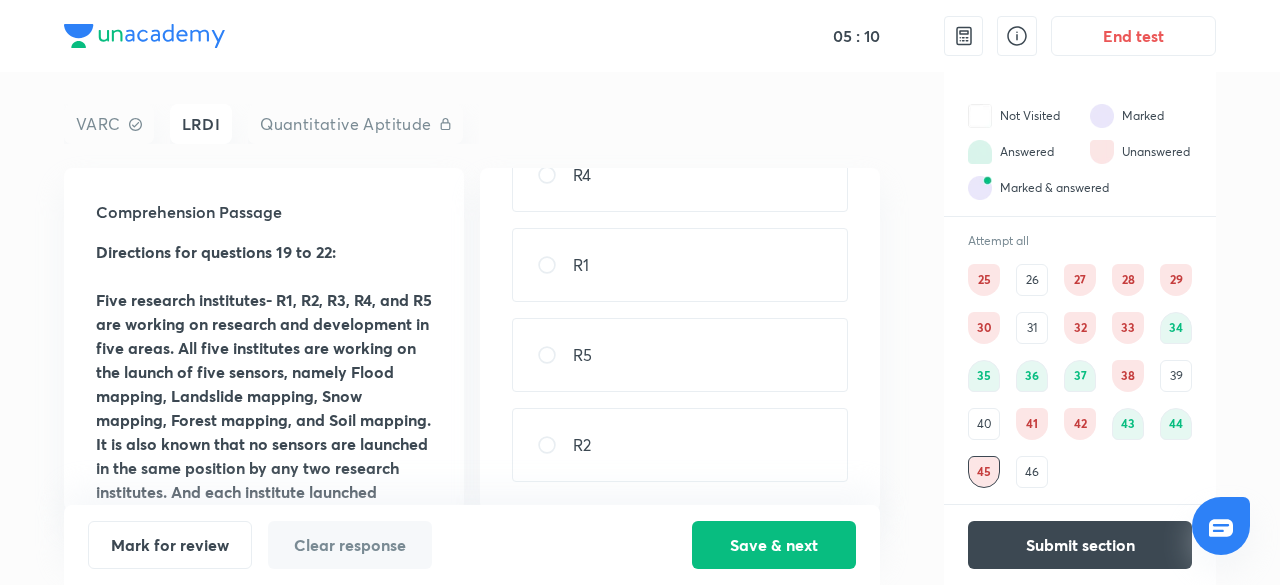 click on "R1" at bounding box center [680, 265] 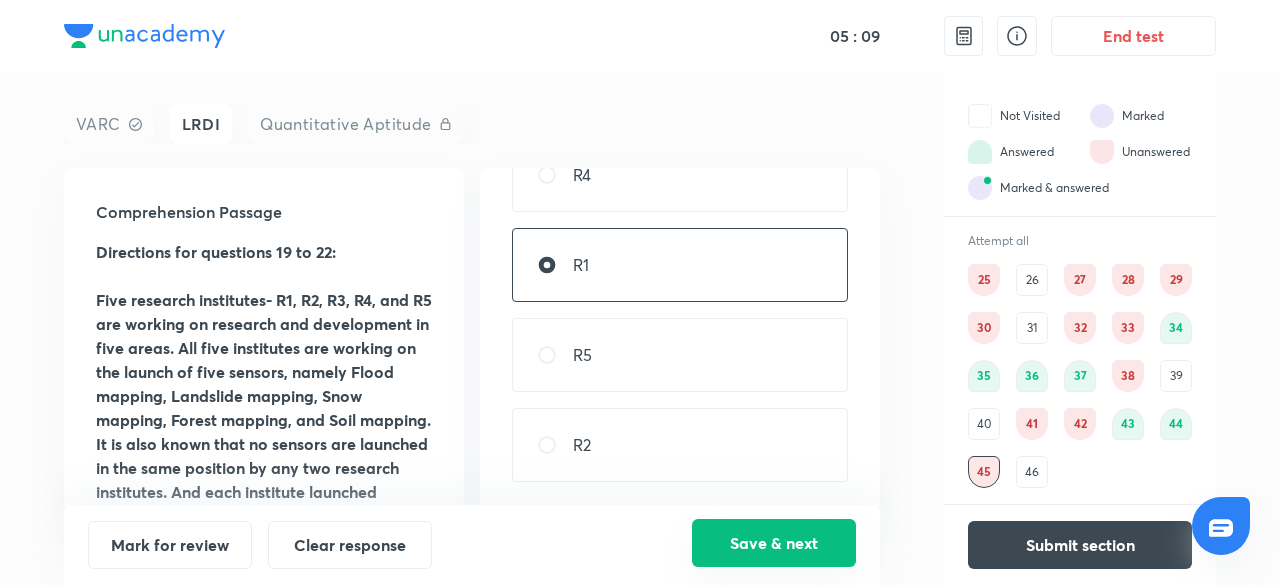 click on "Save & next" at bounding box center (774, 543) 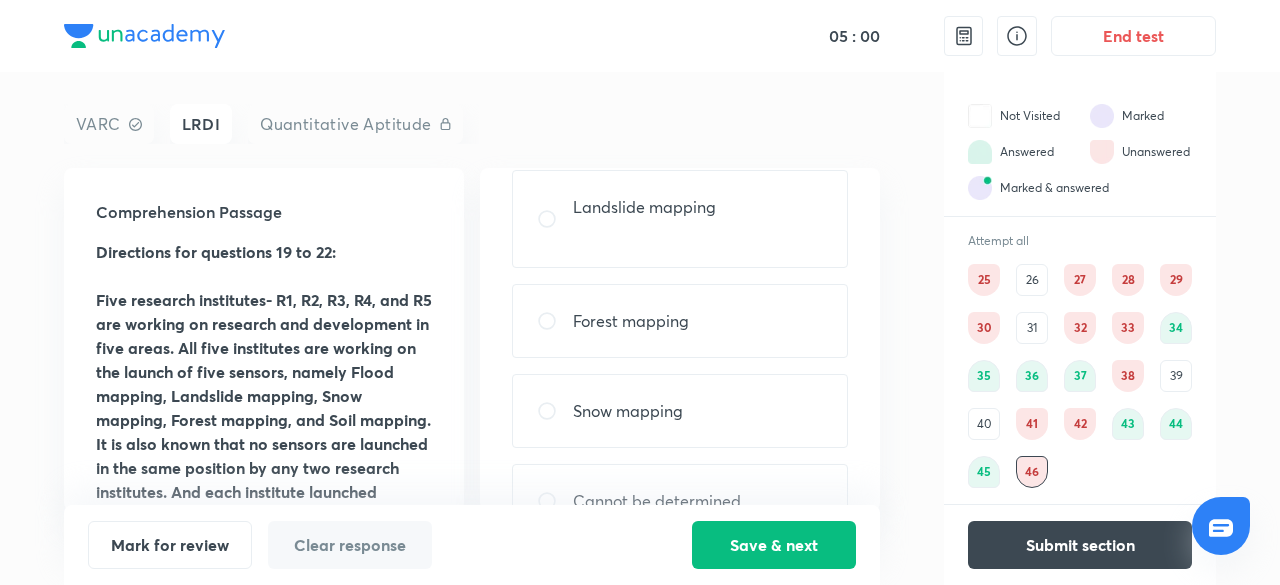 scroll, scrollTop: 139, scrollLeft: 0, axis: vertical 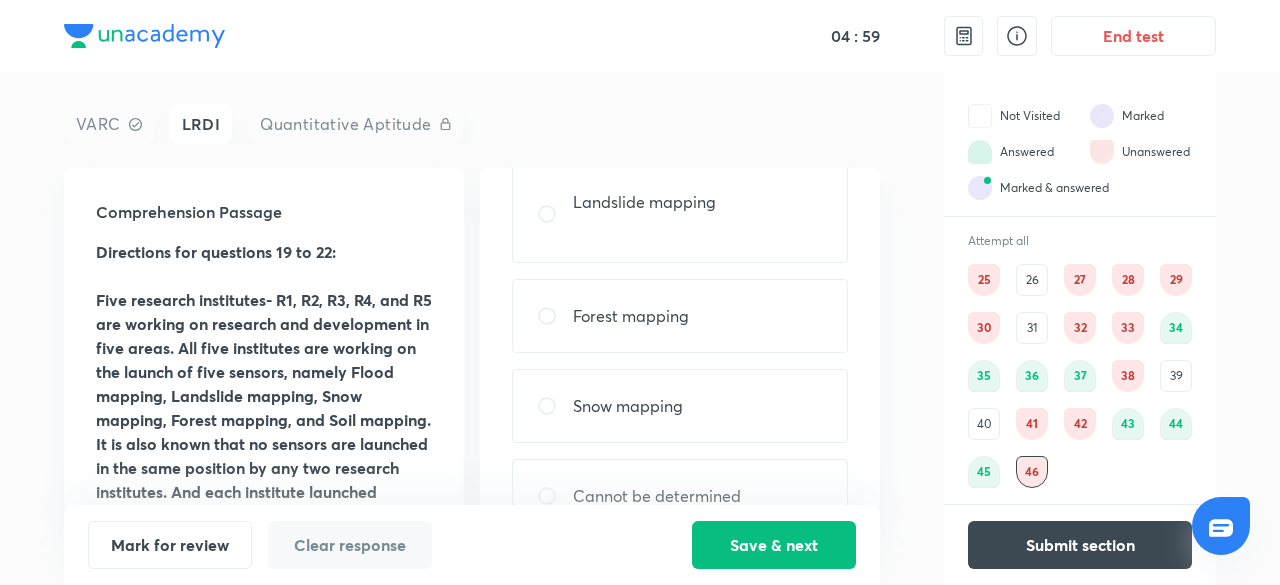 click on "Forest mapping" at bounding box center (680, 316) 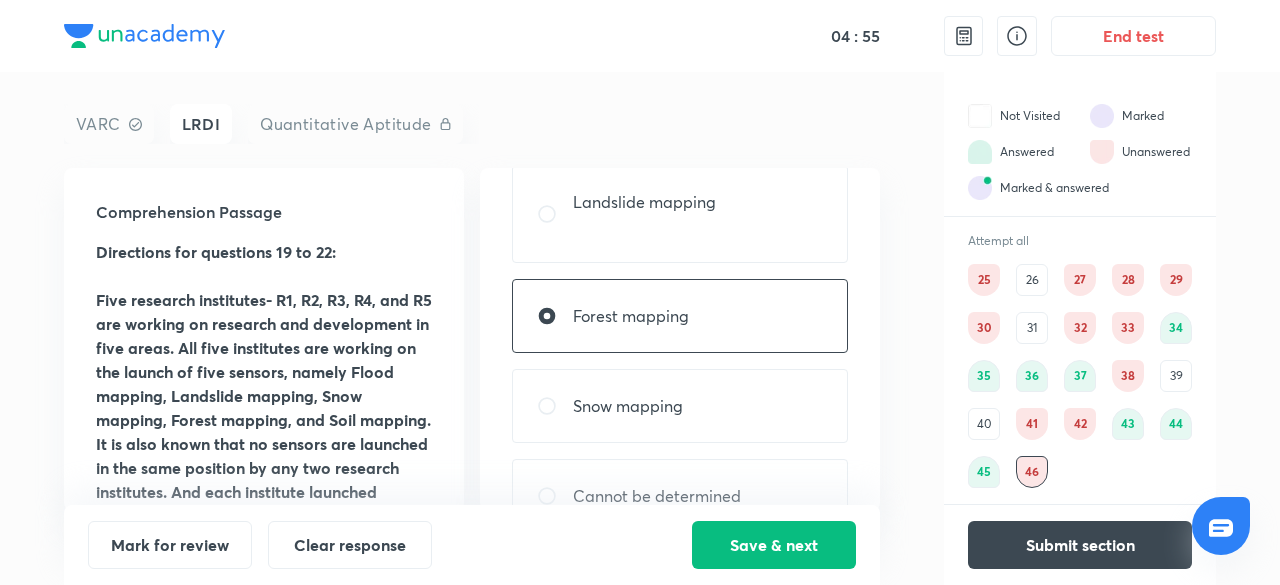 click on "43" at bounding box center [1128, 424] 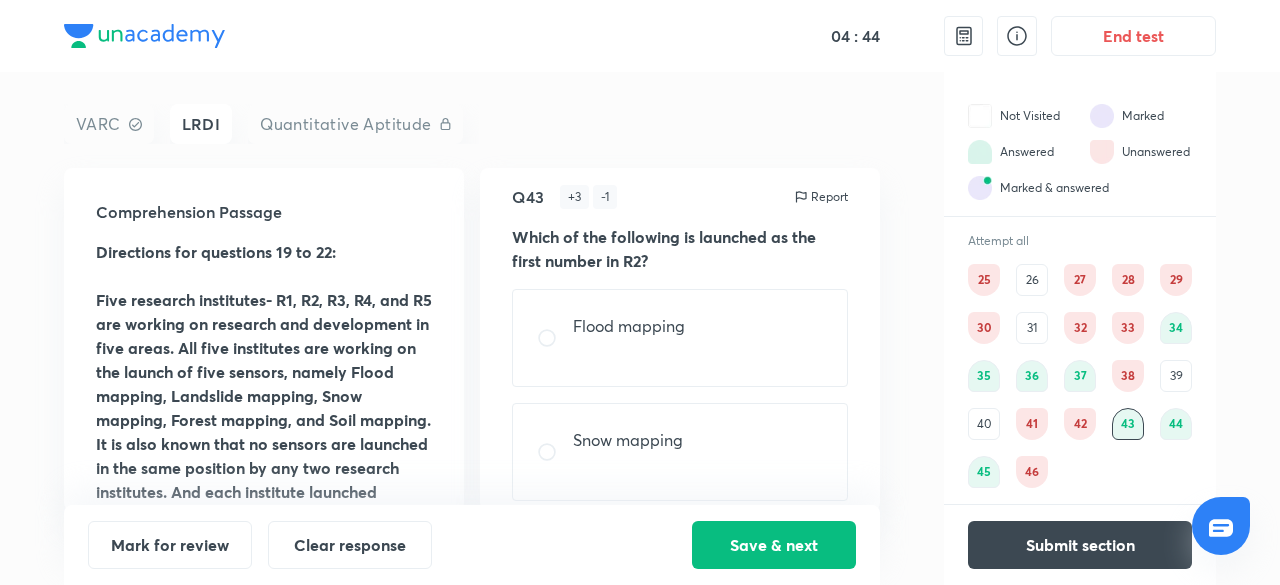 scroll, scrollTop: 0, scrollLeft: 0, axis: both 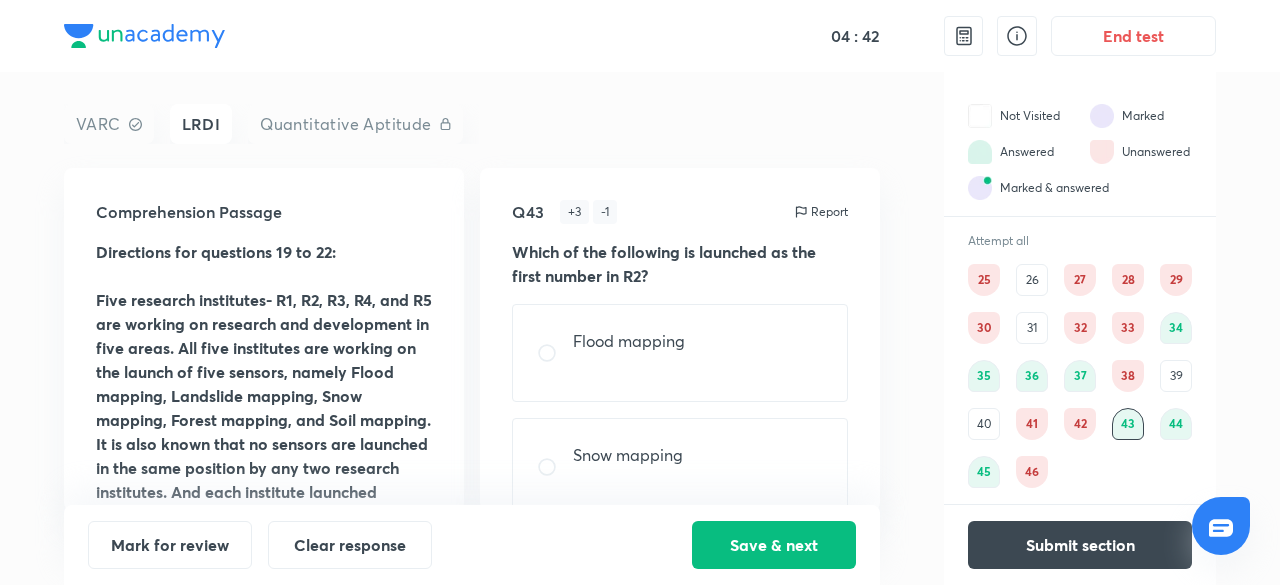 click on "44" at bounding box center [1176, 424] 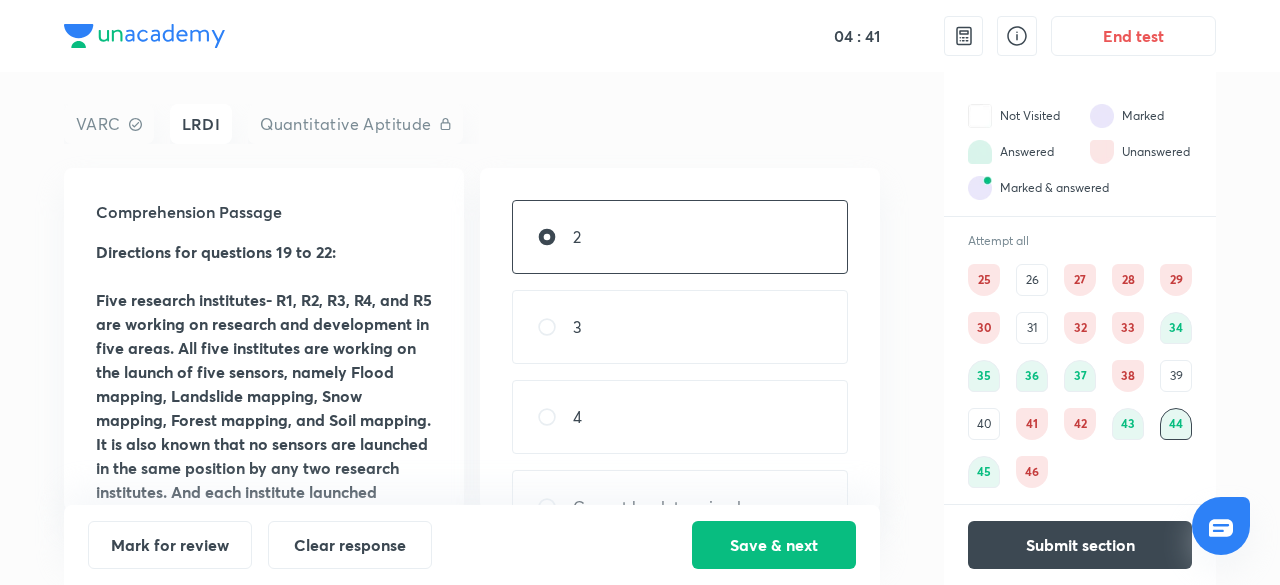 scroll, scrollTop: 214, scrollLeft: 0, axis: vertical 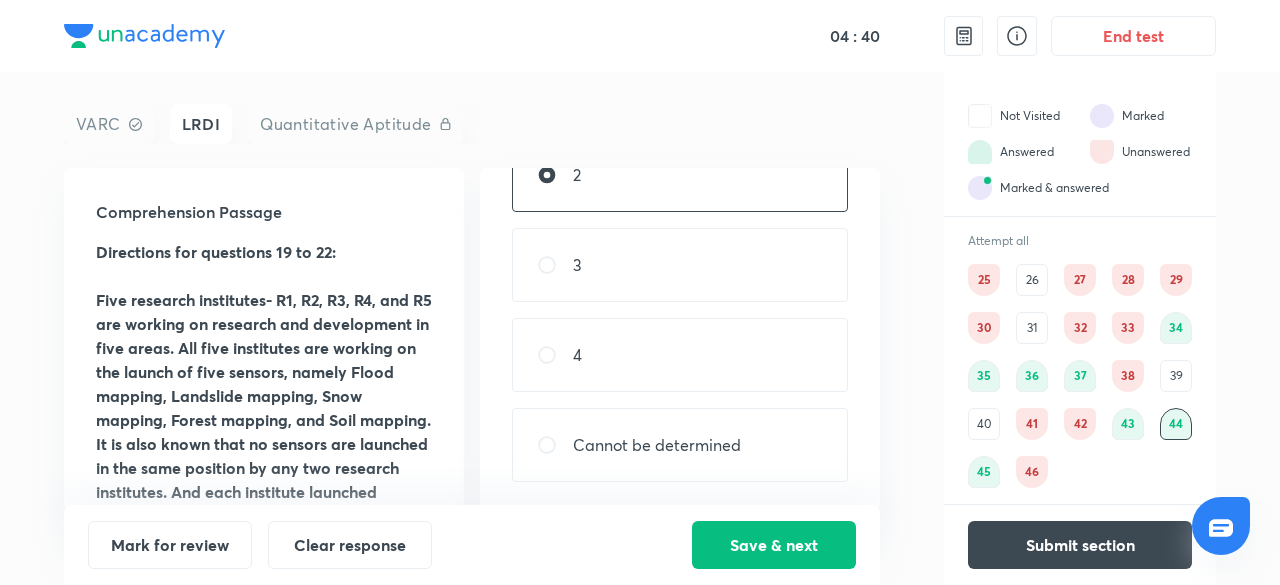 click on "Cannot be determined" at bounding box center (680, 445) 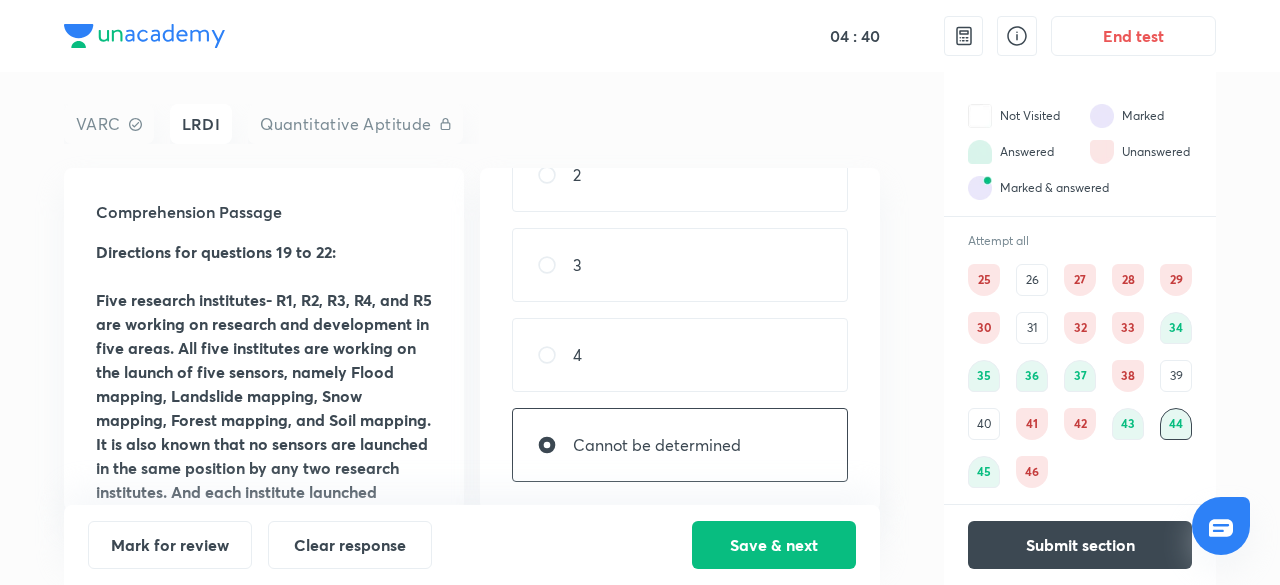 scroll, scrollTop: 0, scrollLeft: 0, axis: both 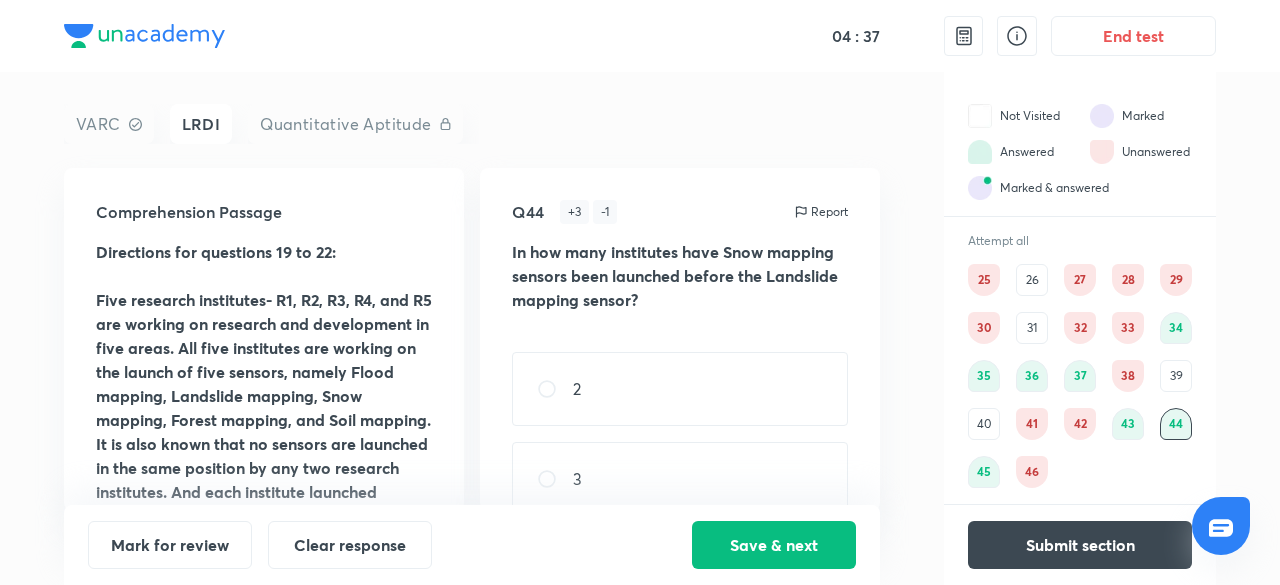 click on "46" at bounding box center (1032, 472) 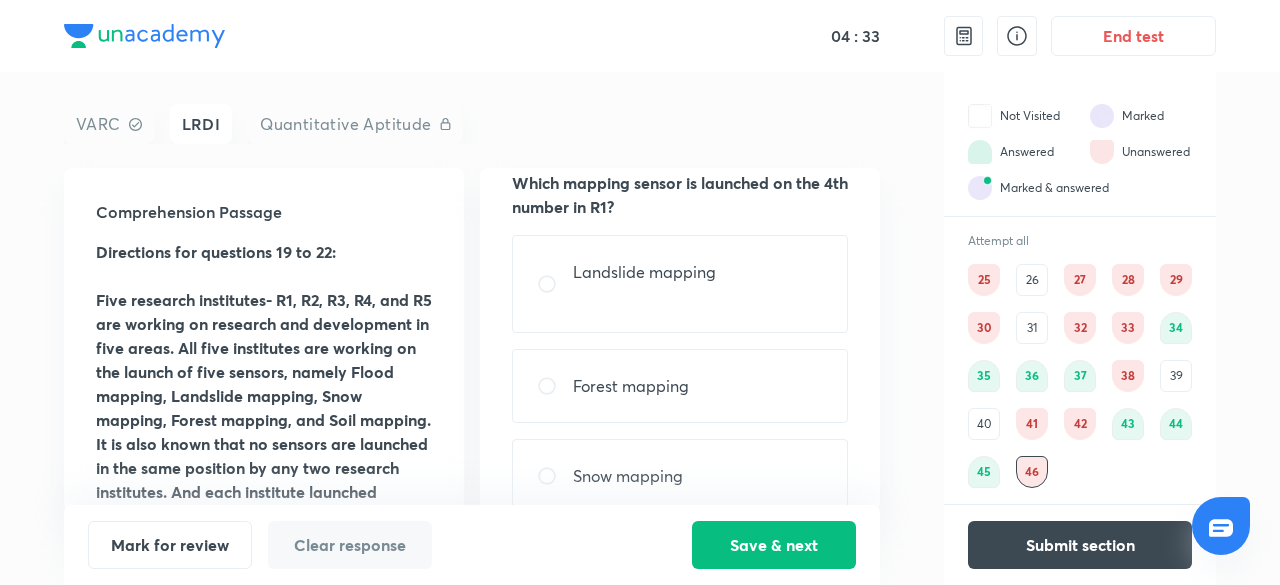 scroll, scrollTop: 79, scrollLeft: 0, axis: vertical 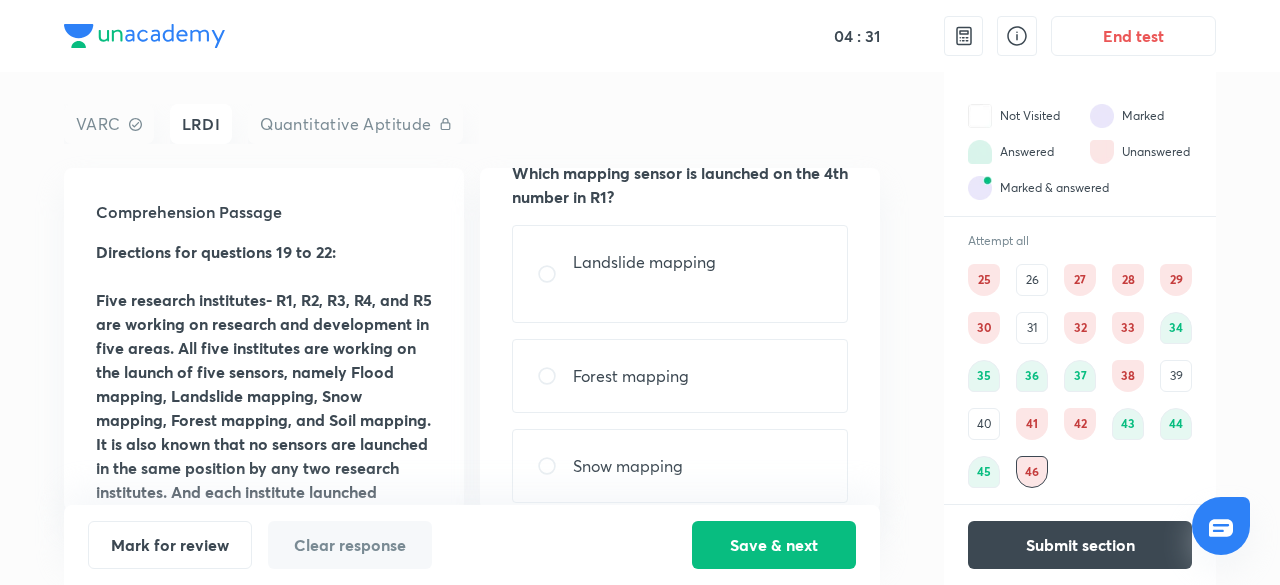 click on "Forest mapping" at bounding box center [680, 376] 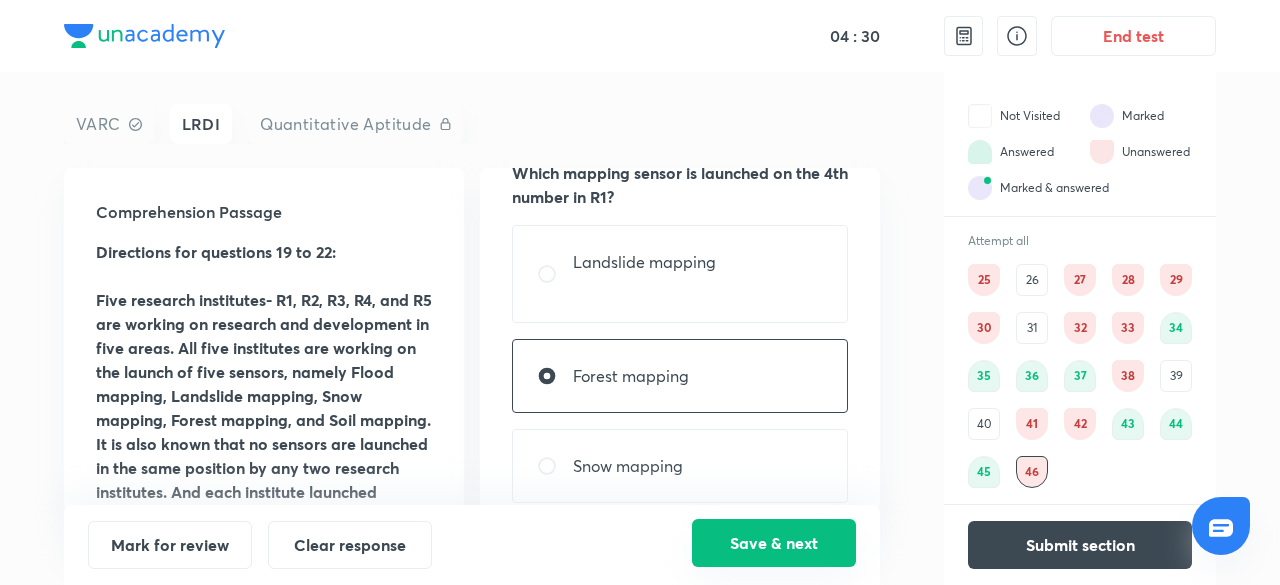 click on "Save & next" at bounding box center [774, 543] 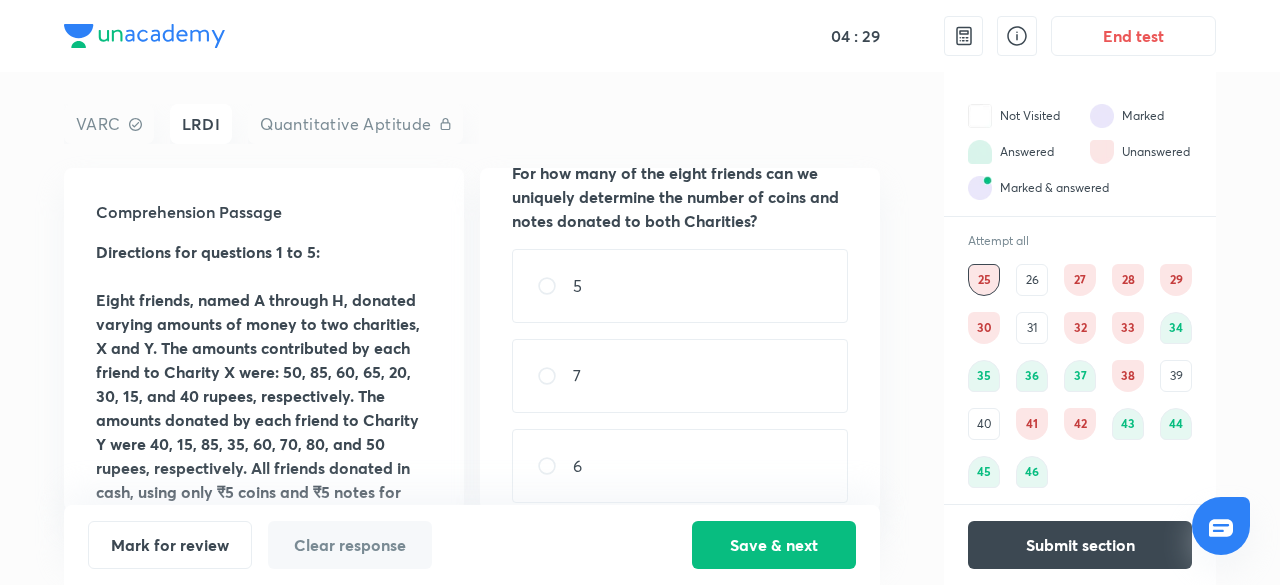 scroll, scrollTop: 0, scrollLeft: 0, axis: both 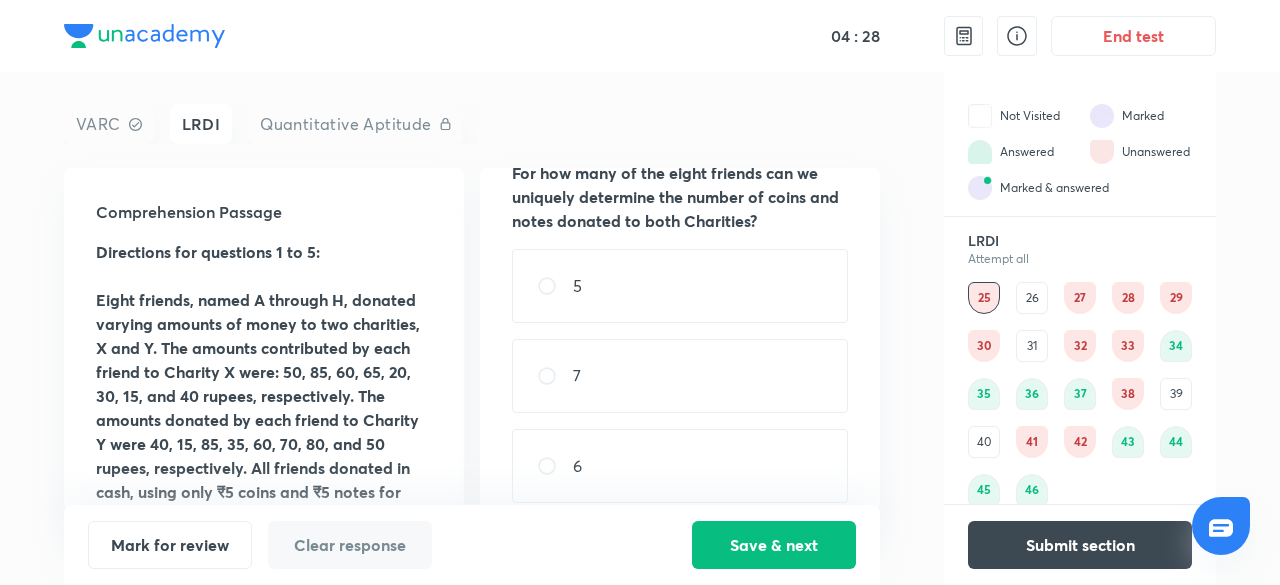 click on "42" at bounding box center (1080, 442) 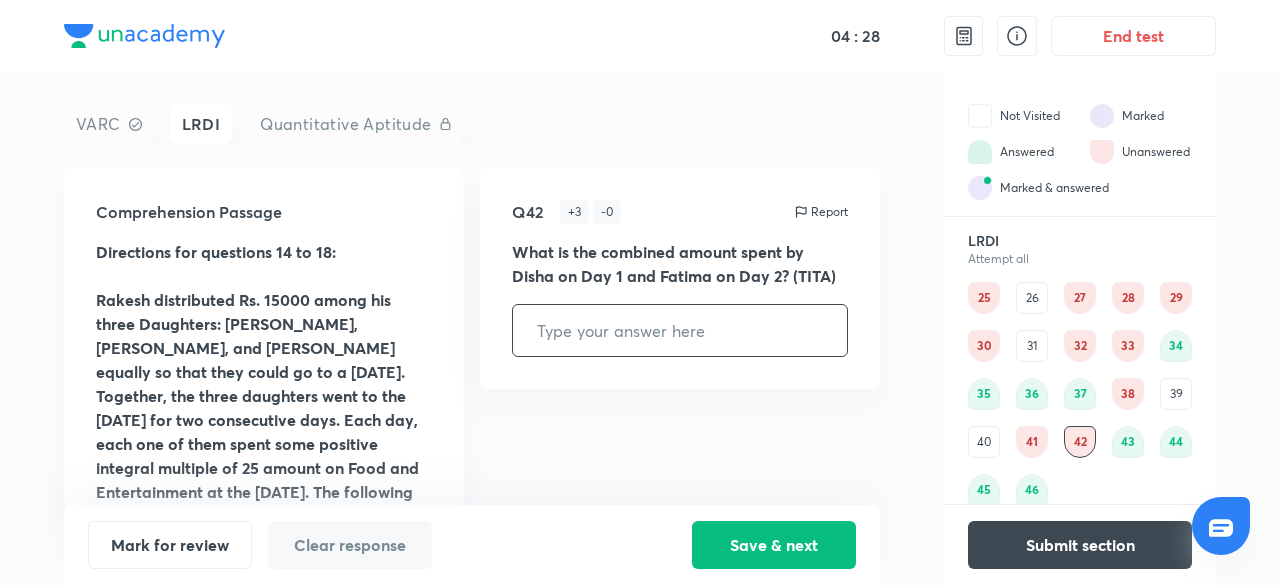 scroll, scrollTop: 0, scrollLeft: 0, axis: both 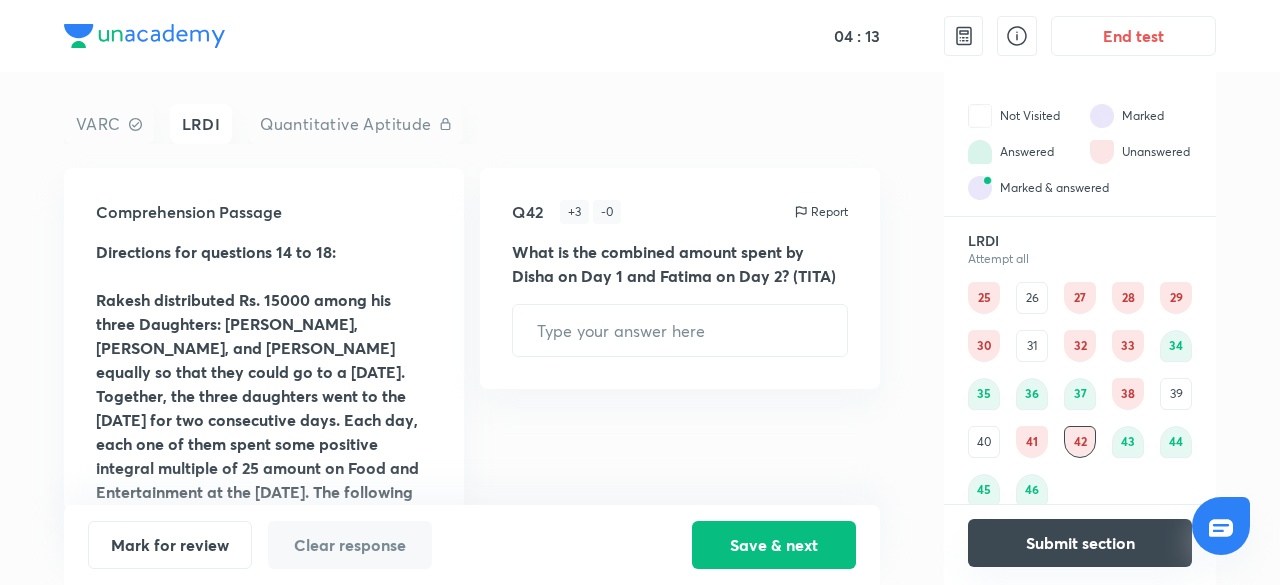 click on "Submit section" at bounding box center (1080, 543) 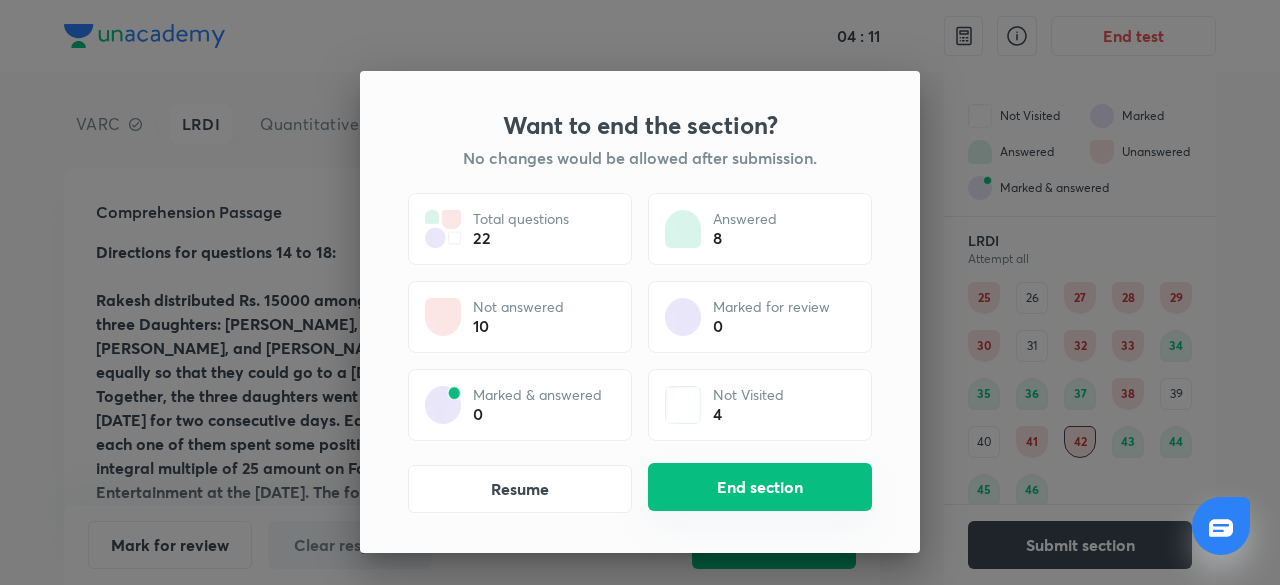 click on "End section" at bounding box center [760, 487] 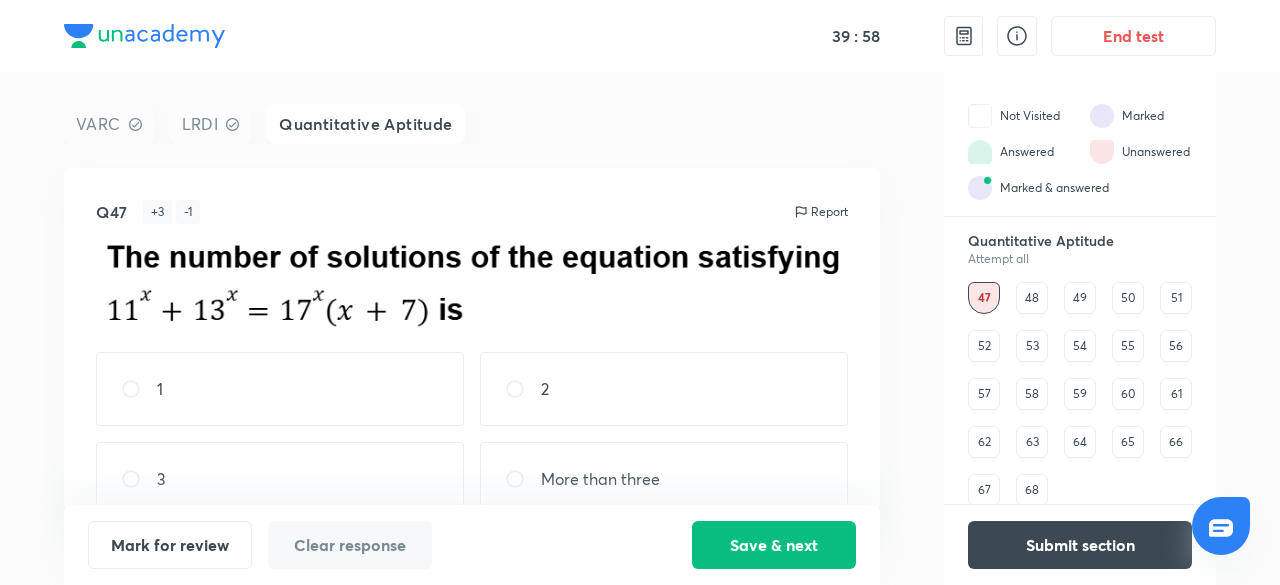 scroll, scrollTop: 35, scrollLeft: 0, axis: vertical 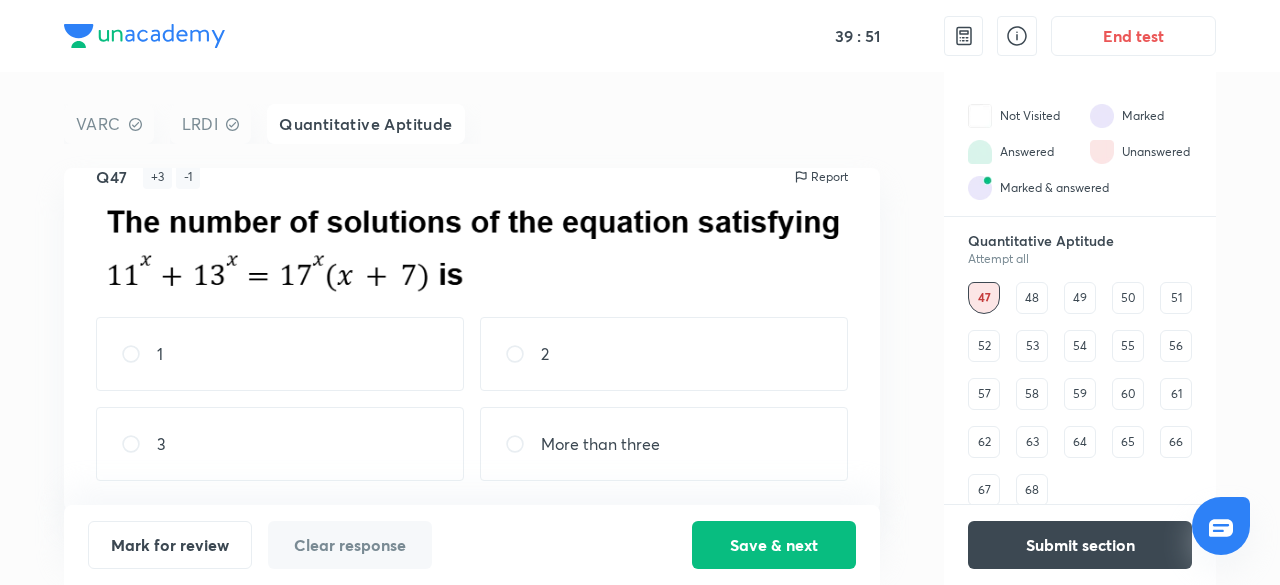 click on "48" at bounding box center (1032, 298) 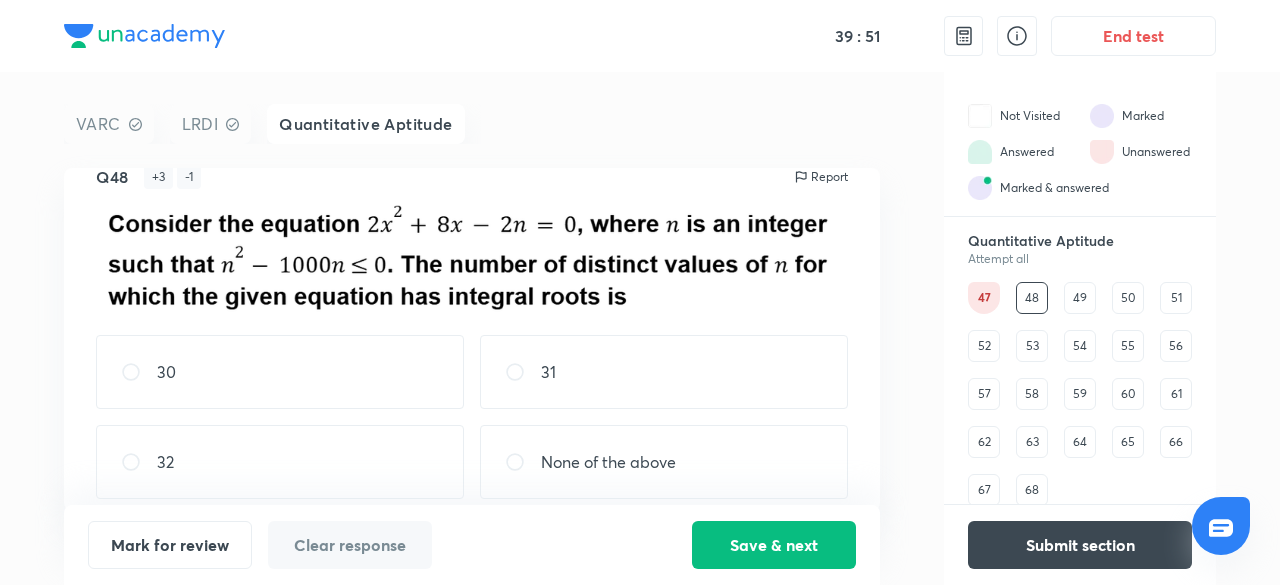 scroll, scrollTop: 0, scrollLeft: 0, axis: both 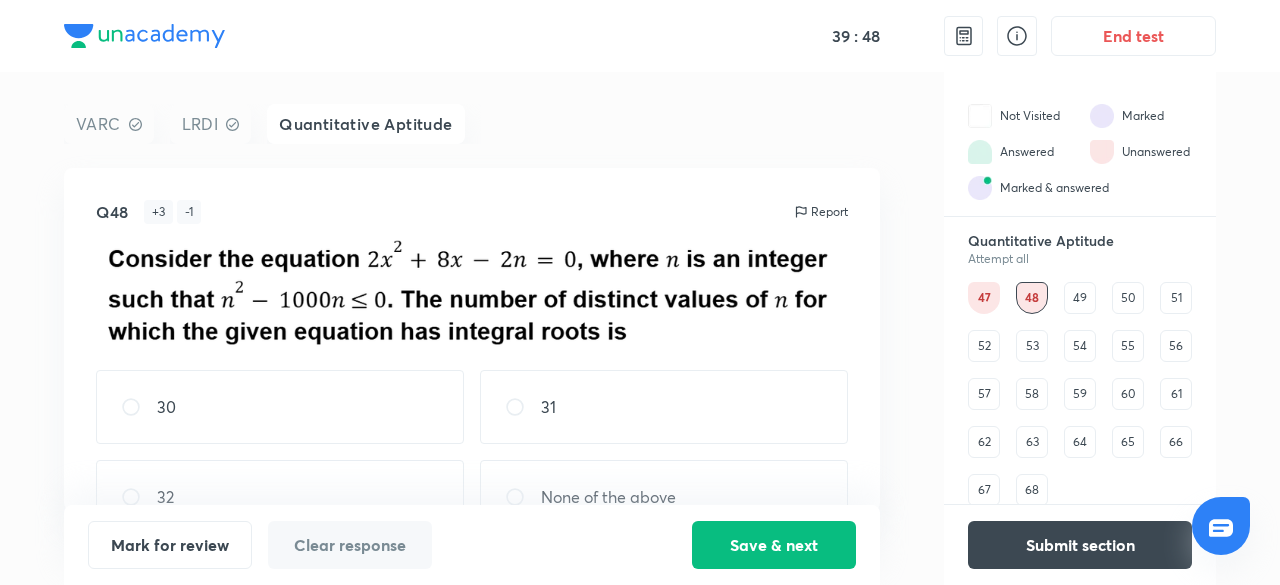click on "49" at bounding box center [1080, 298] 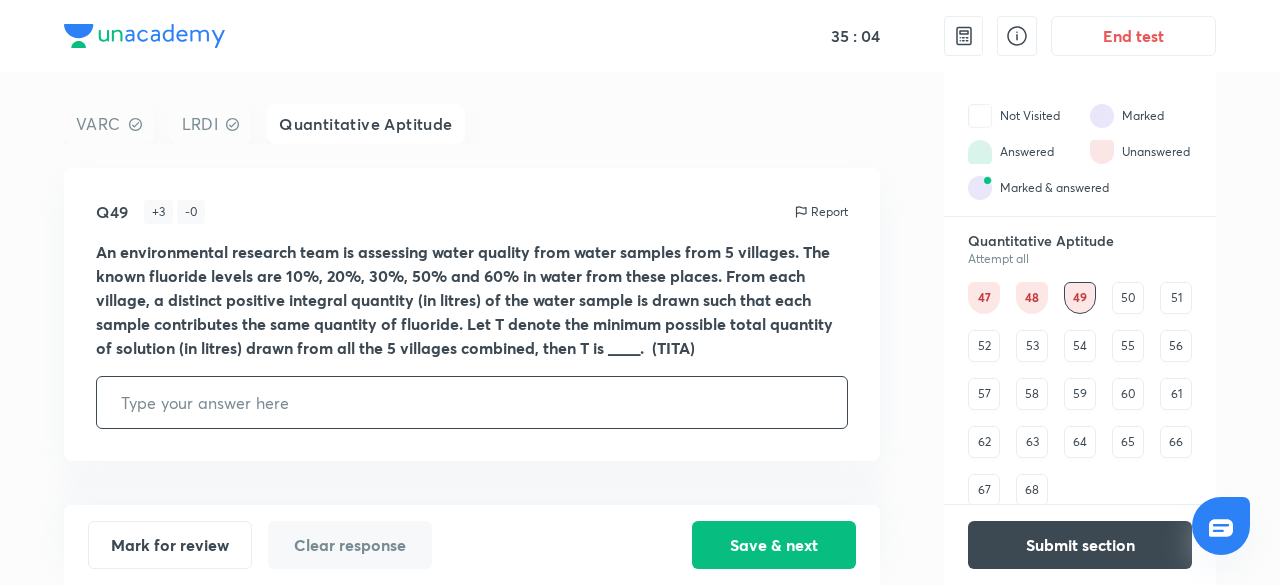 click at bounding box center [472, 402] 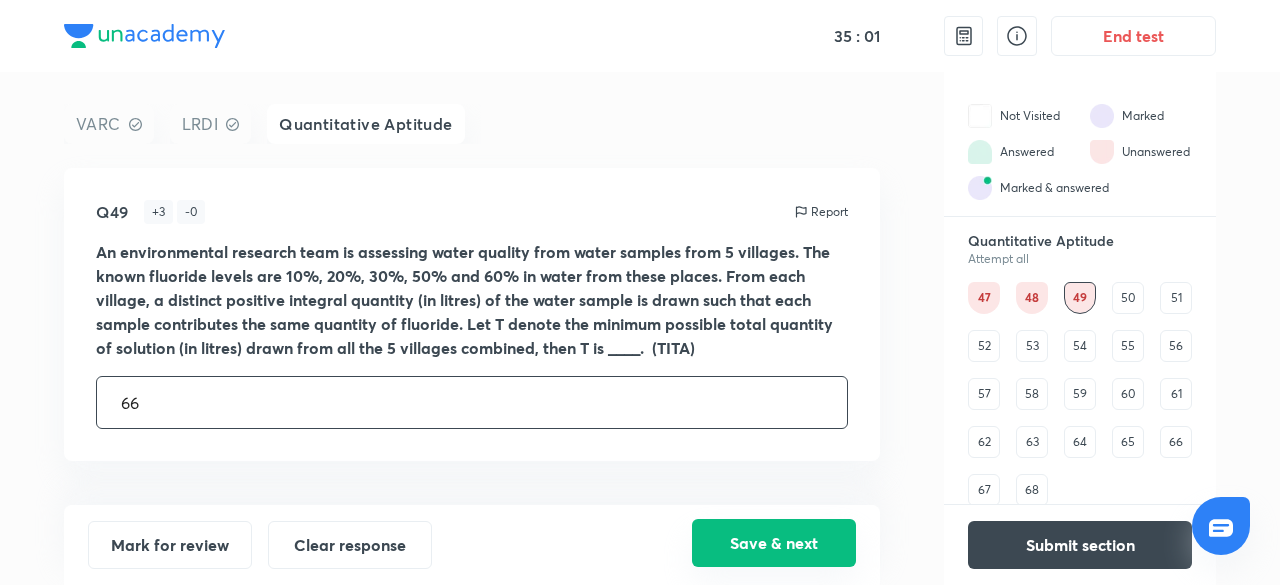 type on "66" 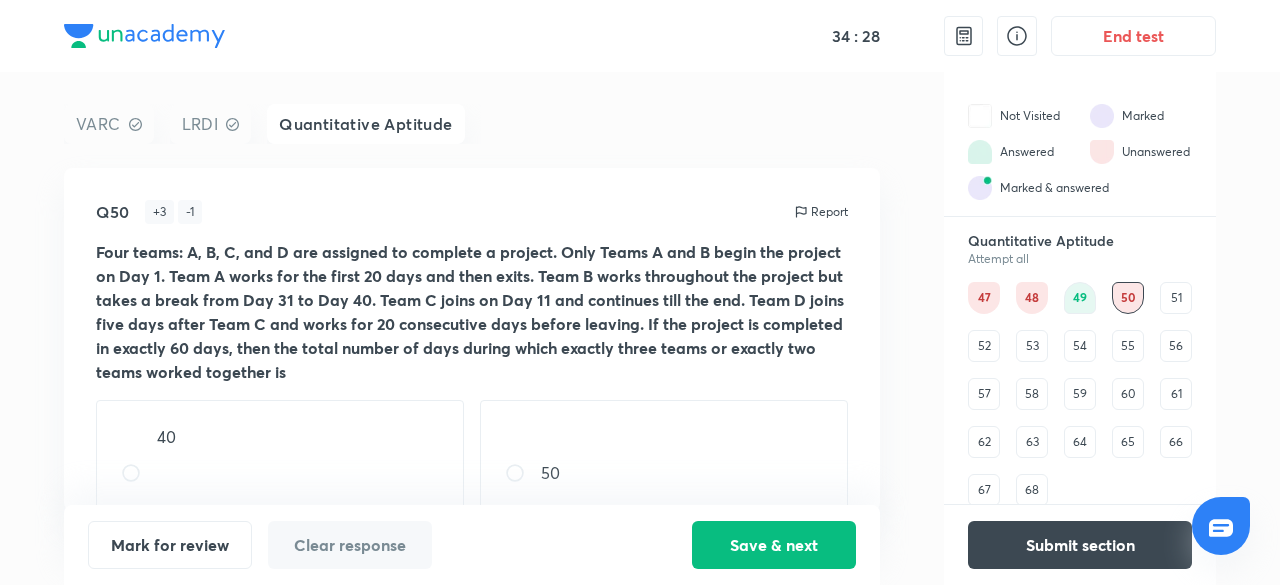 click on "49" at bounding box center [1080, 298] 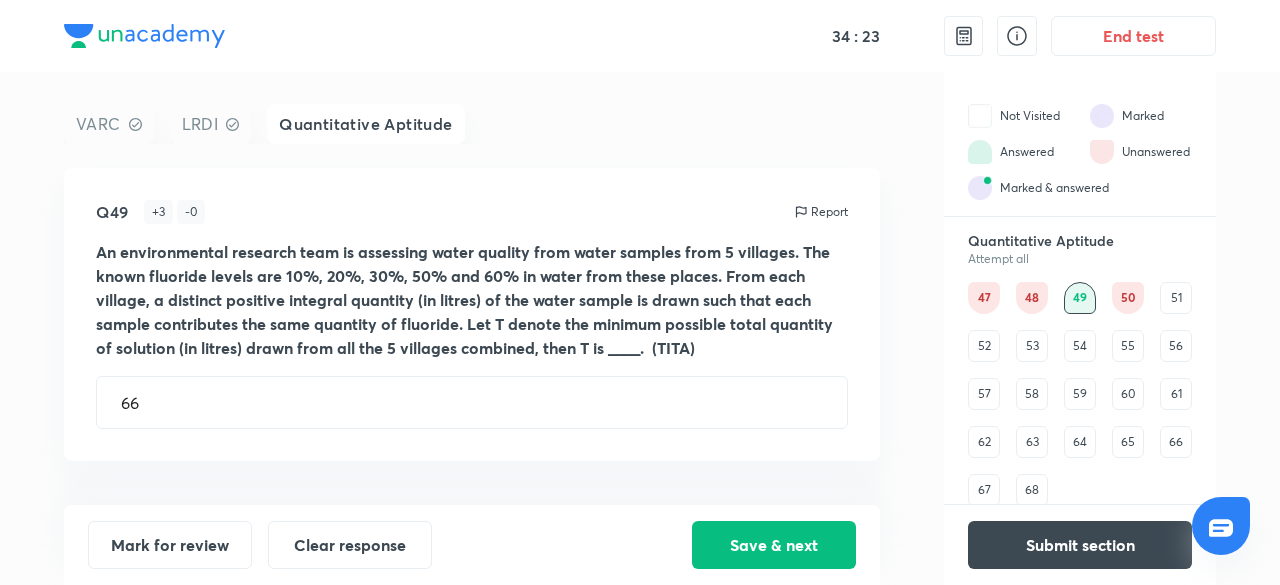 click on "50" at bounding box center [1128, 298] 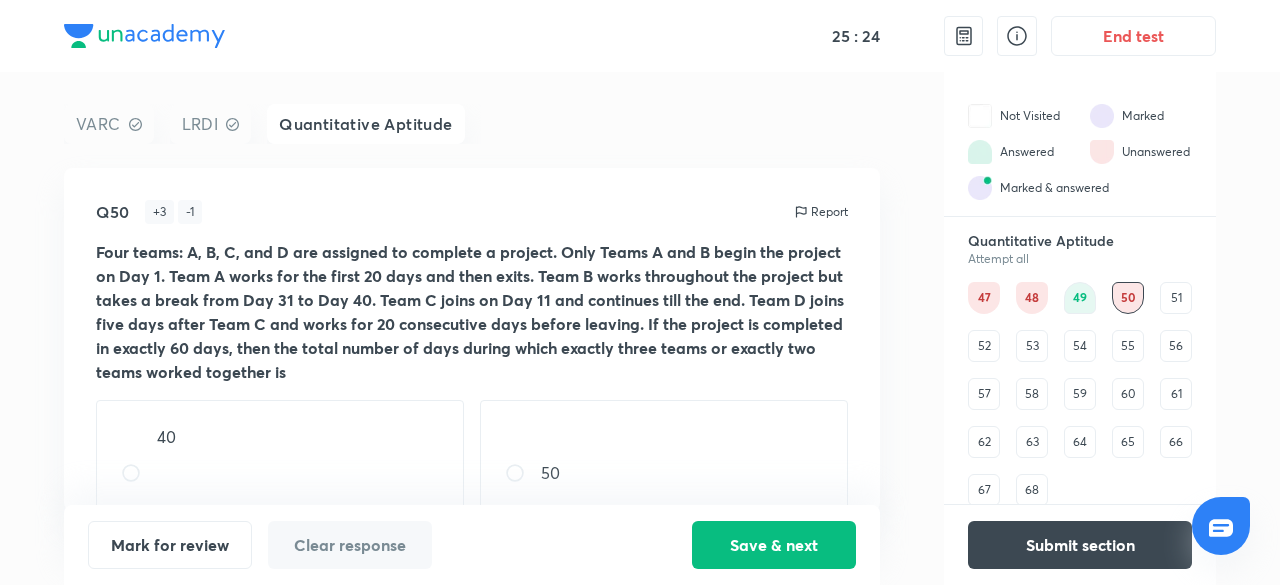 scroll, scrollTop: 155, scrollLeft: 0, axis: vertical 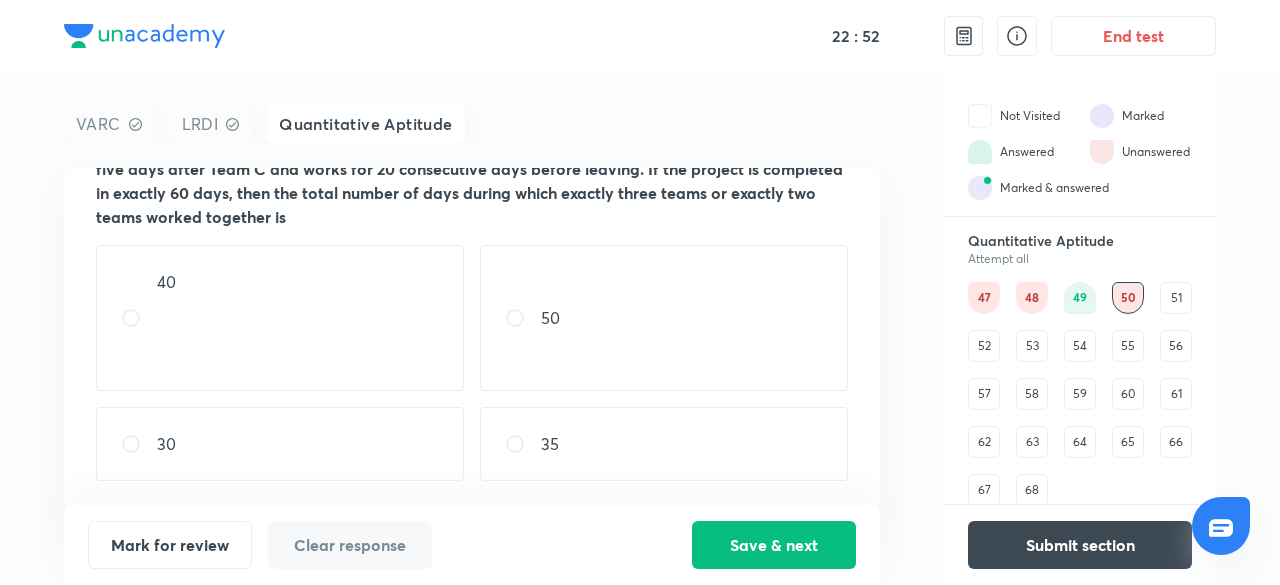 click on "50" at bounding box center [664, 318] 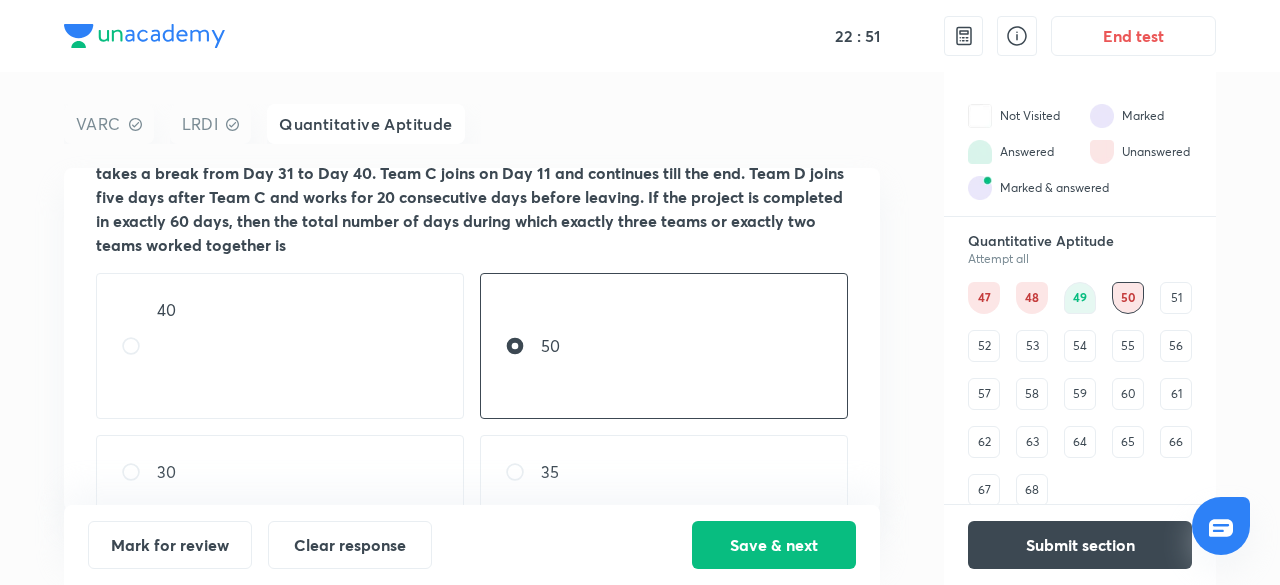 scroll, scrollTop: 155, scrollLeft: 0, axis: vertical 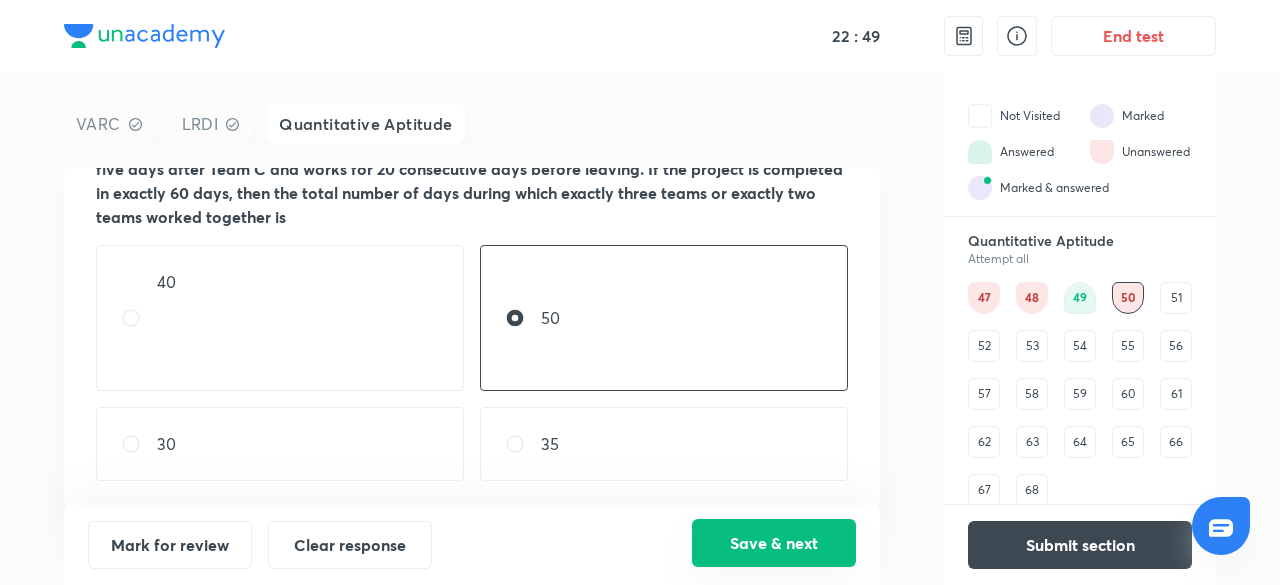 click on "Save & next" at bounding box center (774, 543) 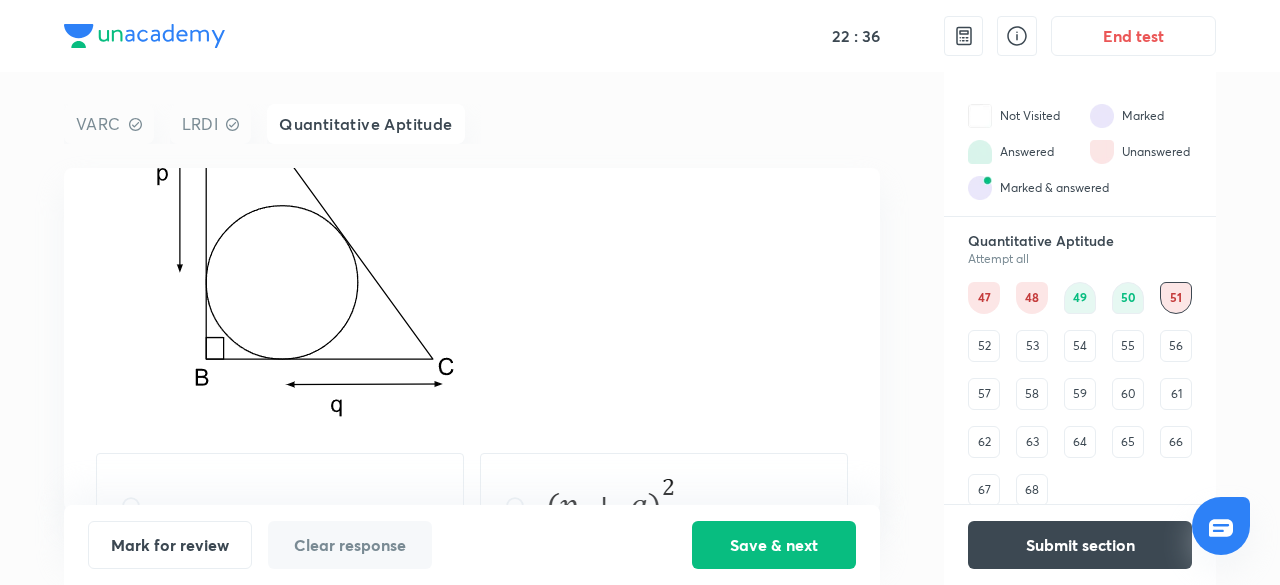 scroll, scrollTop: 249, scrollLeft: 0, axis: vertical 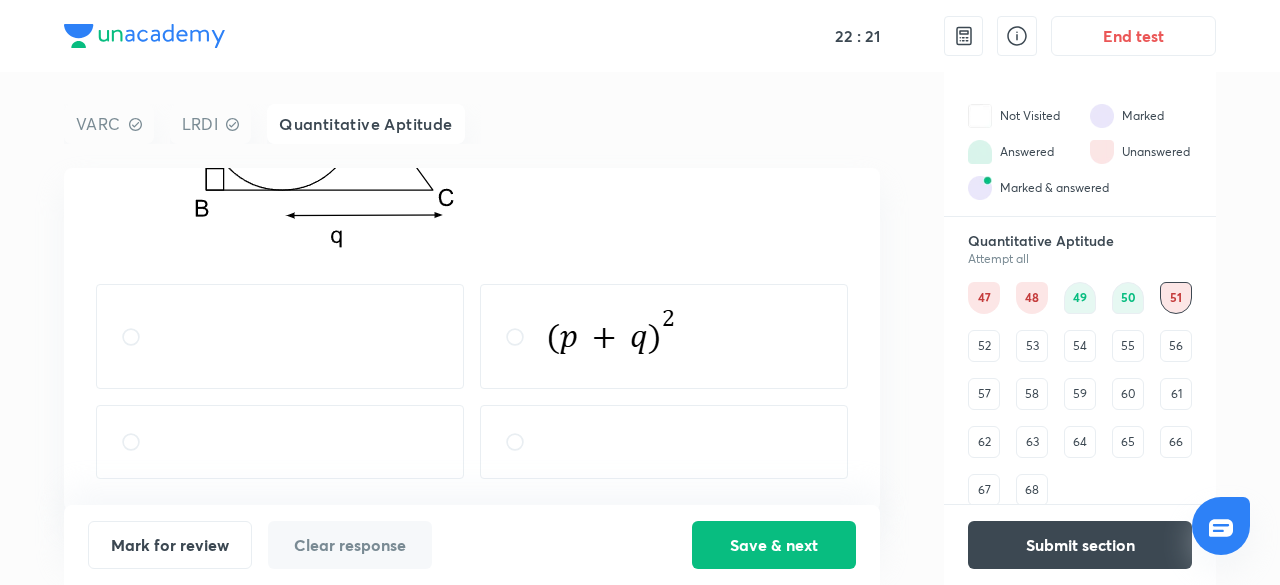 click at bounding box center [280, 442] 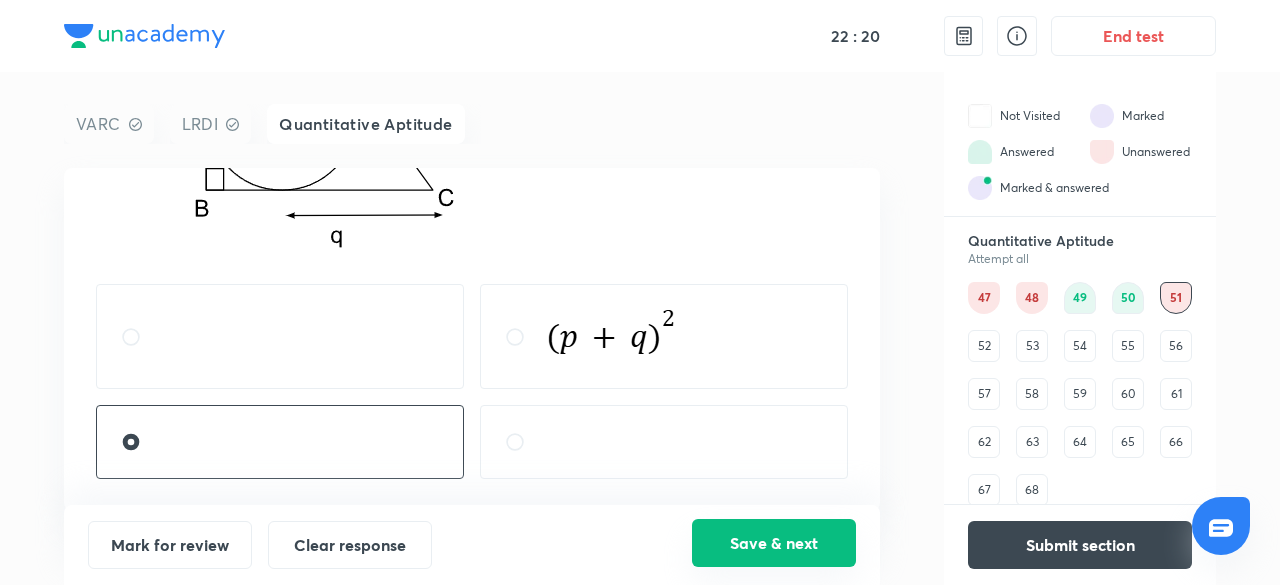 click on "Save & next" at bounding box center (774, 543) 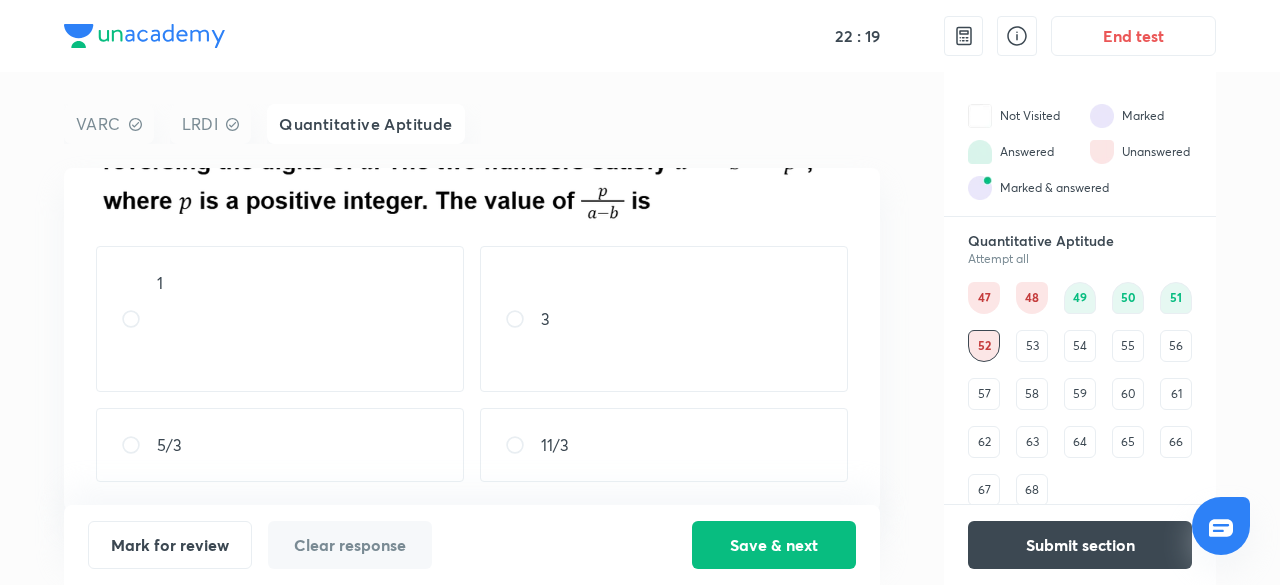scroll, scrollTop: 0, scrollLeft: 0, axis: both 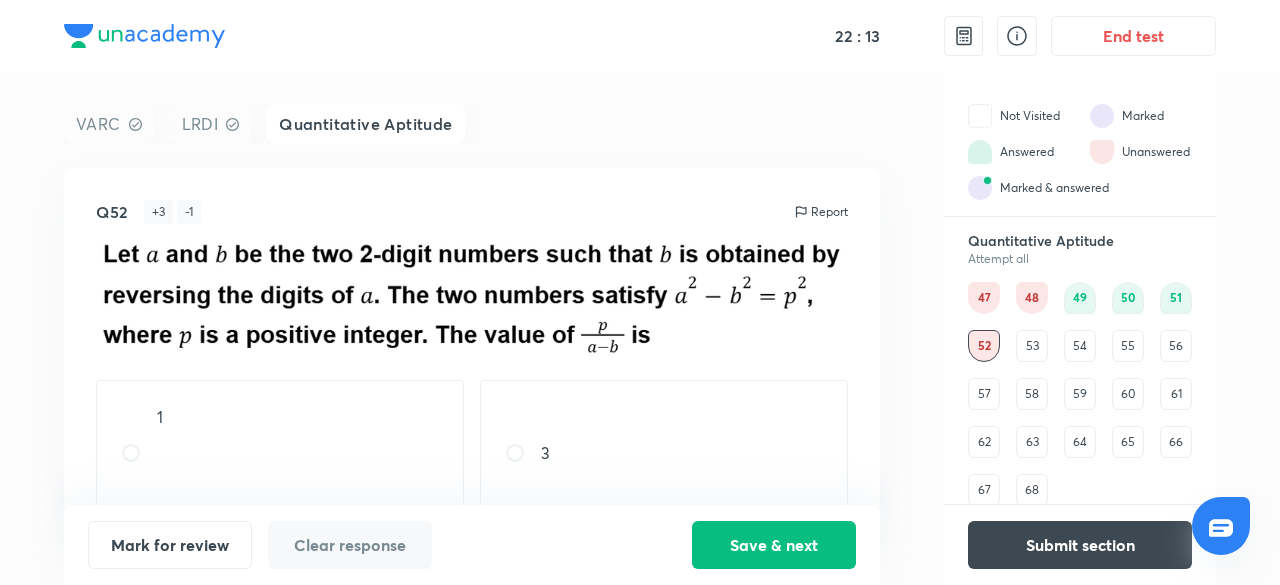 click on "53" at bounding box center (1032, 346) 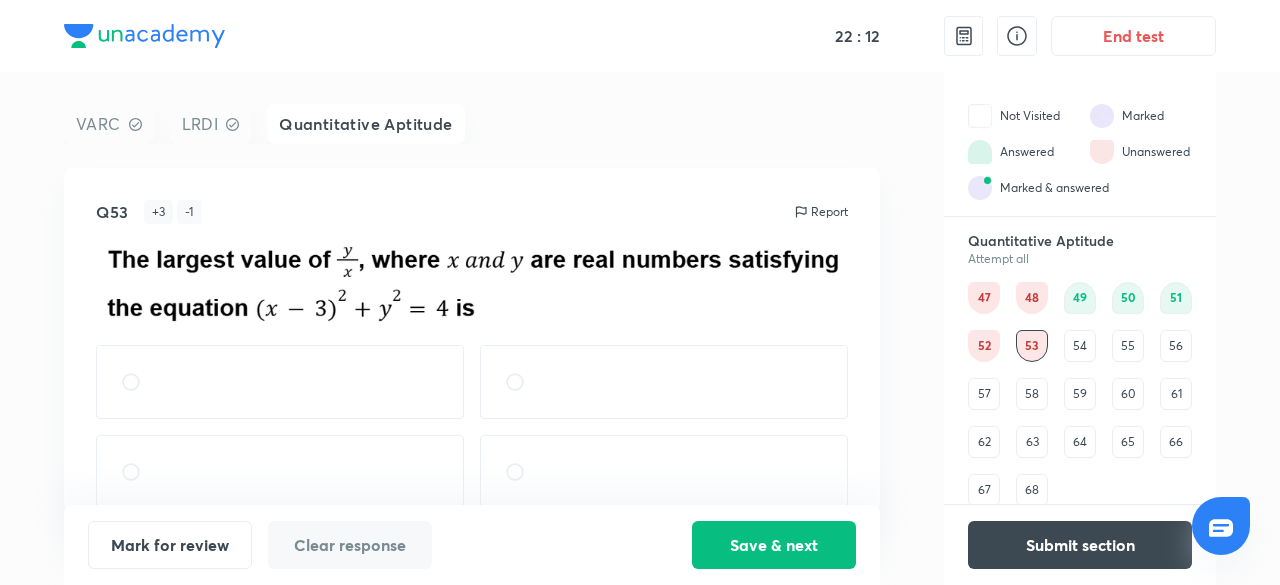 click on "54" at bounding box center (1080, 346) 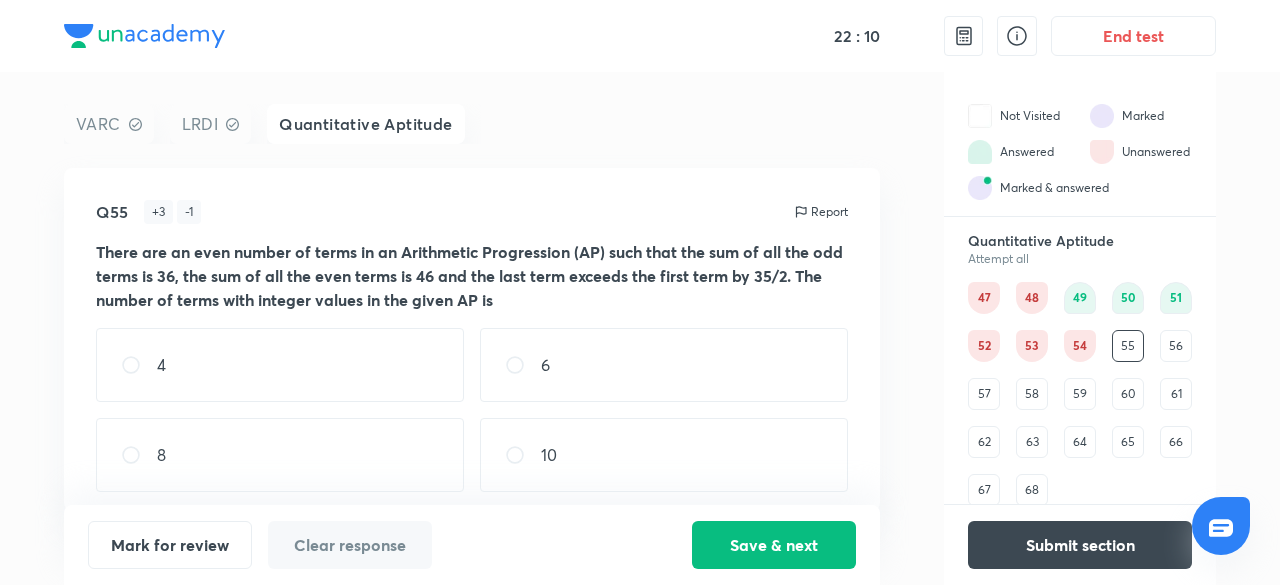 scroll, scrollTop: 0, scrollLeft: 0, axis: both 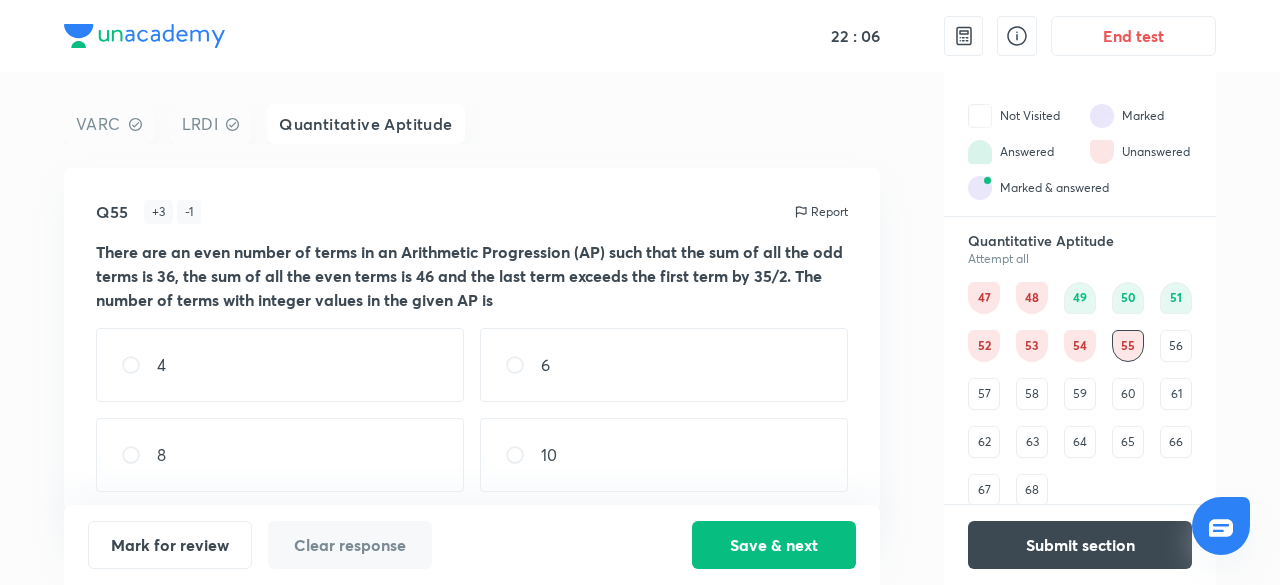 click on "56" at bounding box center [1176, 346] 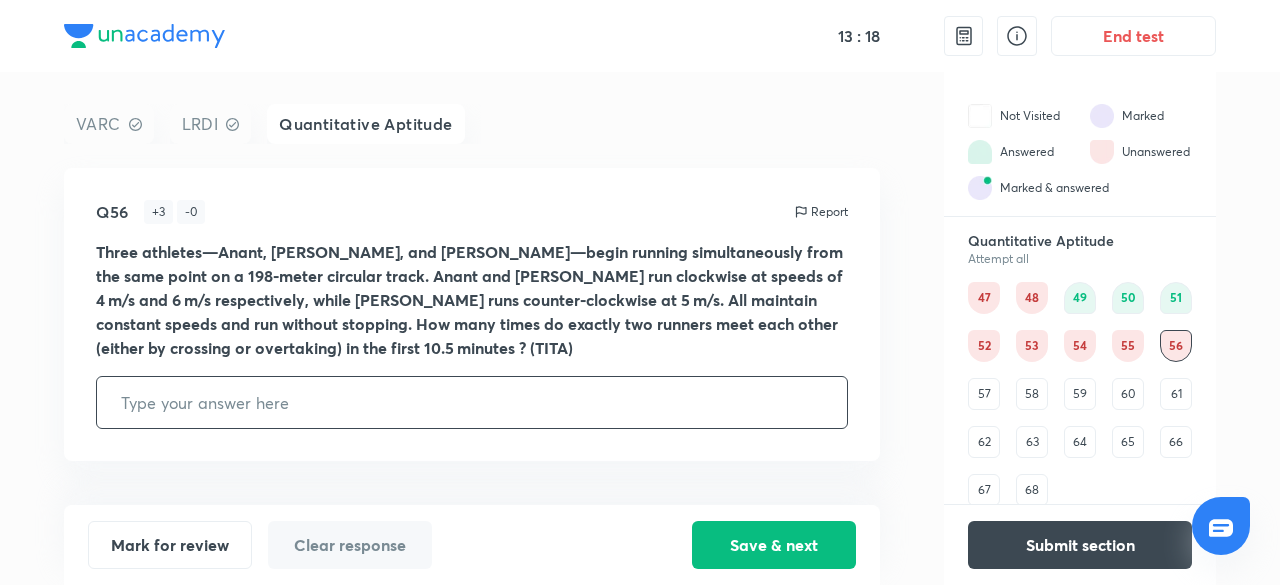 click at bounding box center (472, 402) 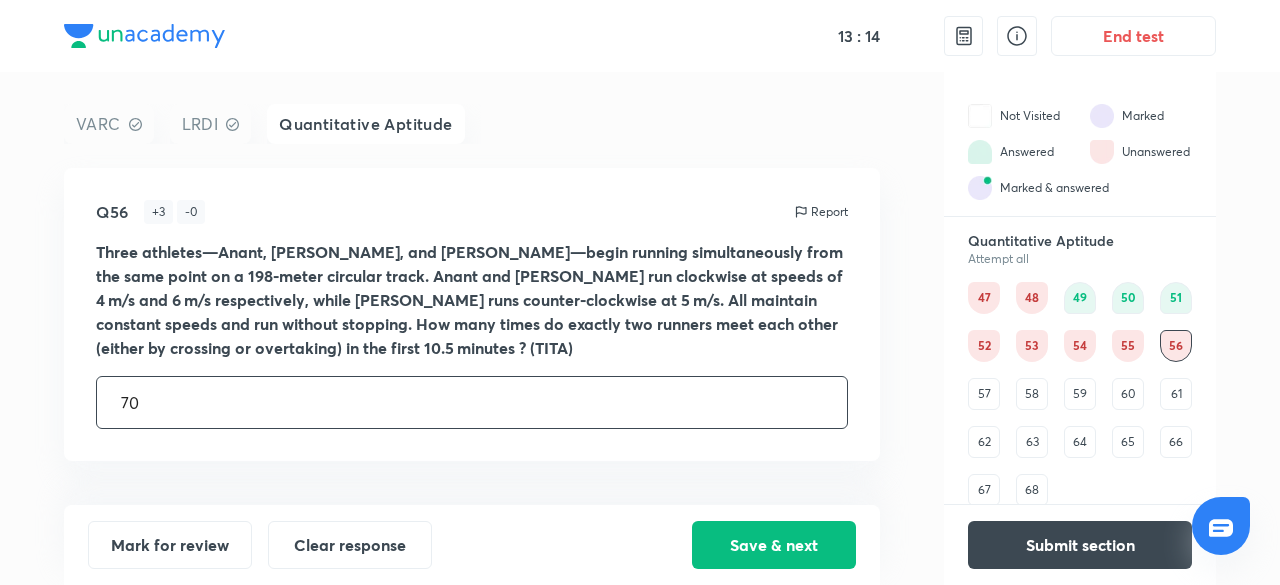 type on "70" 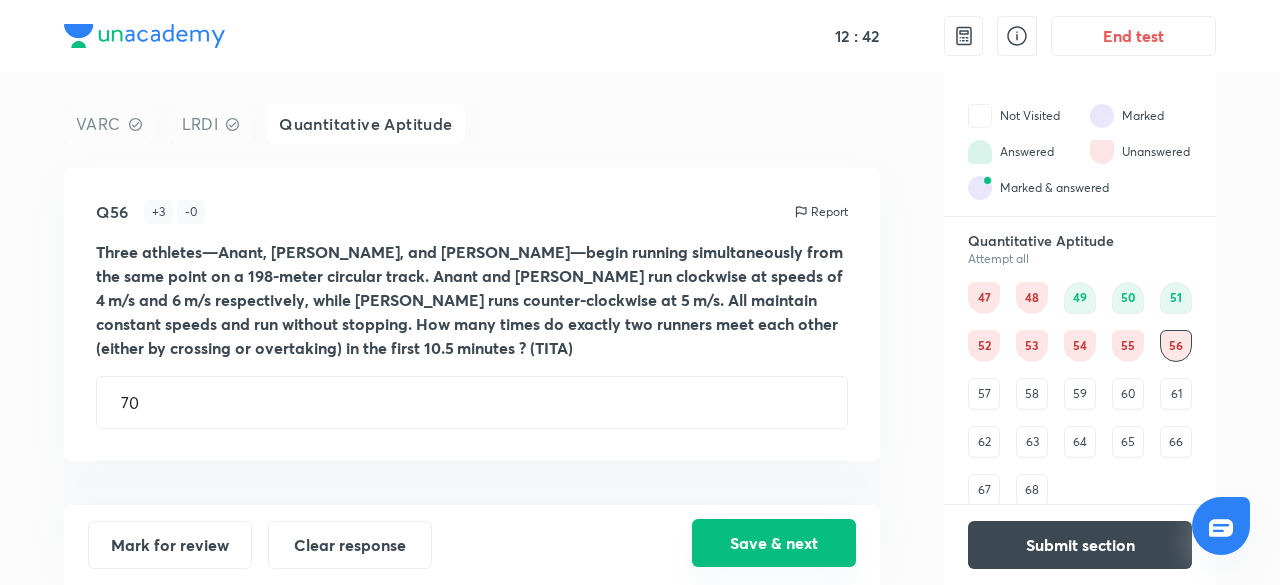 click on "Save & next" at bounding box center [774, 543] 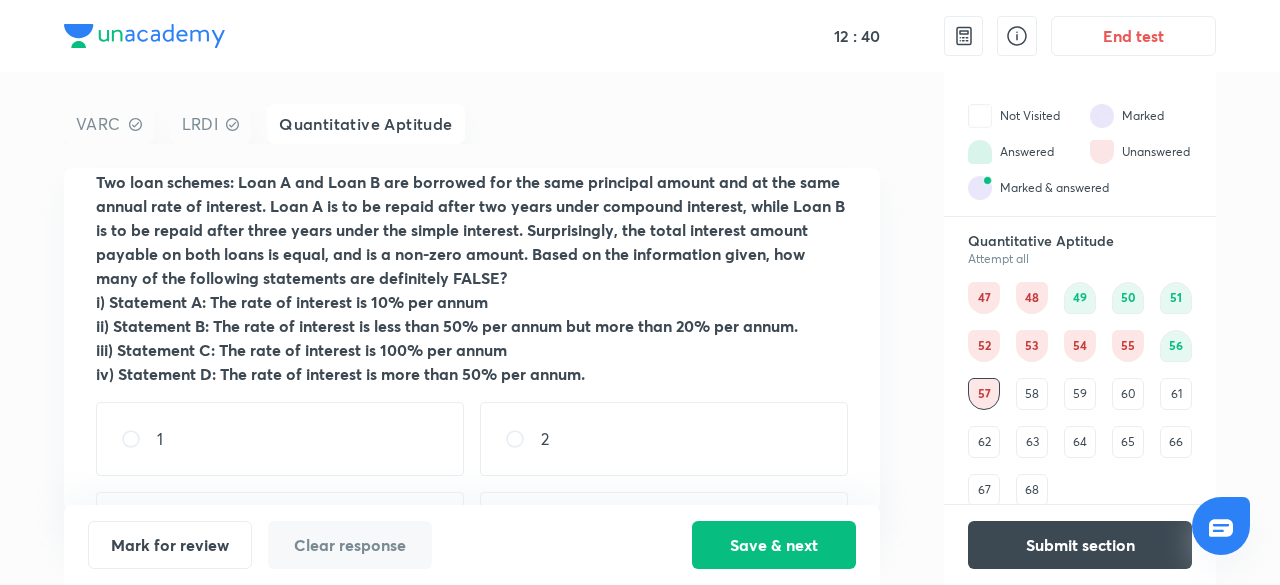 scroll, scrollTop: 0, scrollLeft: 0, axis: both 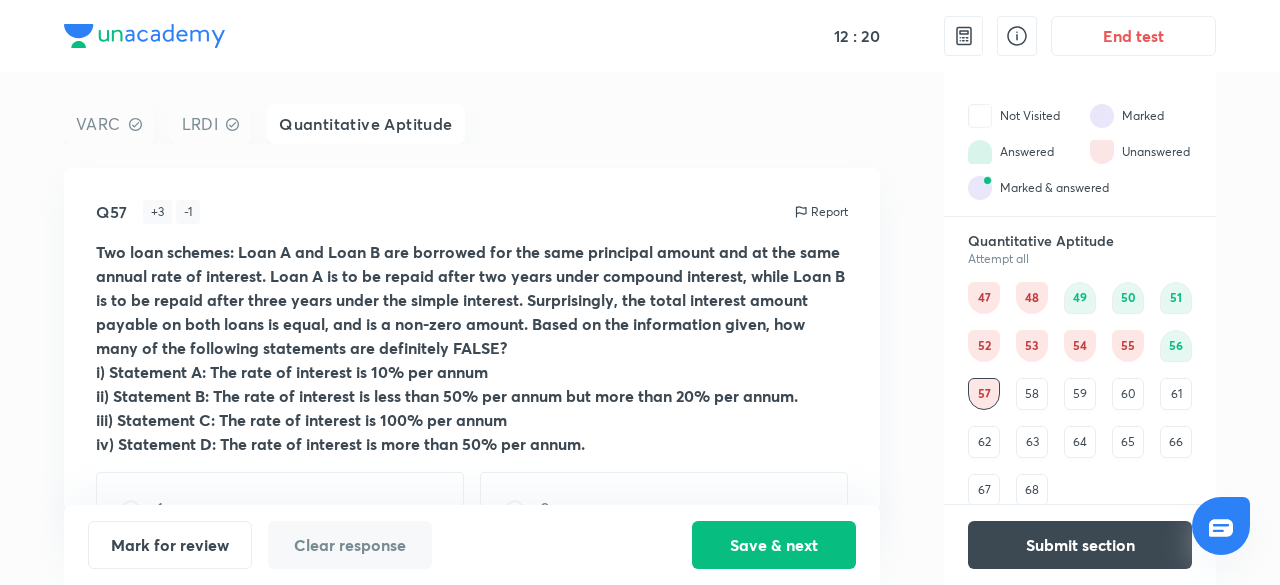 click on "58" at bounding box center (1032, 394) 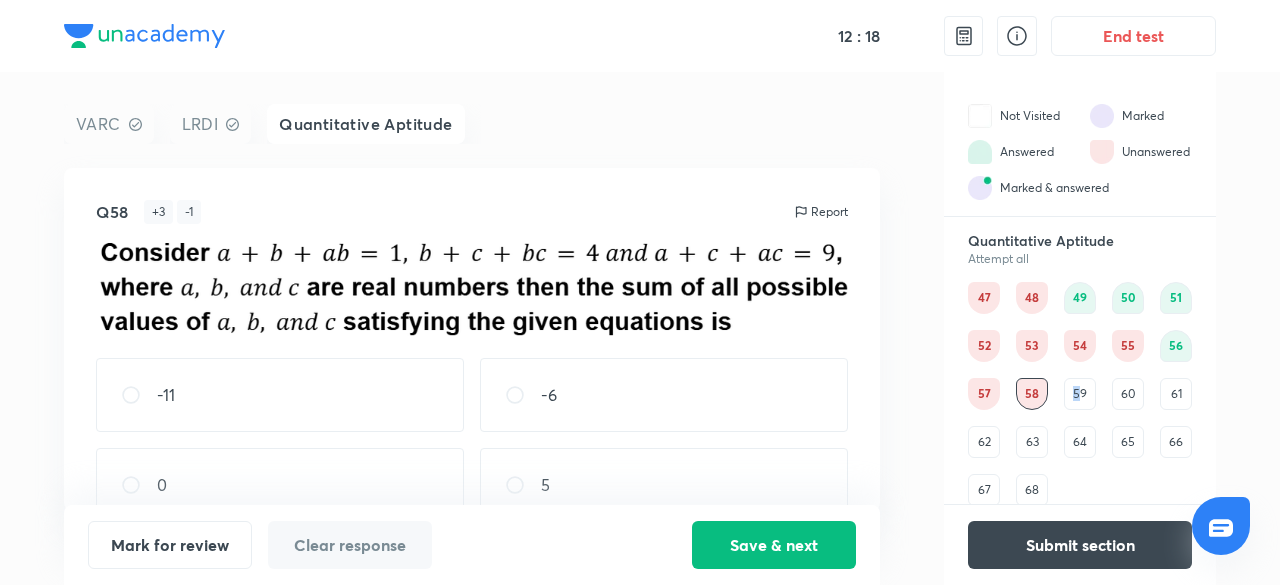 drag, startPoint x: 1063, startPoint y: 394, endPoint x: 1080, endPoint y: 397, distance: 17.262676 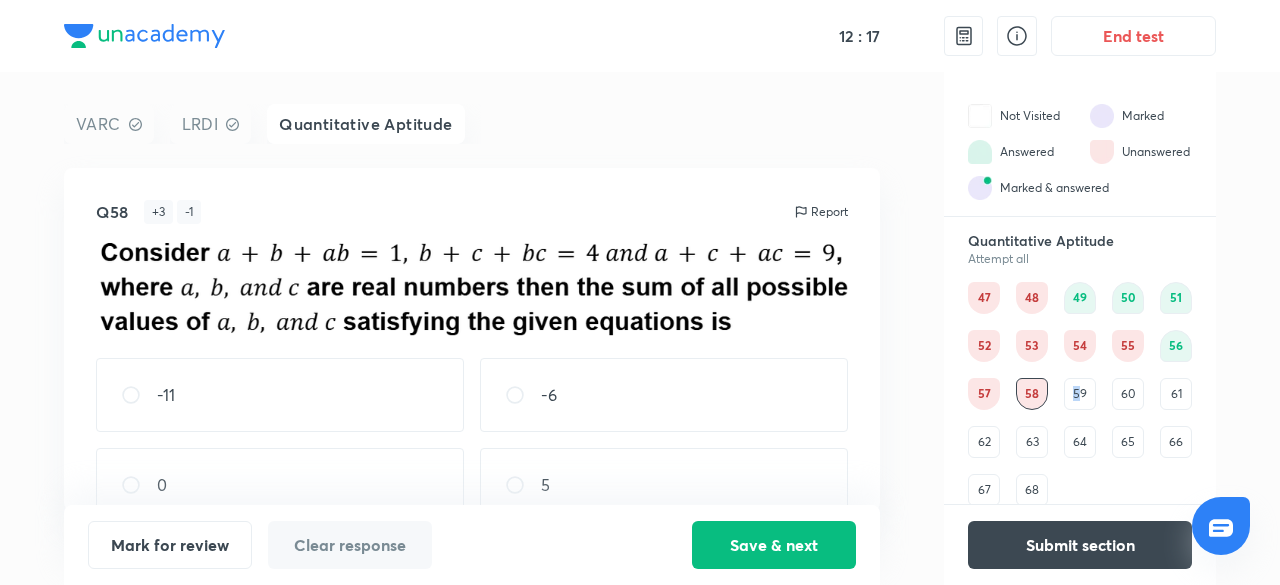 click on "59" at bounding box center [1080, 394] 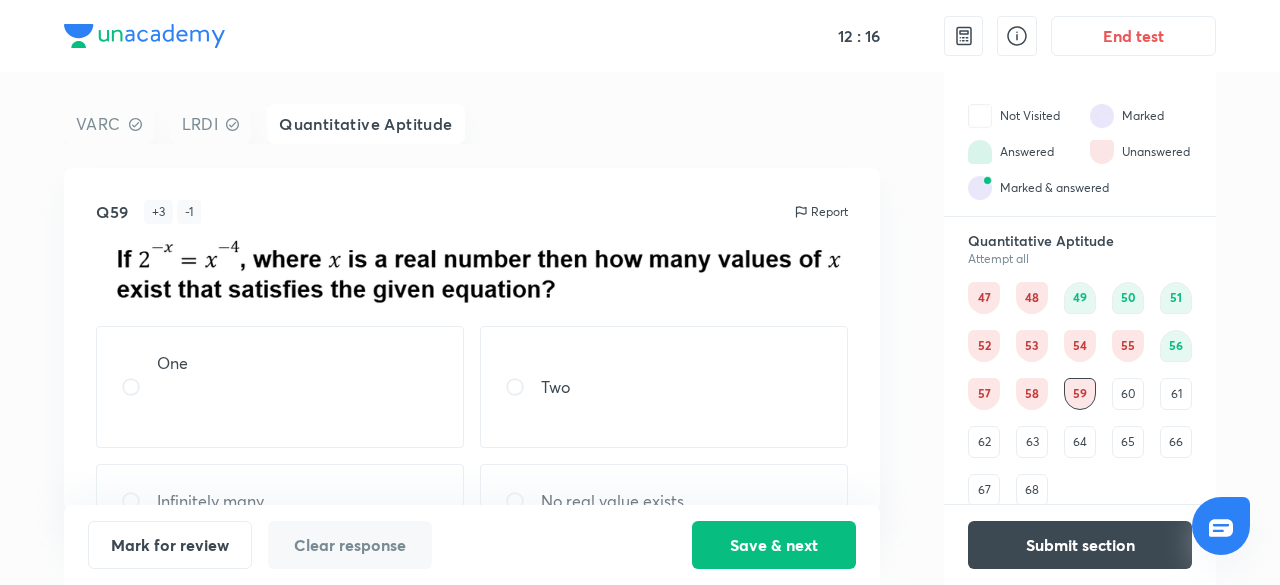 click on "59" at bounding box center [1080, 394] 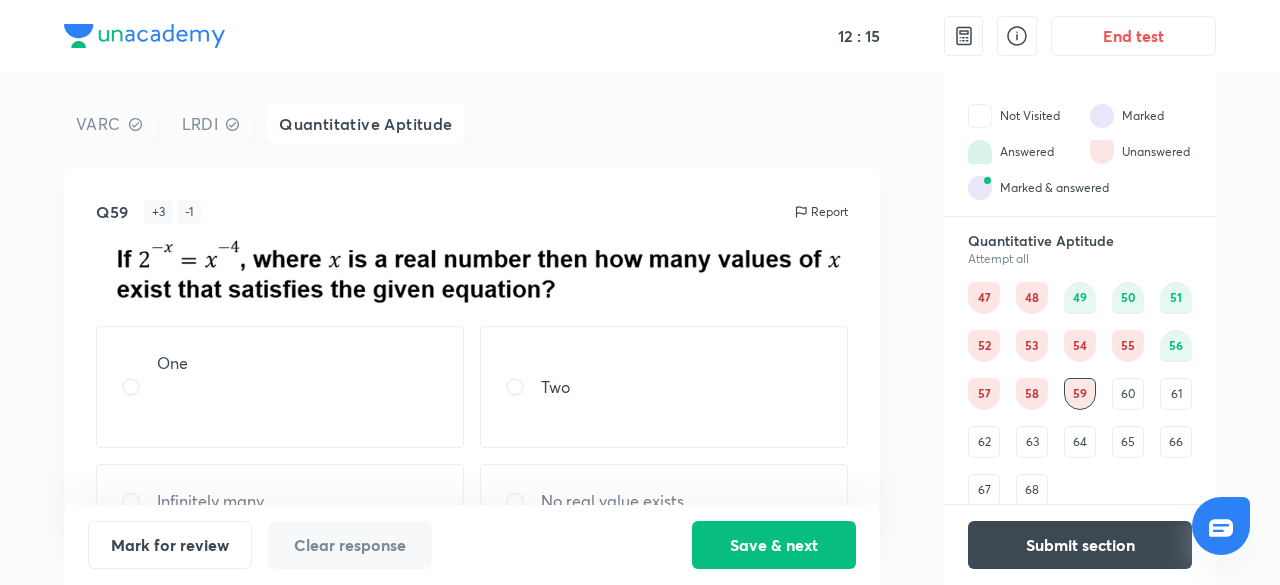 click on "47 48 49 50 51 52 53 54 55 56 57 58 59 60 61 62 63 64 65 66 67 68" at bounding box center [1080, 394] 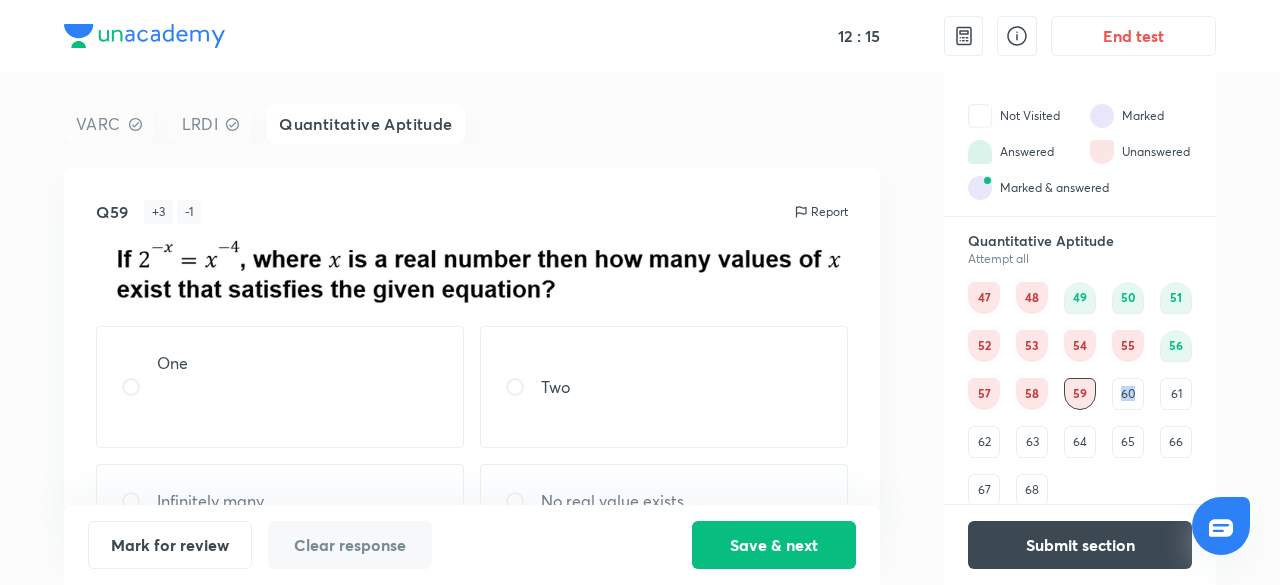 click on "47 48 49 50 51 52 53 54 55 56 57 58 59 60 61 62 63 64 65 66 67 68" at bounding box center (1080, 394) 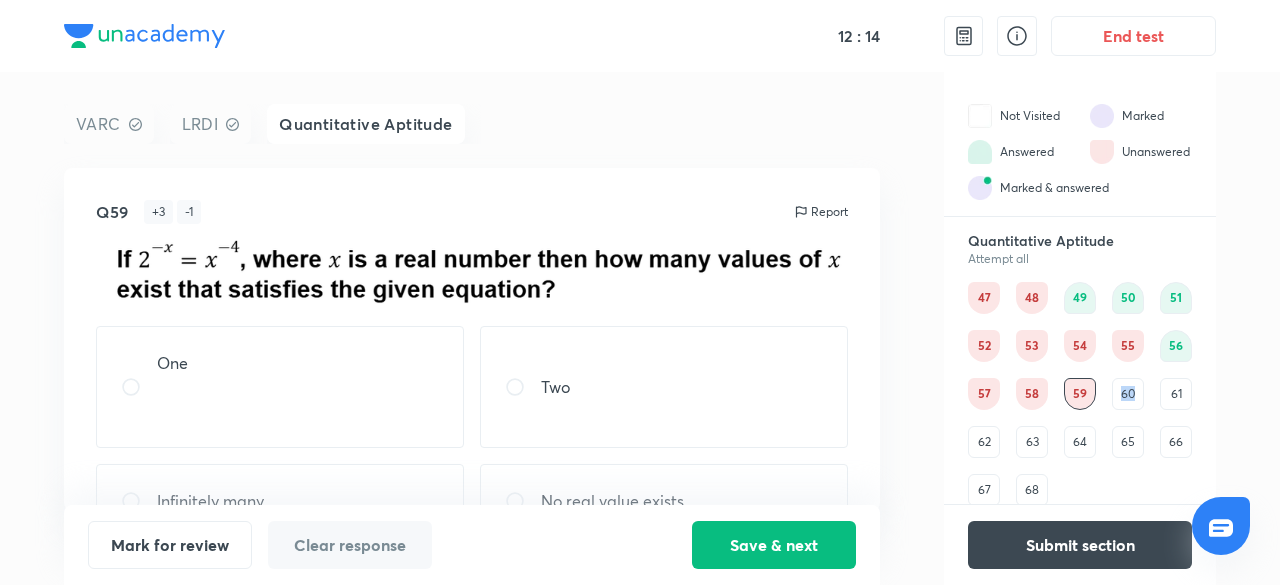 click on "60" at bounding box center [1128, 394] 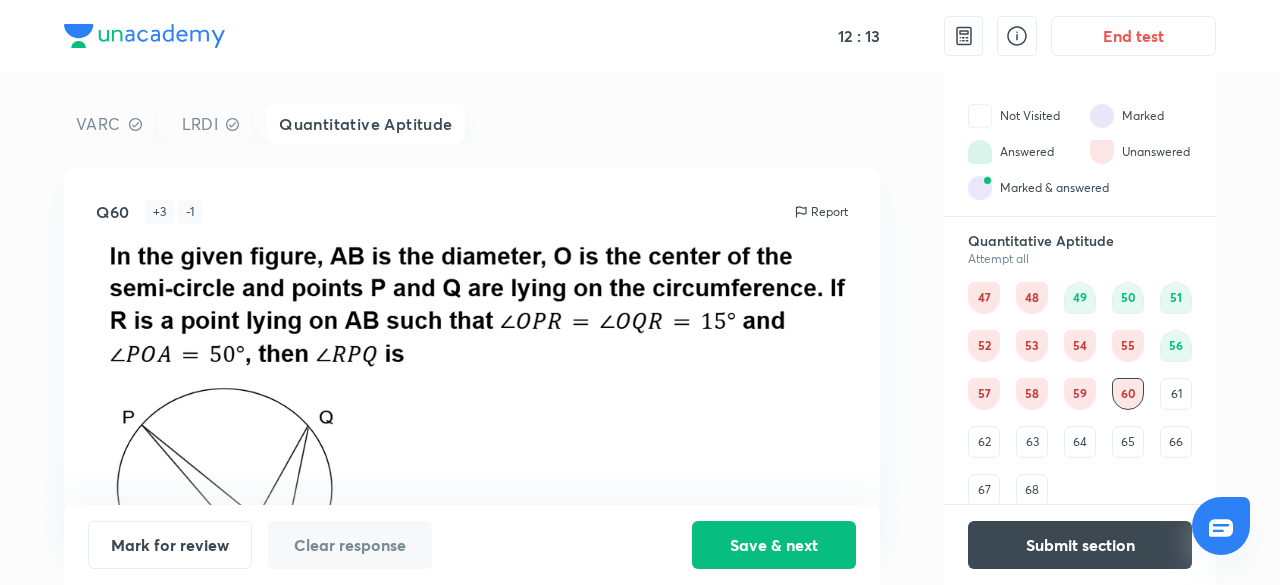 click on "61" at bounding box center (1176, 394) 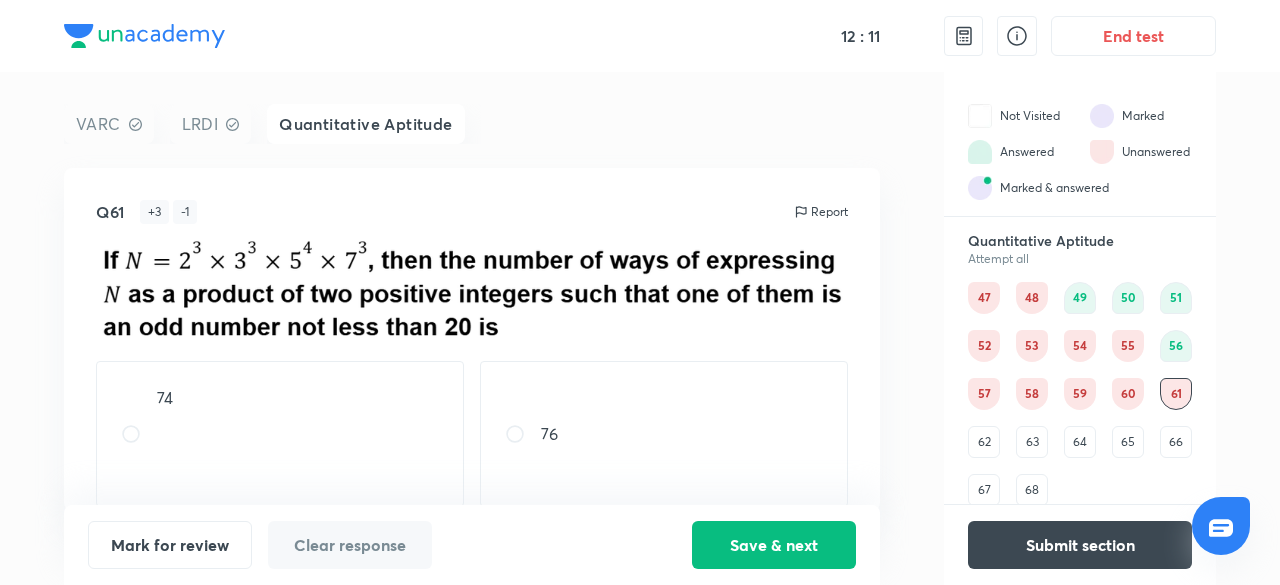 click on "47 48 49 50 51 52 53 54 55 56 57 58 59 60 61 62 63 64 65 66 67 68" at bounding box center (1080, 394) 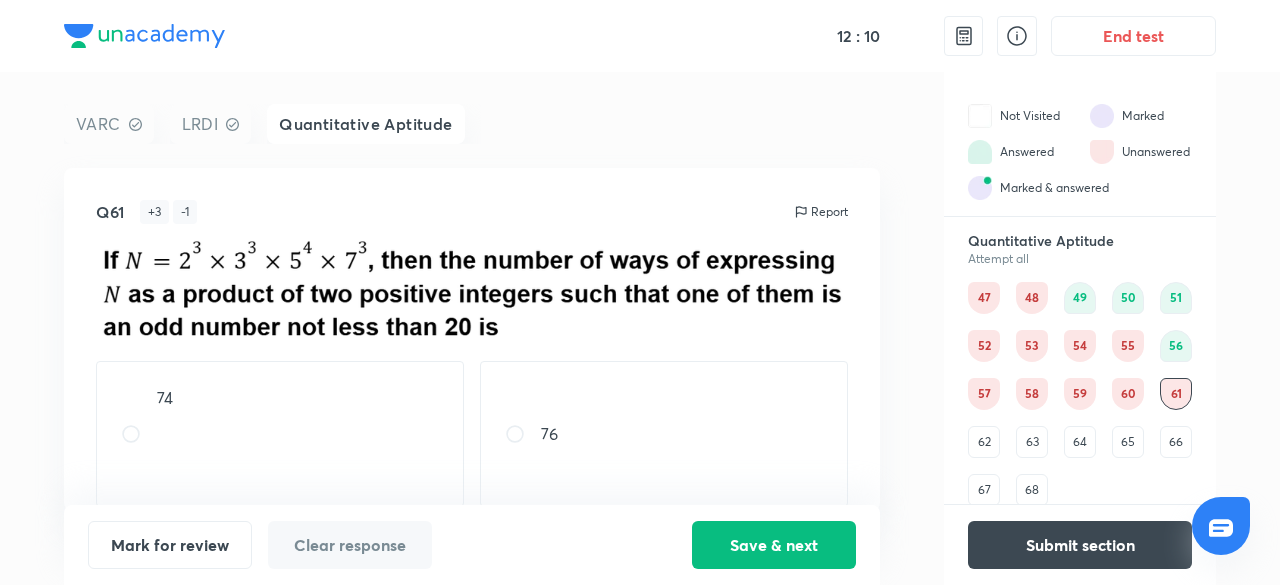 click on "60" at bounding box center (1128, 394) 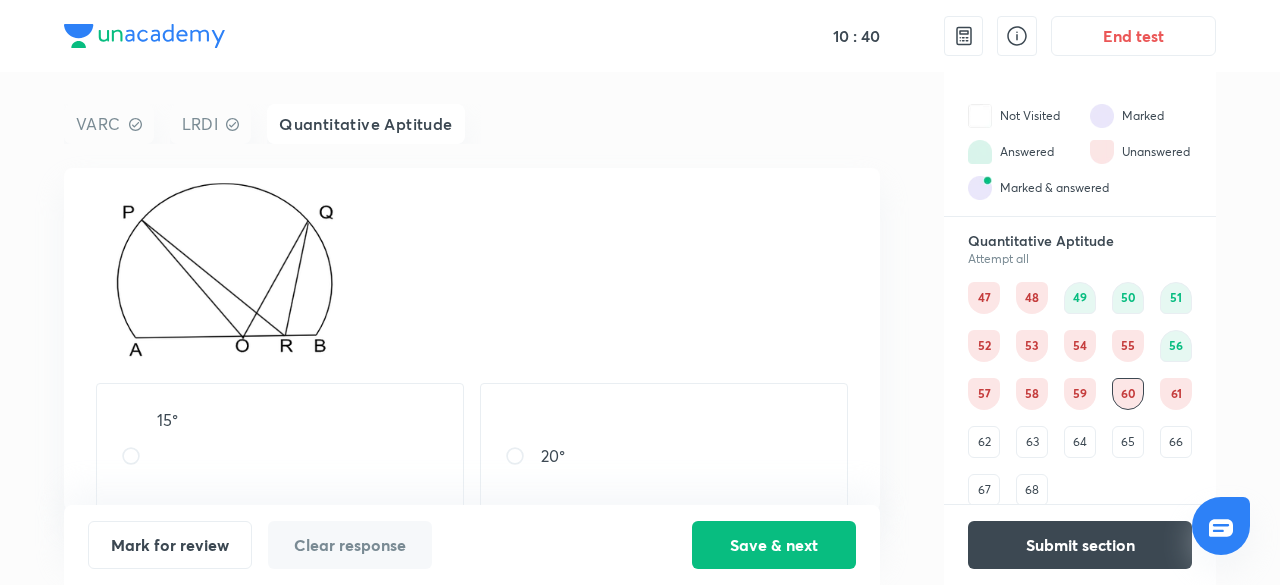 scroll, scrollTop: 343, scrollLeft: 0, axis: vertical 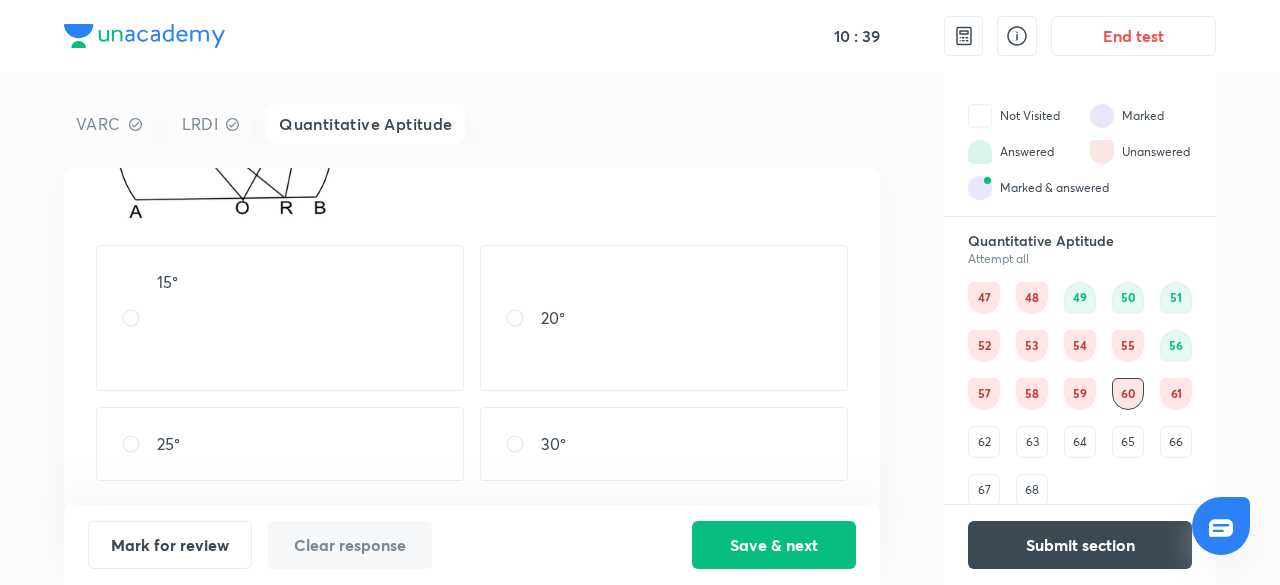 click on "30°" at bounding box center [664, 444] 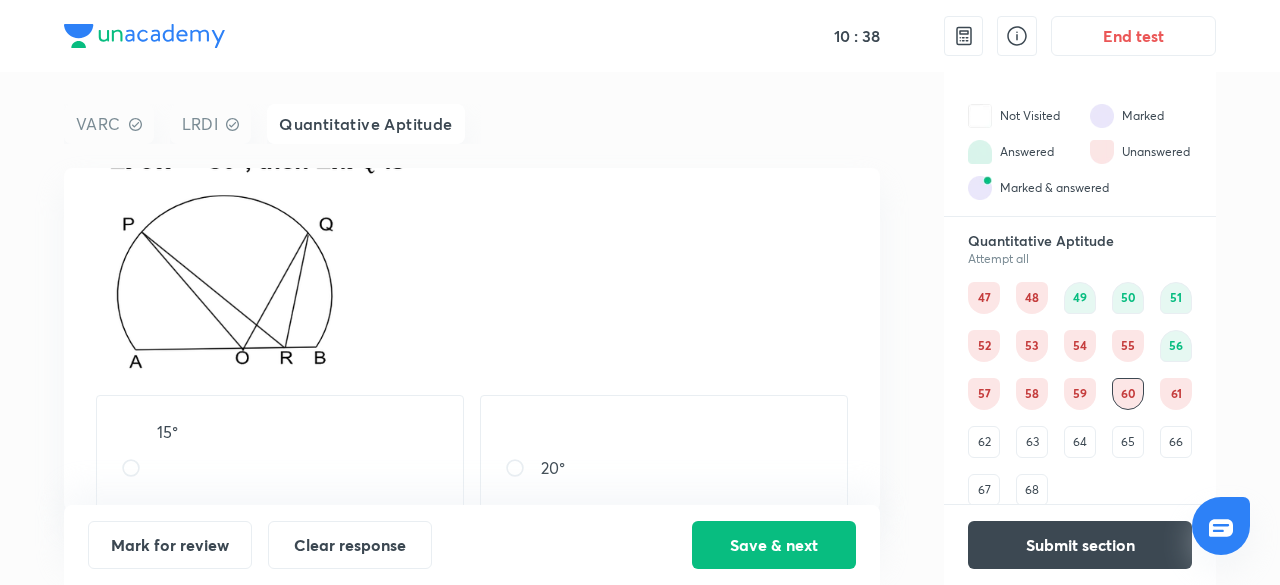 scroll, scrollTop: 343, scrollLeft: 0, axis: vertical 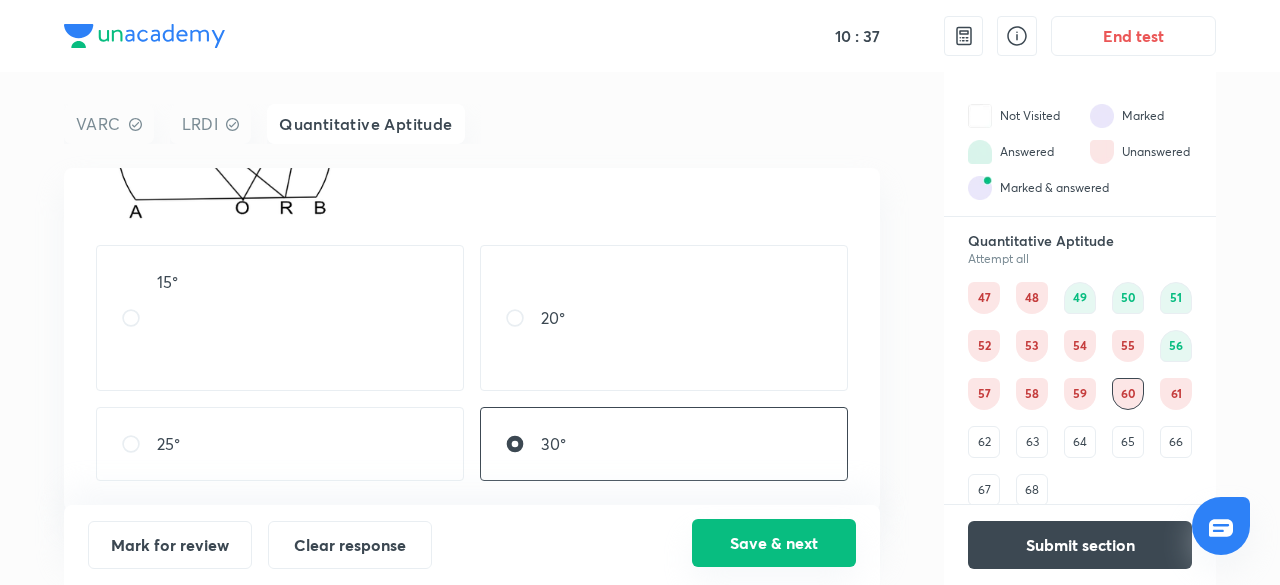 click on "Save & next" at bounding box center [774, 543] 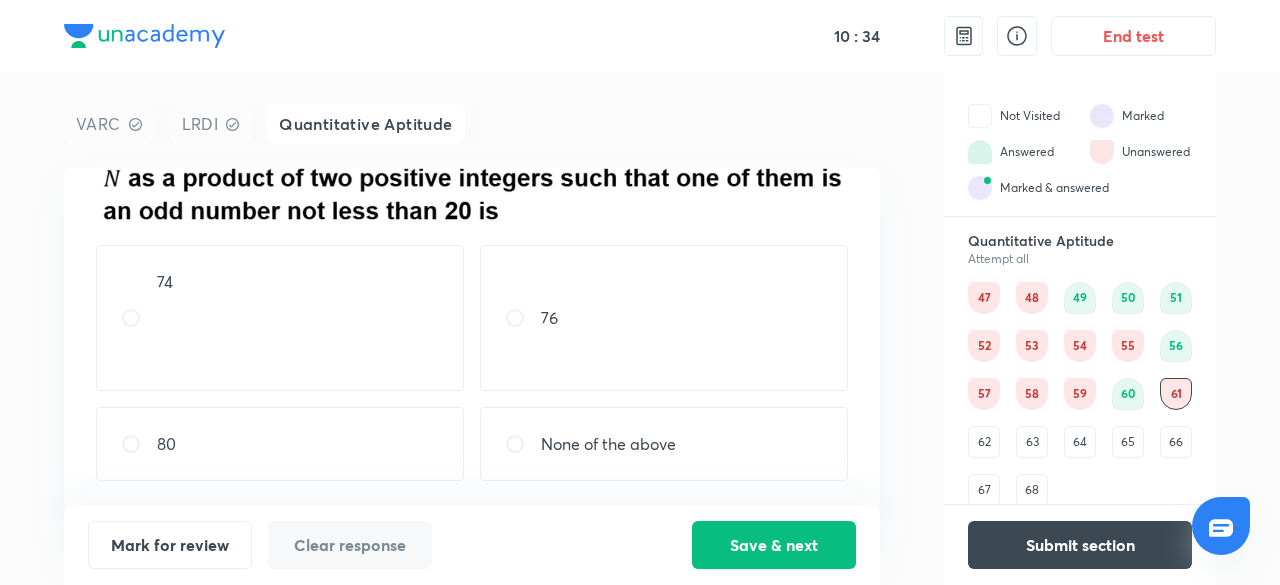 click on "76" at bounding box center [664, 318] 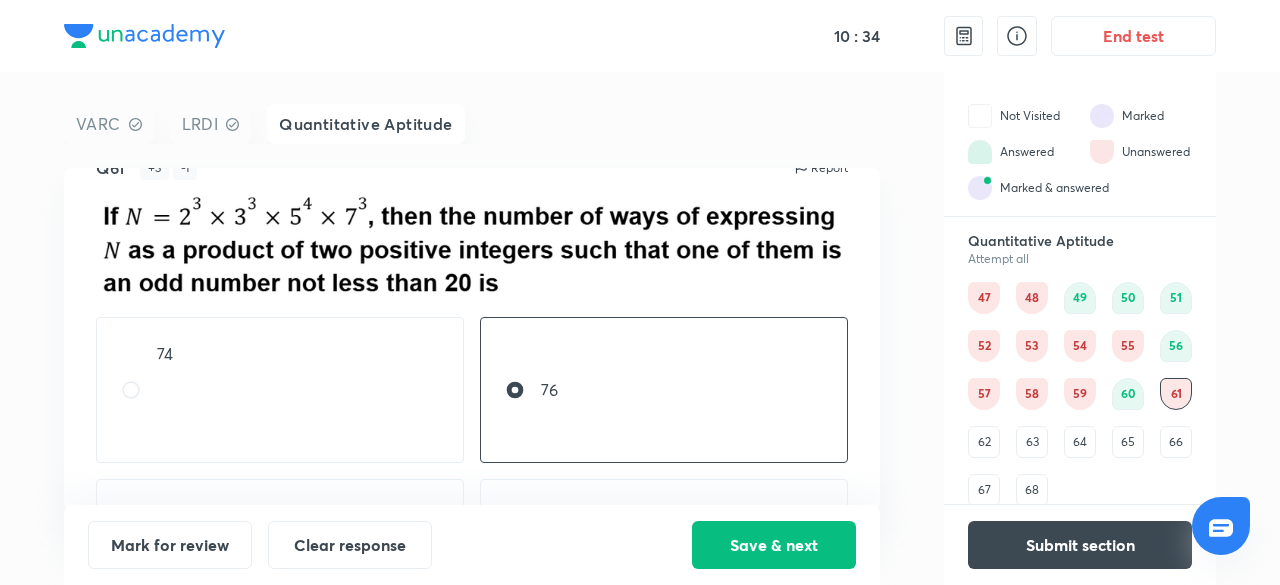 scroll, scrollTop: 43, scrollLeft: 0, axis: vertical 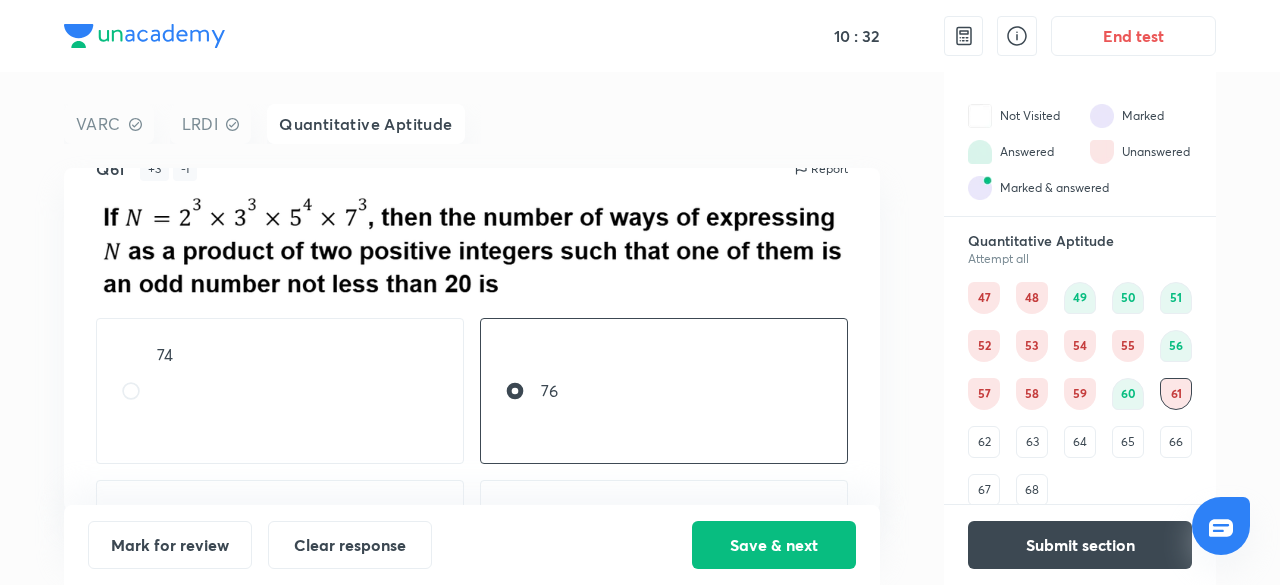 click on "62" at bounding box center (984, 442) 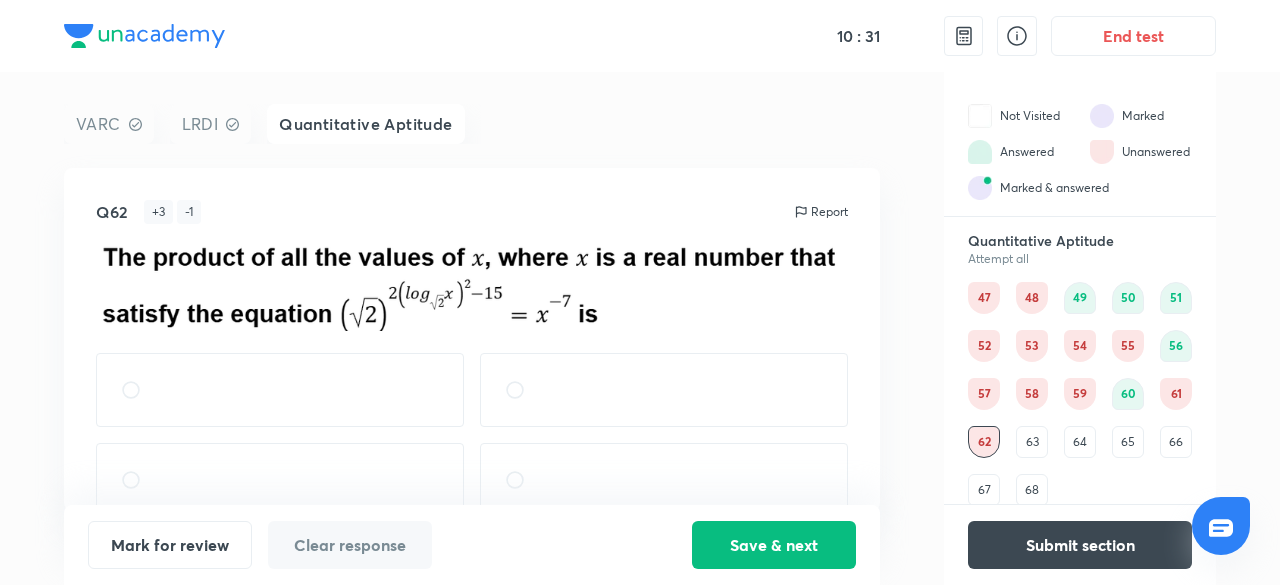 click on "63" at bounding box center [1032, 442] 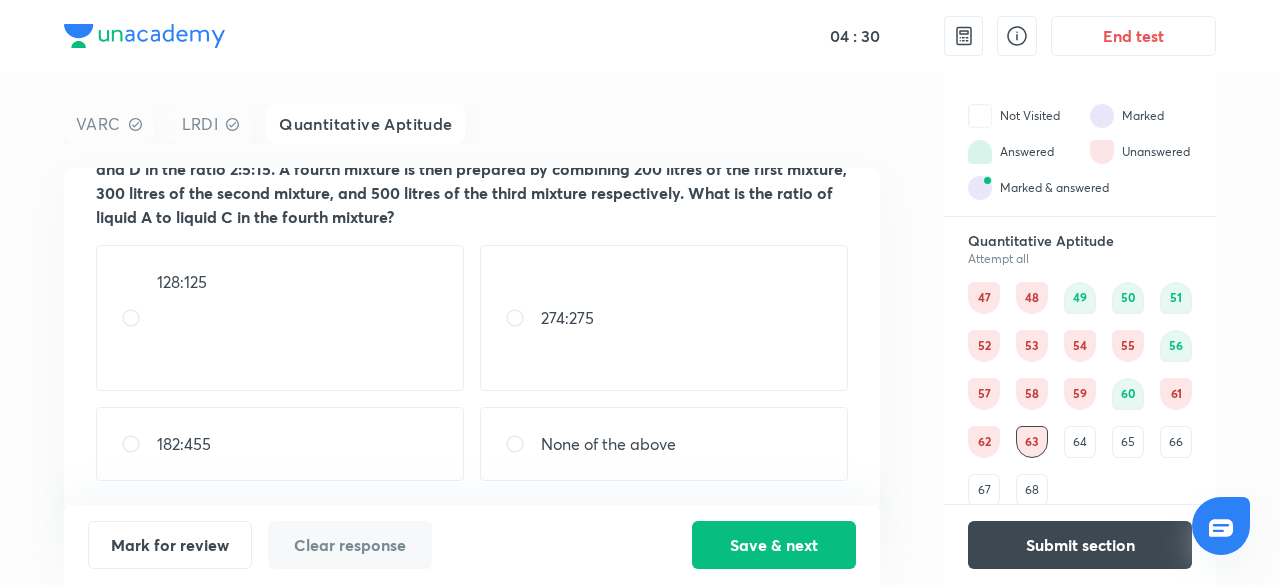 scroll, scrollTop: 130, scrollLeft: 0, axis: vertical 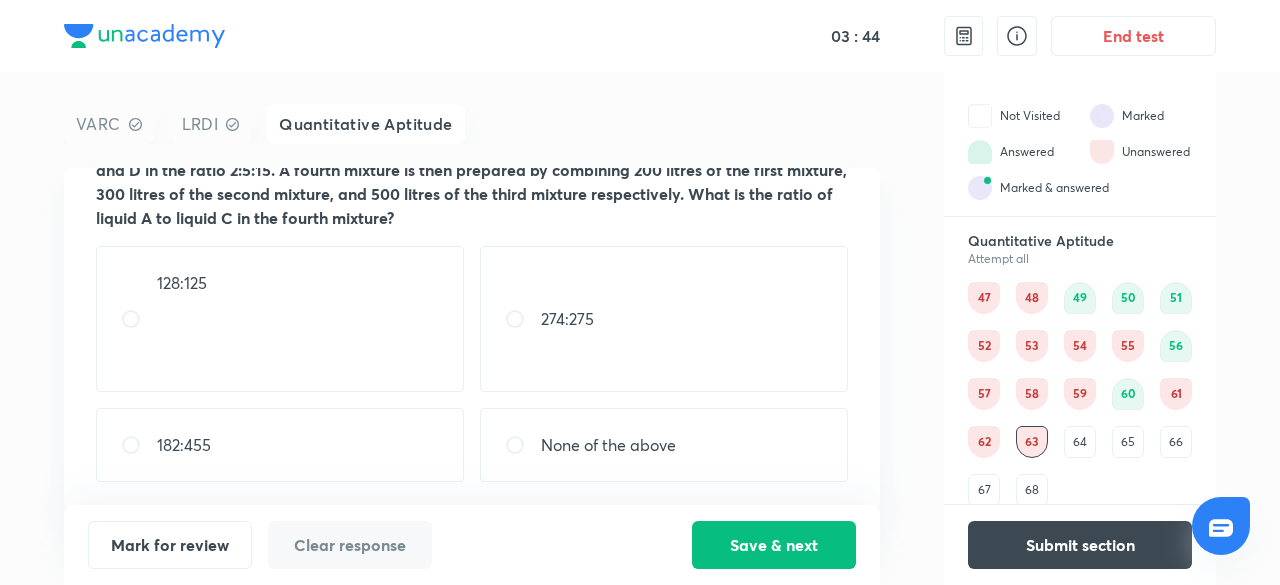 click on "None of the above" at bounding box center [608, 445] 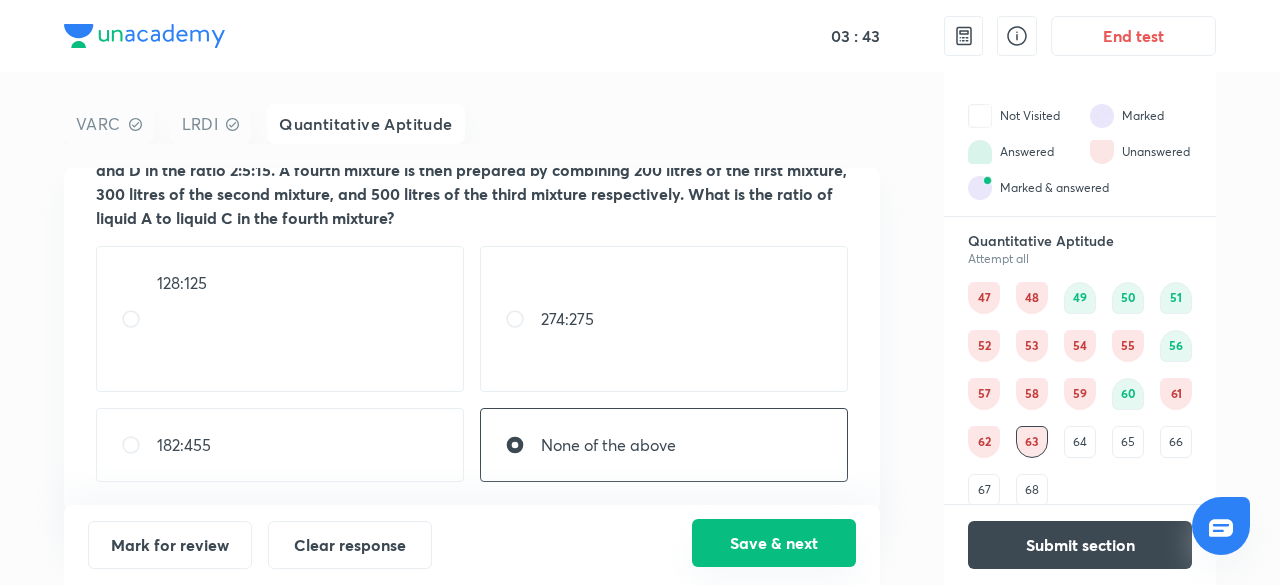 click on "Save & next" at bounding box center [774, 543] 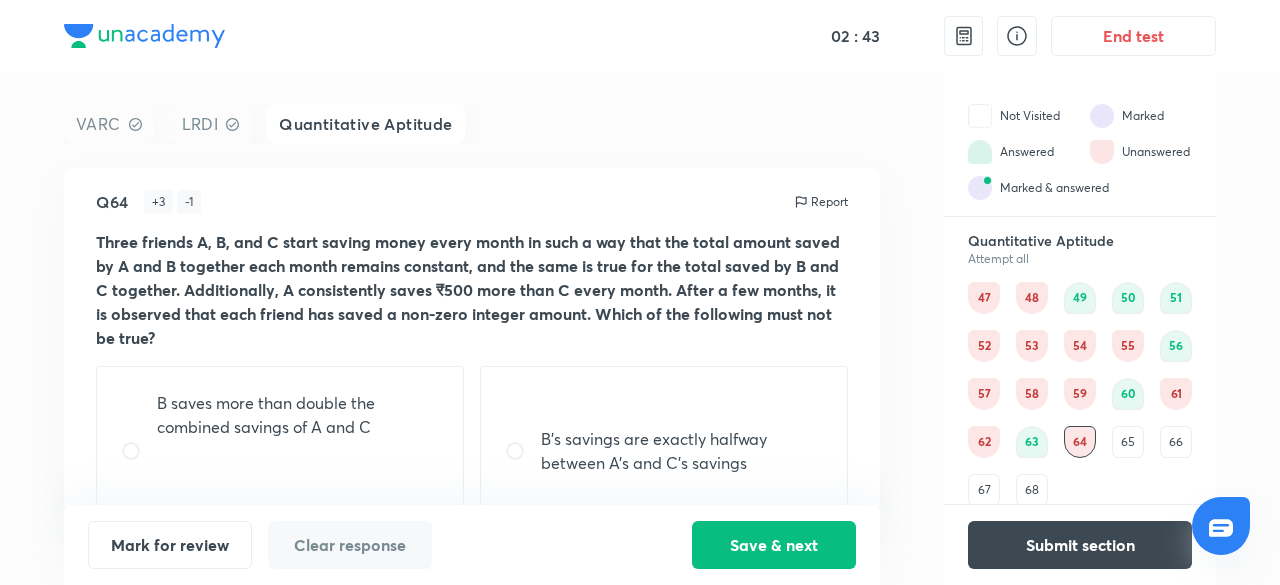scroll, scrollTop: 179, scrollLeft: 0, axis: vertical 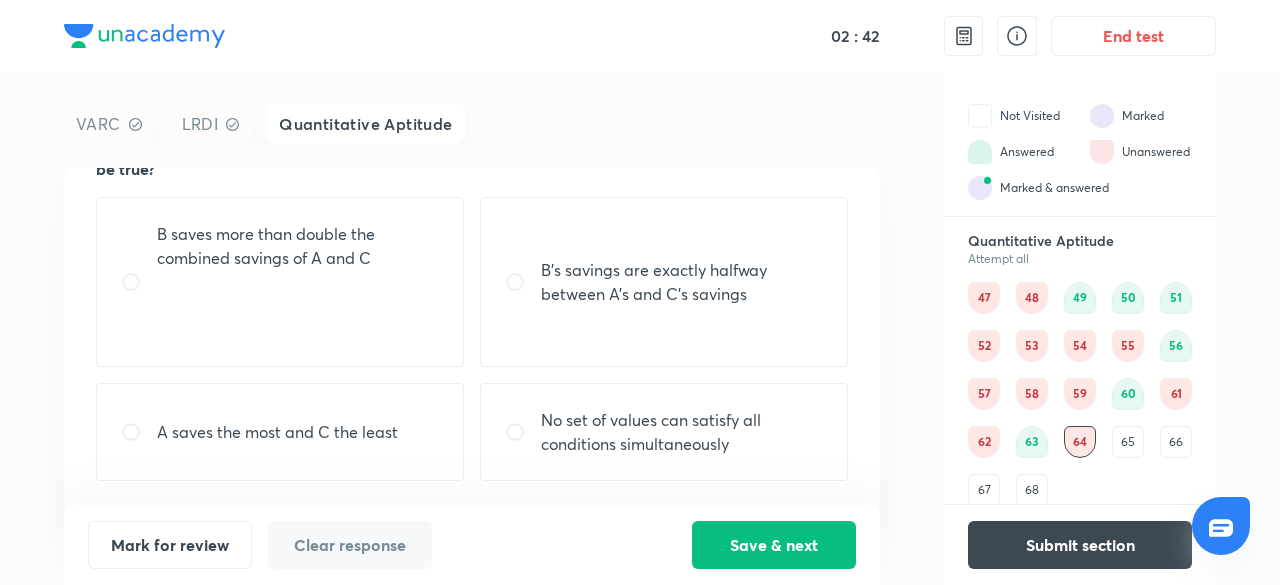 click on "A saves the most and C the least" at bounding box center [277, 432] 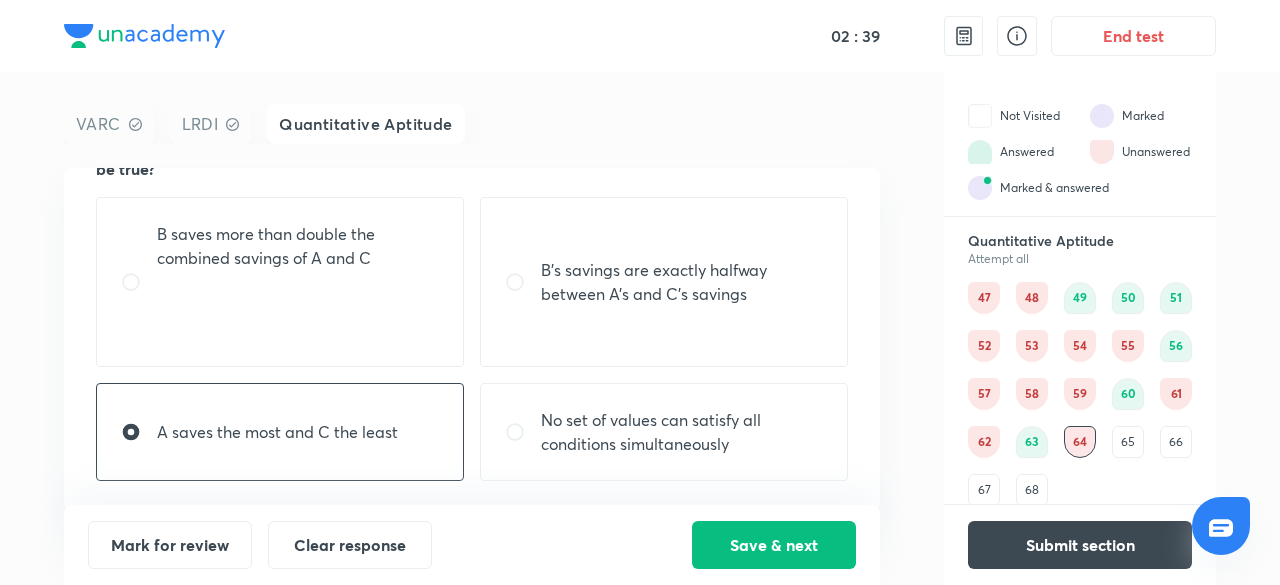 click on "No set of values can satisfy all conditions simultaneously" at bounding box center [682, 432] 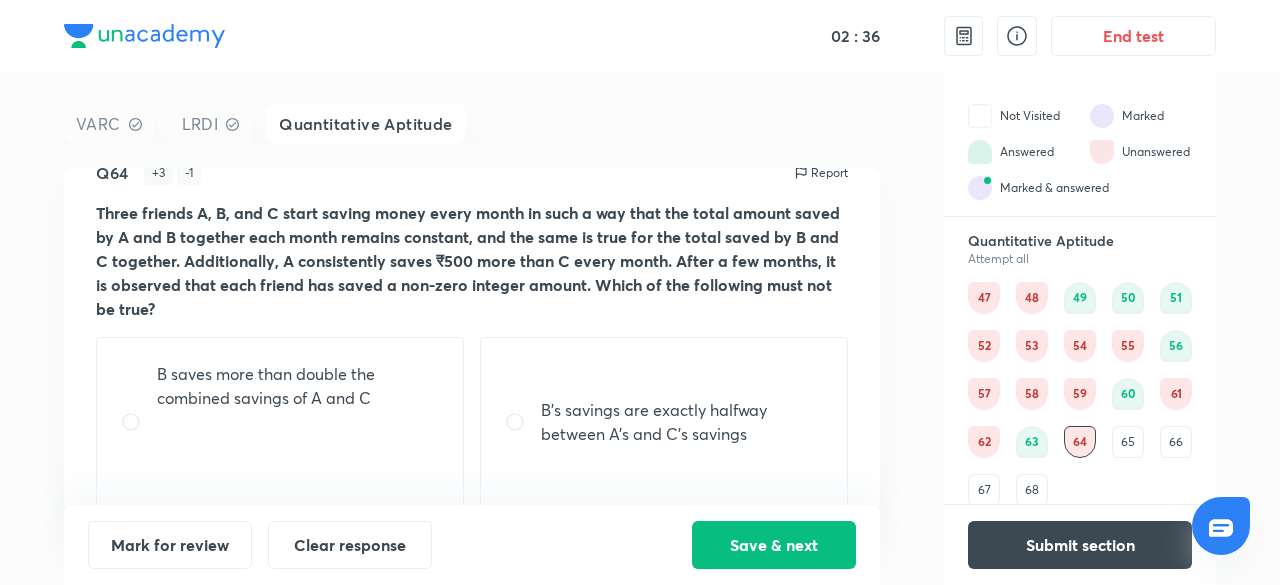 scroll, scrollTop: 179, scrollLeft: 0, axis: vertical 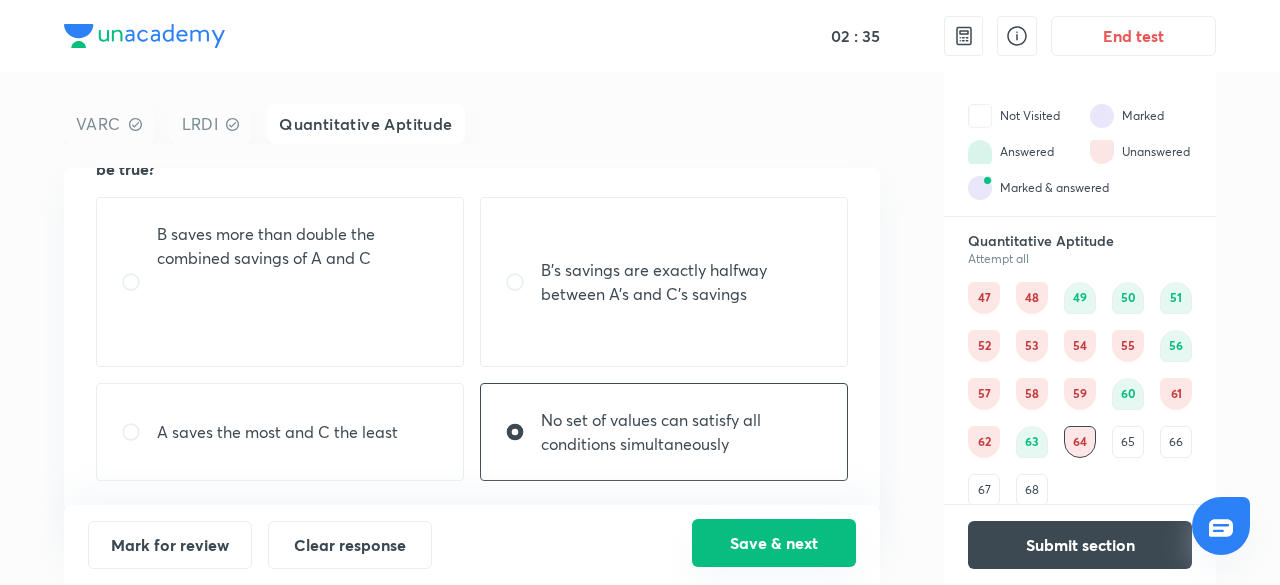 click on "Save & next" at bounding box center [774, 543] 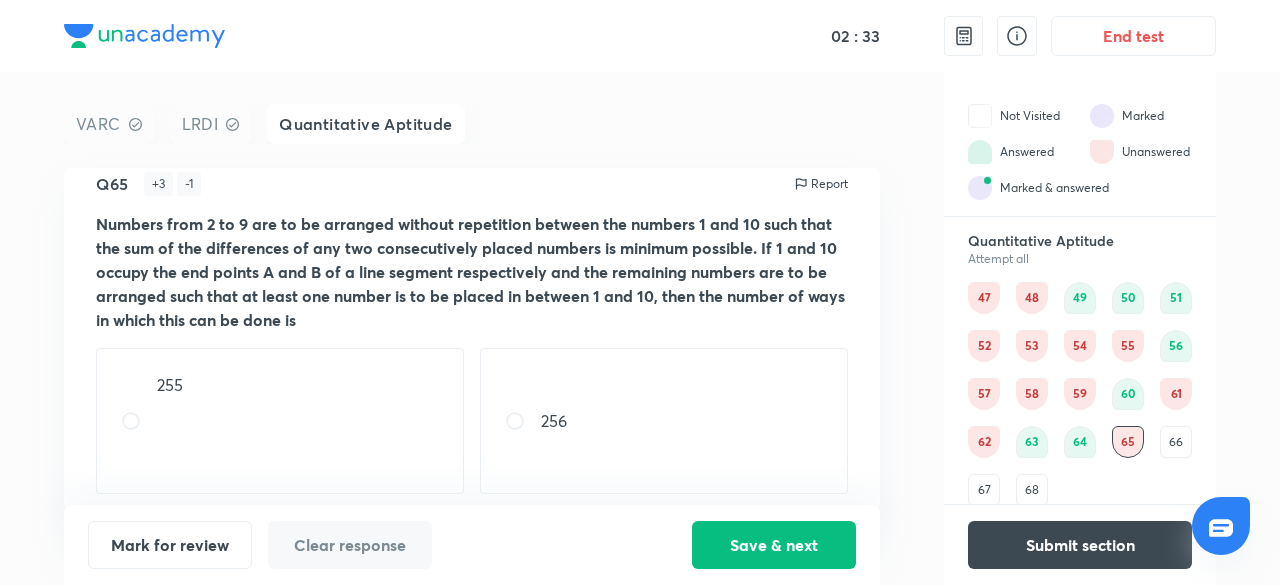 scroll, scrollTop: 23, scrollLeft: 0, axis: vertical 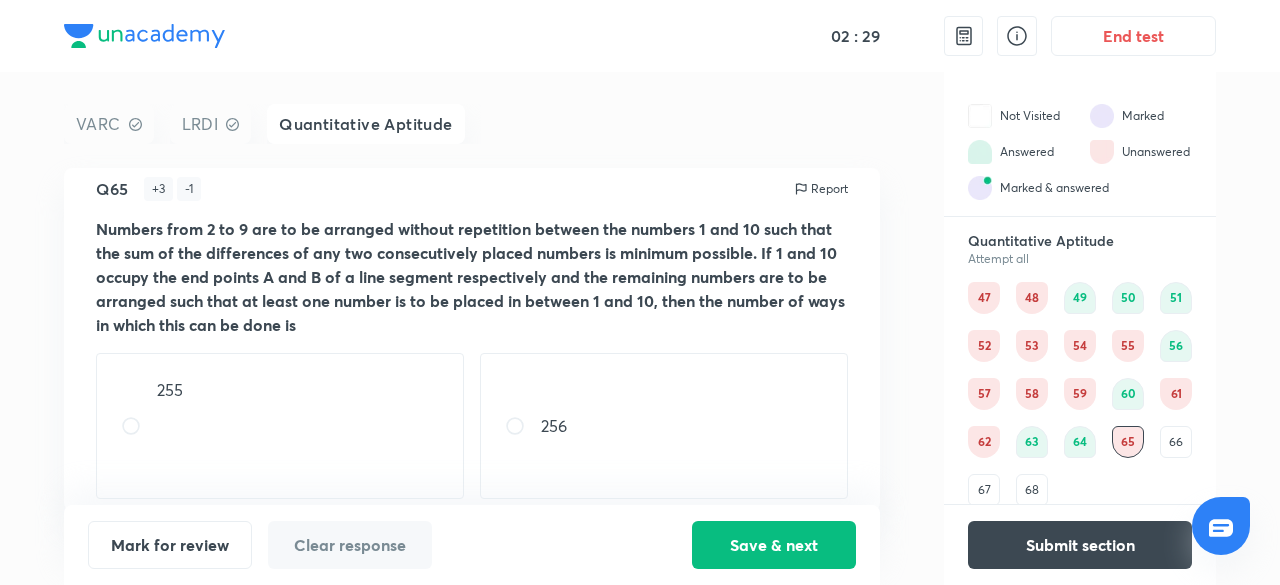 click on "66" at bounding box center (1176, 442) 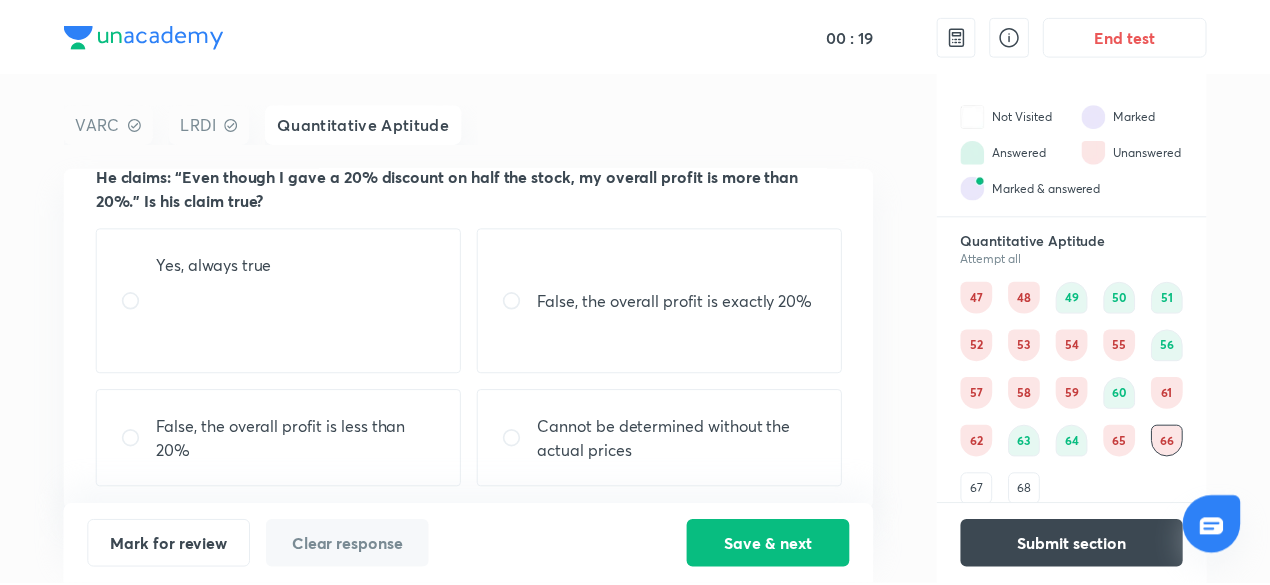 scroll, scrollTop: 149, scrollLeft: 0, axis: vertical 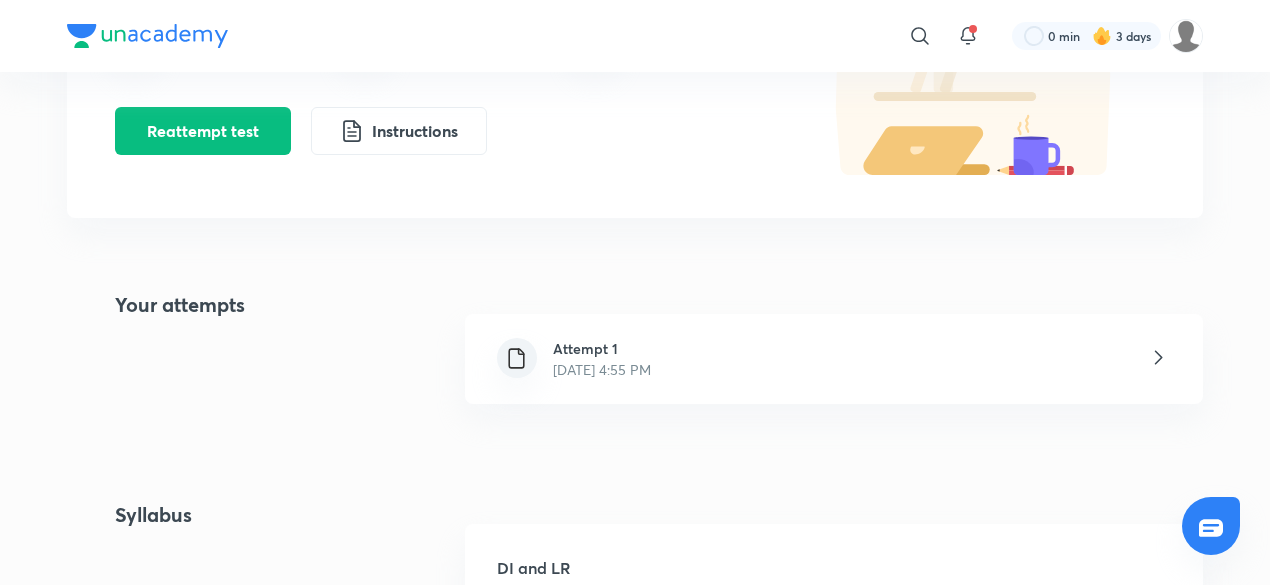 click on "[DATE] 4:55 PM" at bounding box center (602, 369) 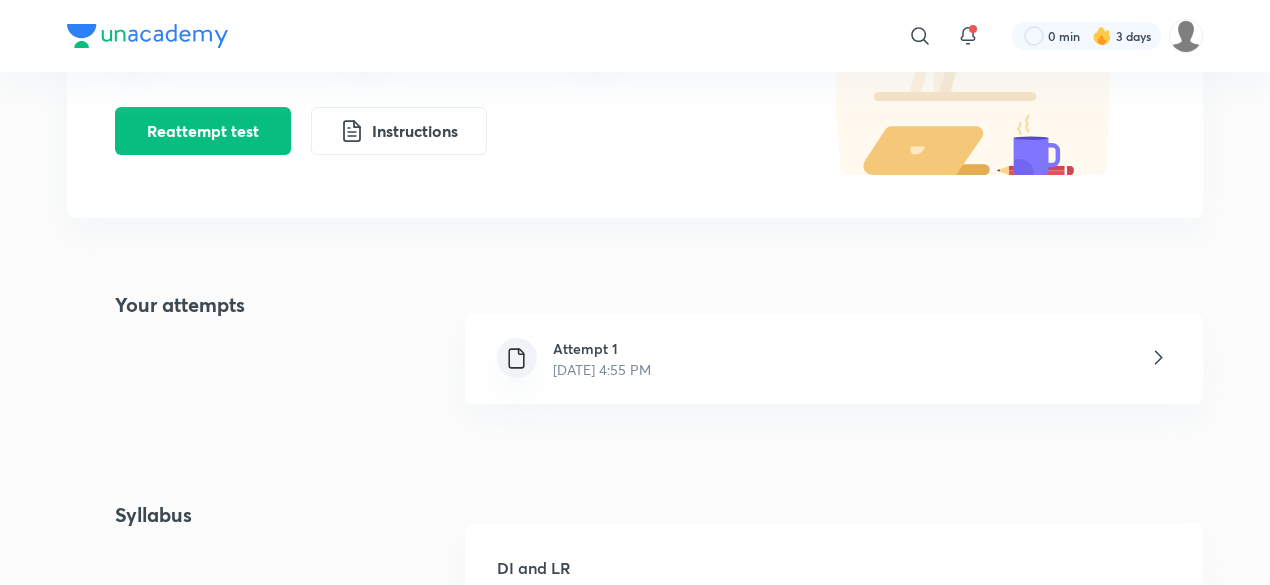scroll, scrollTop: 0, scrollLeft: 0, axis: both 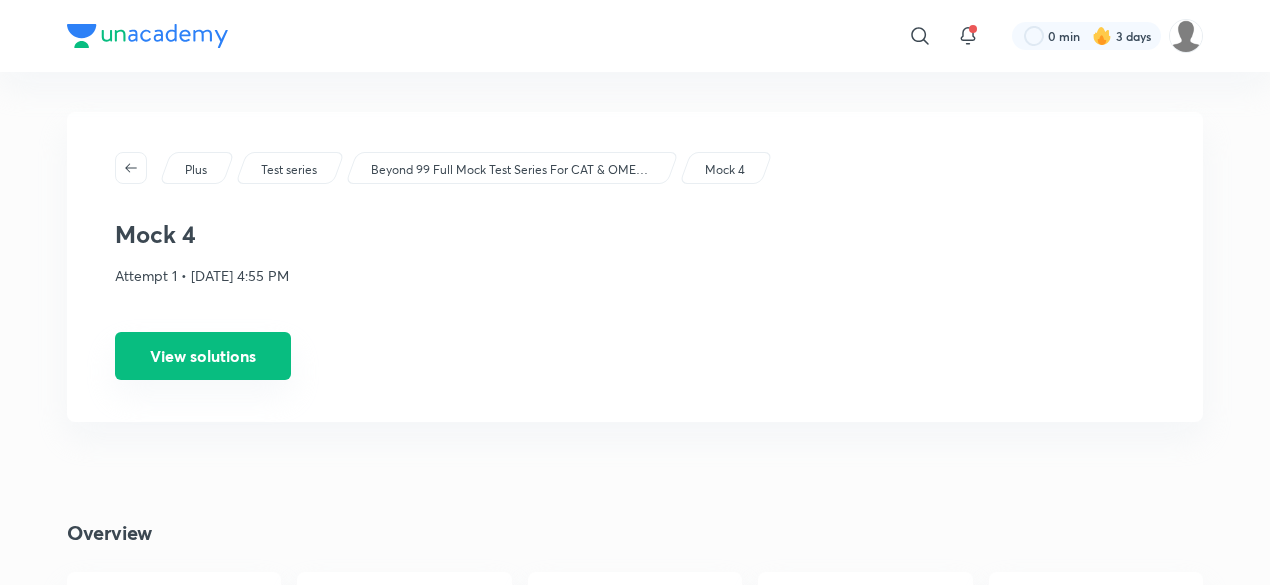 click on "View solutions" at bounding box center [203, 356] 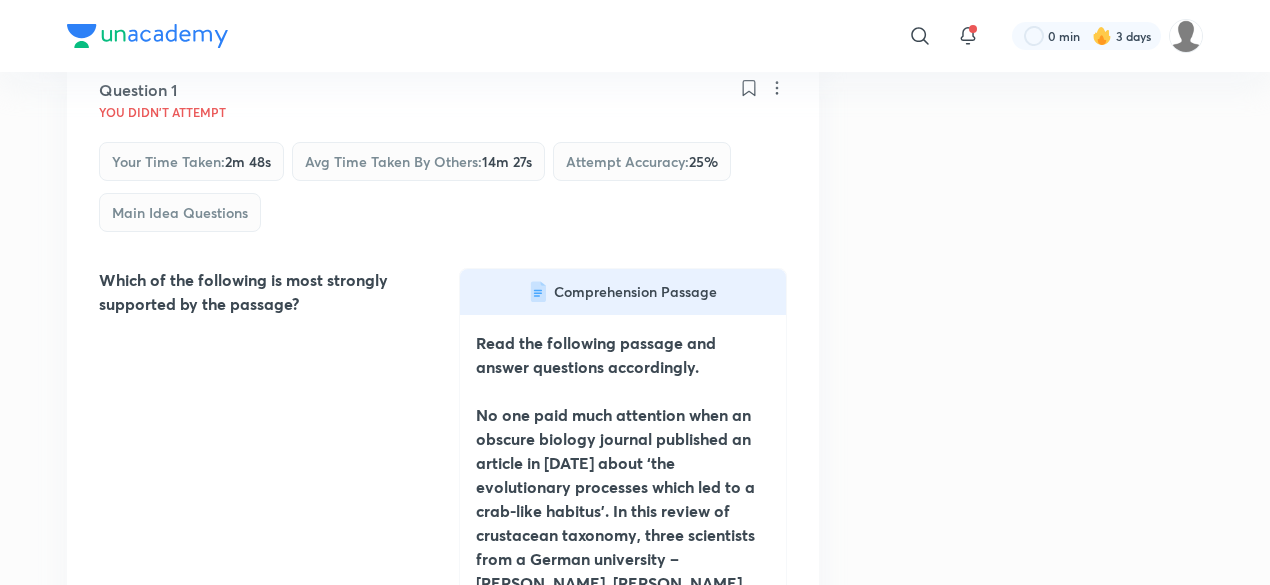 scroll, scrollTop: 0, scrollLeft: 0, axis: both 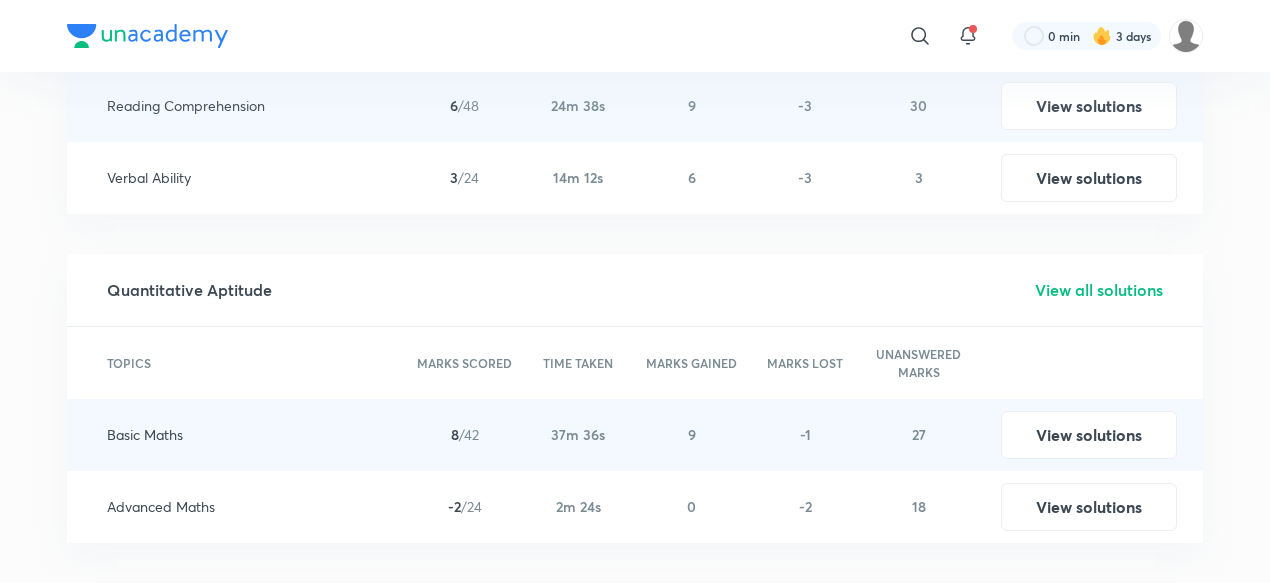 click on "View all solutions" at bounding box center [1099, 290] 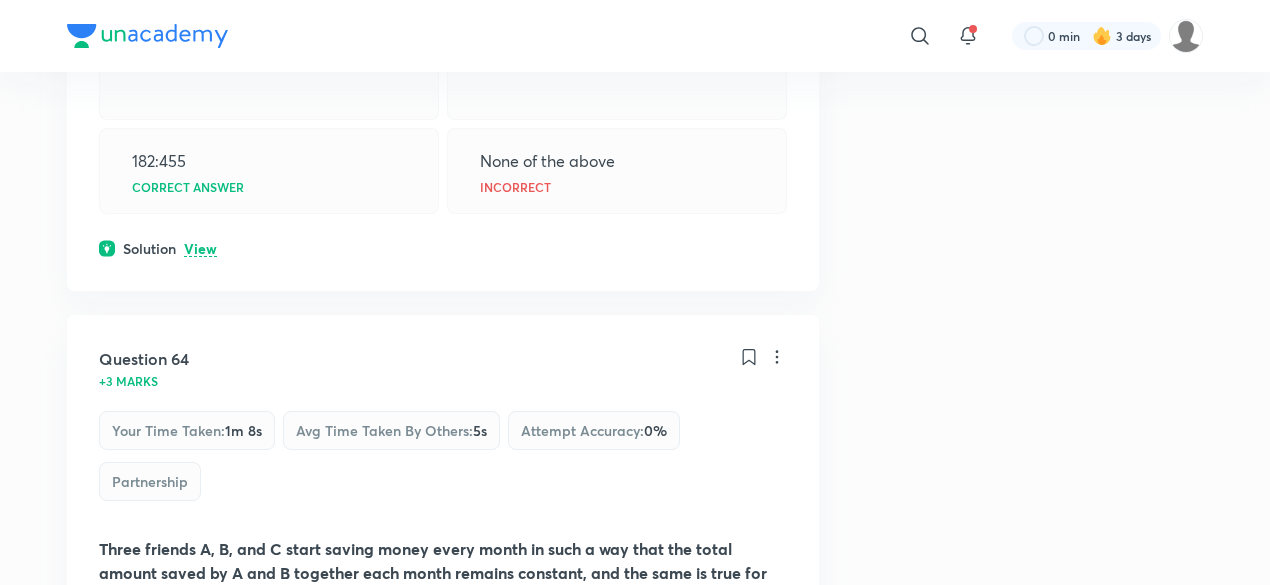 scroll, scrollTop: 11312, scrollLeft: 0, axis: vertical 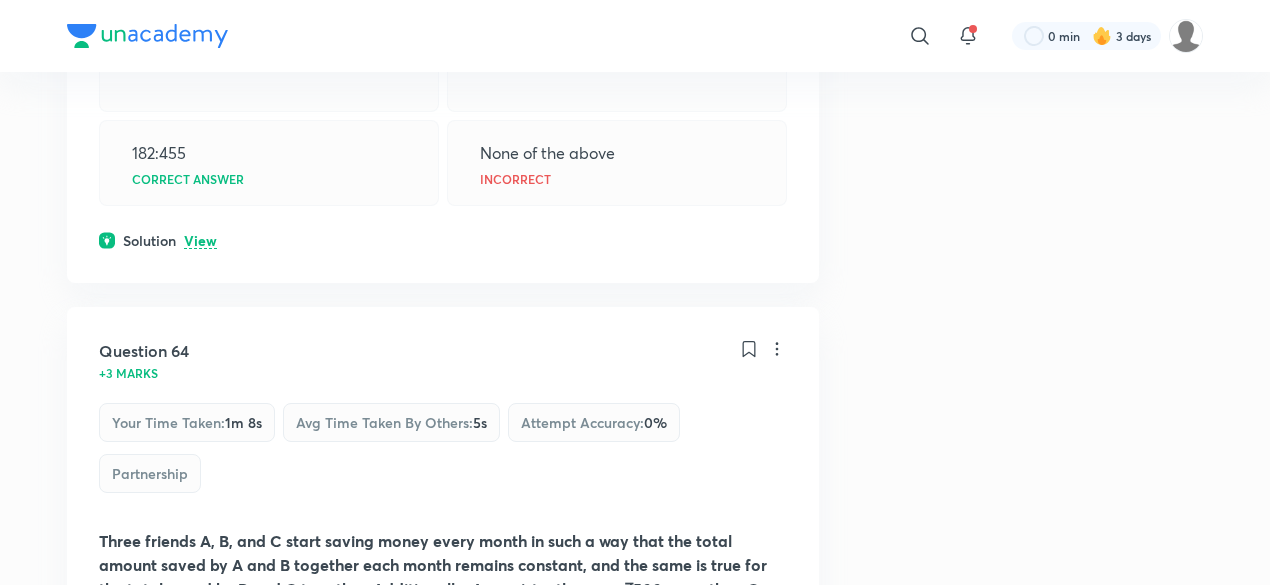 click on "View" at bounding box center (200, 241) 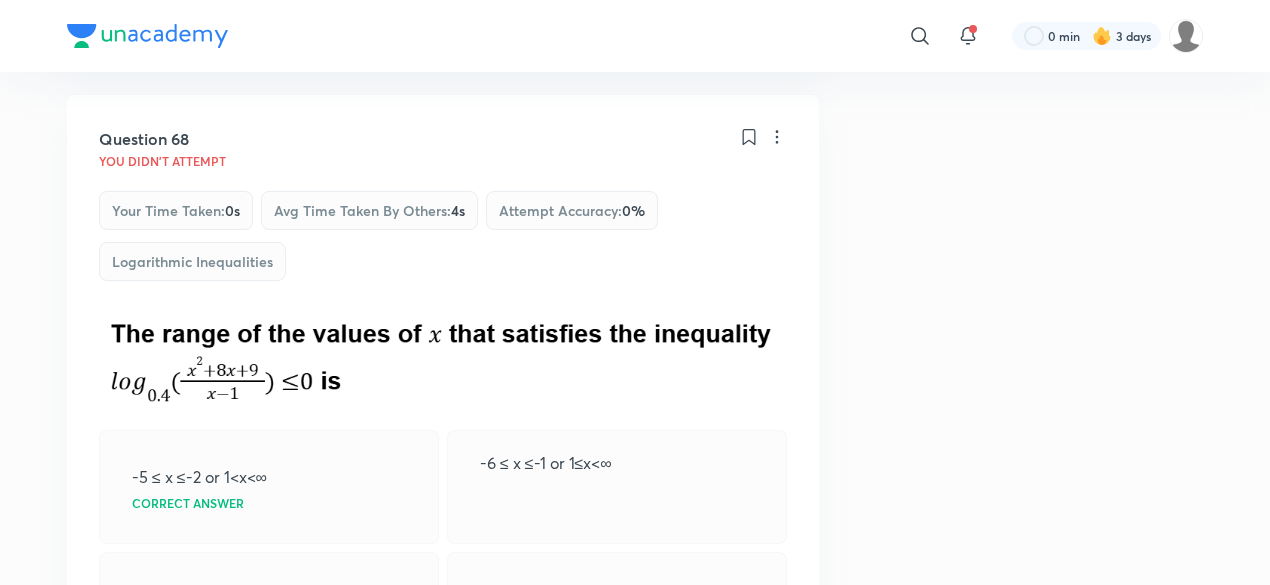scroll, scrollTop: 14489, scrollLeft: 0, axis: vertical 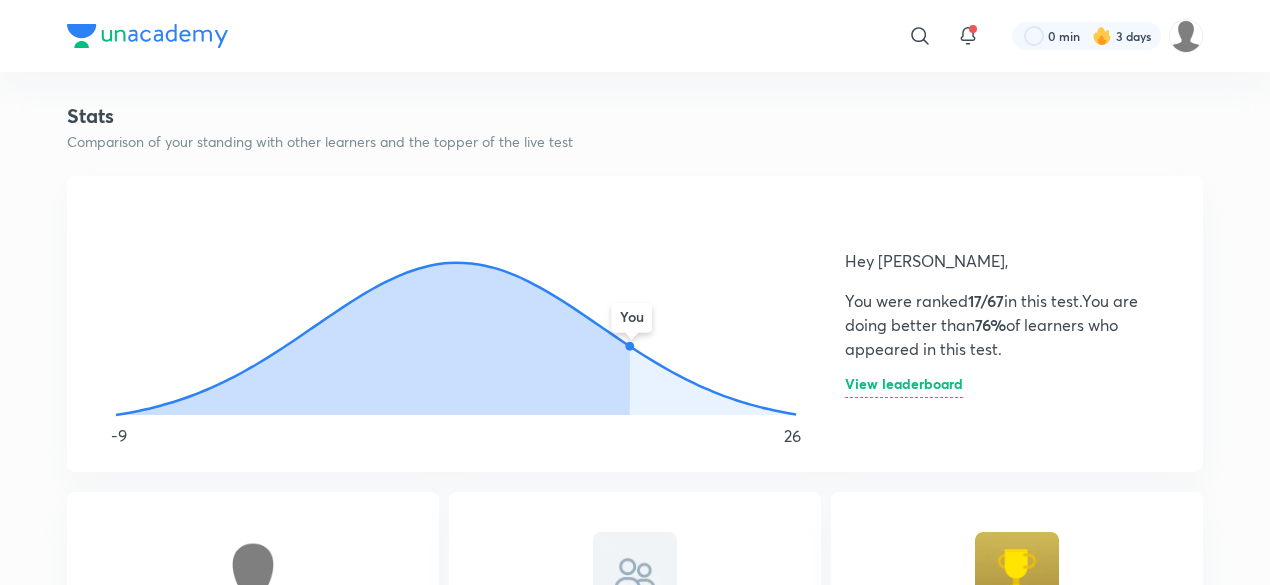 click on "View leaderboard" at bounding box center [904, 387] 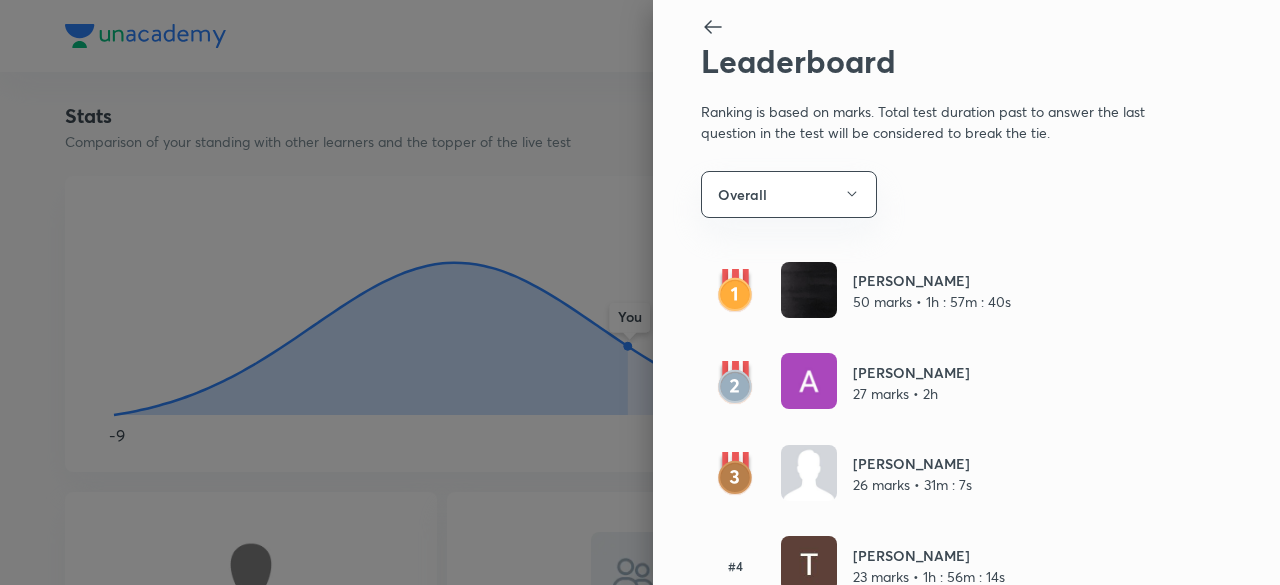 scroll, scrollTop: 0, scrollLeft: 0, axis: both 